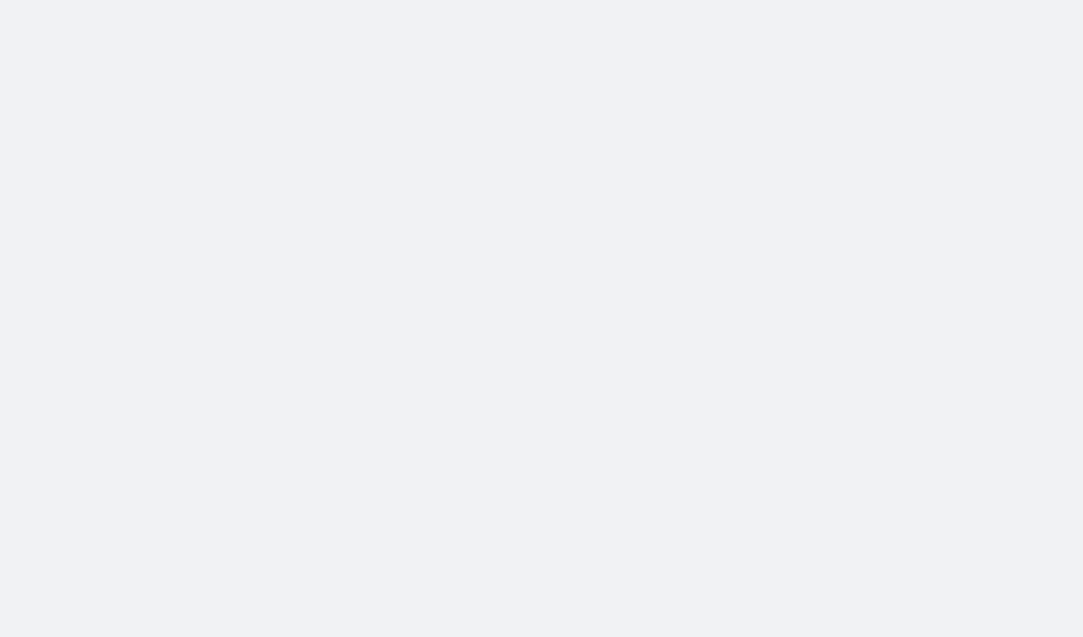 scroll, scrollTop: 0, scrollLeft: 0, axis: both 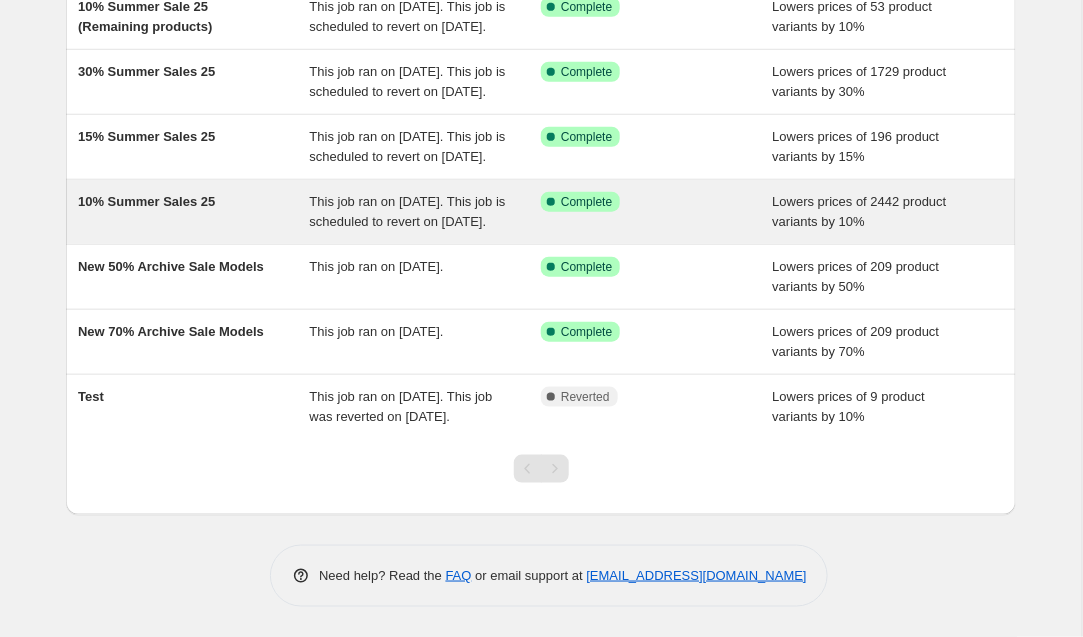 click on "10% Summer Sales 25" at bounding box center (194, 212) 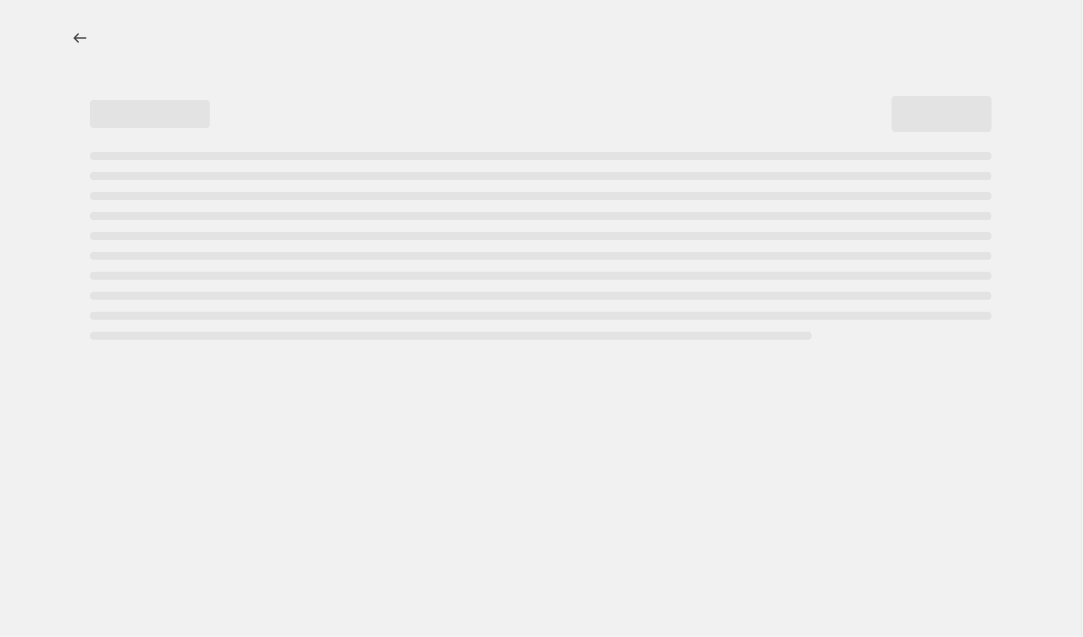 scroll, scrollTop: 0, scrollLeft: 0, axis: both 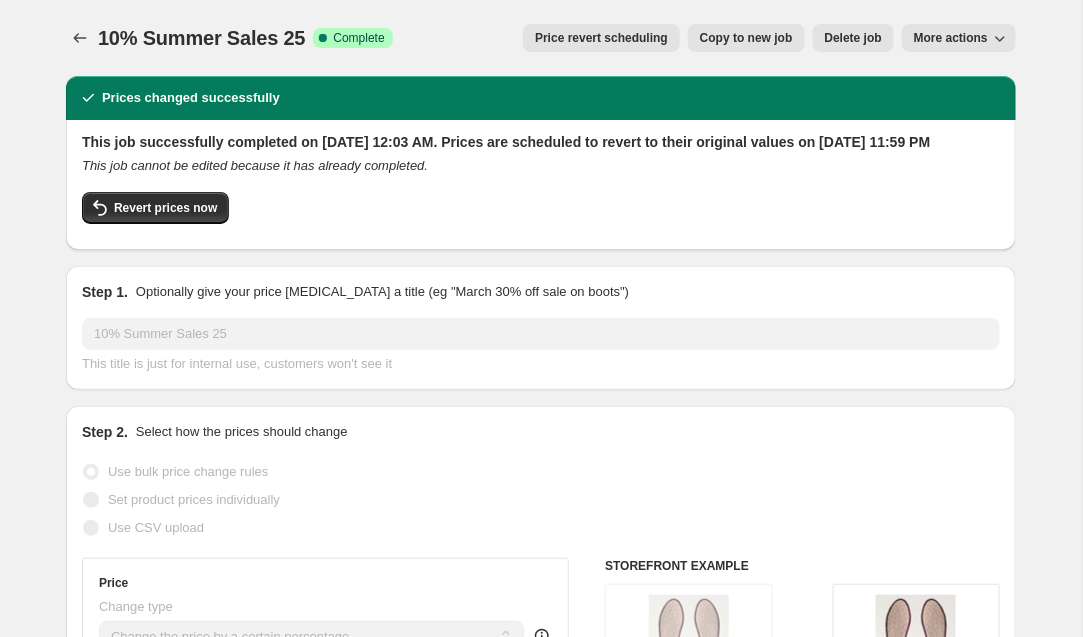 click on "Price revert scheduling" at bounding box center (601, 38) 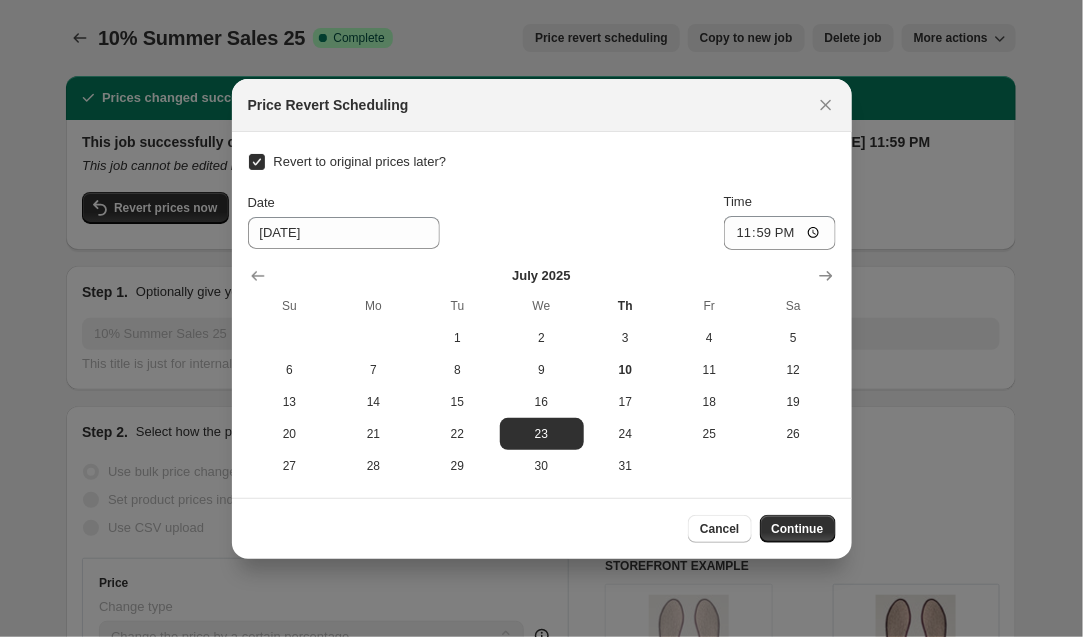 click on "Revert to original prices later?" at bounding box center [360, 161] 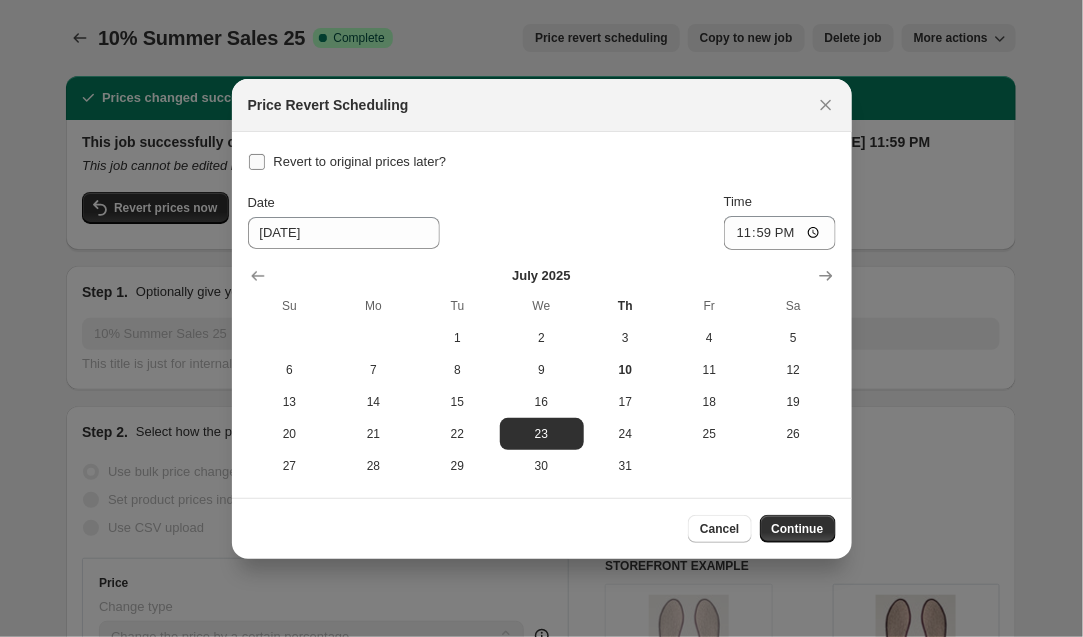 checkbox on "false" 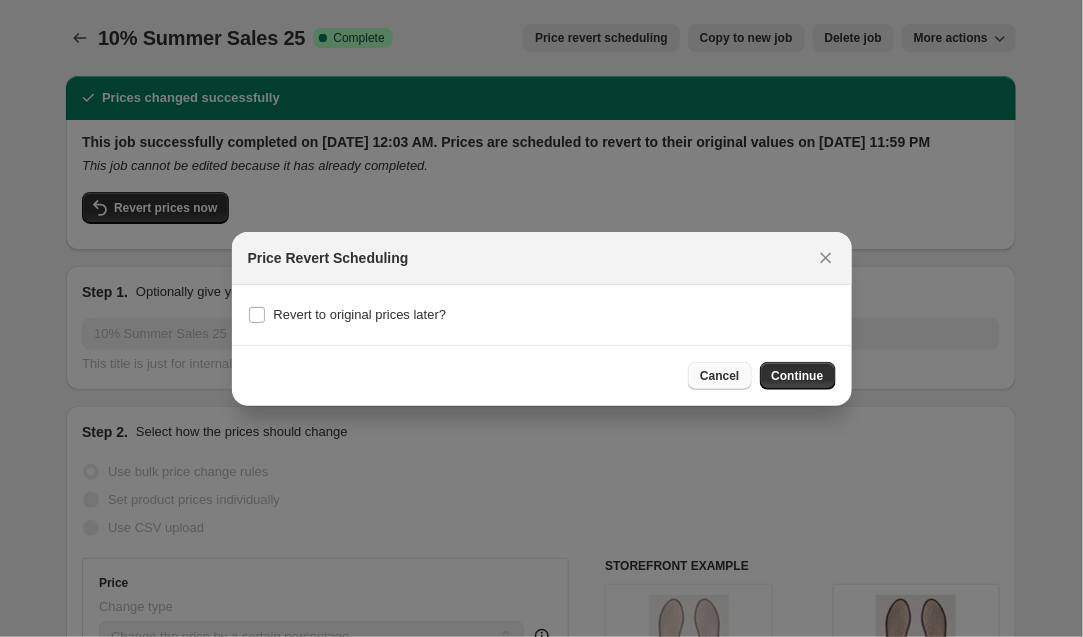 click on "Cancel" at bounding box center [719, 376] 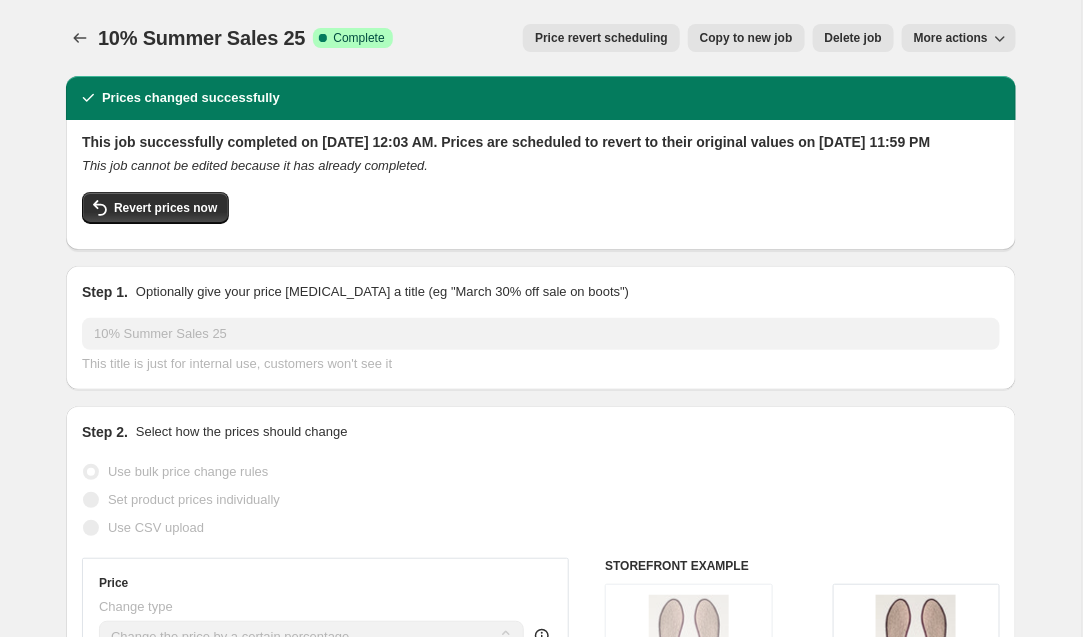 click on "Price revert scheduling" at bounding box center [601, 38] 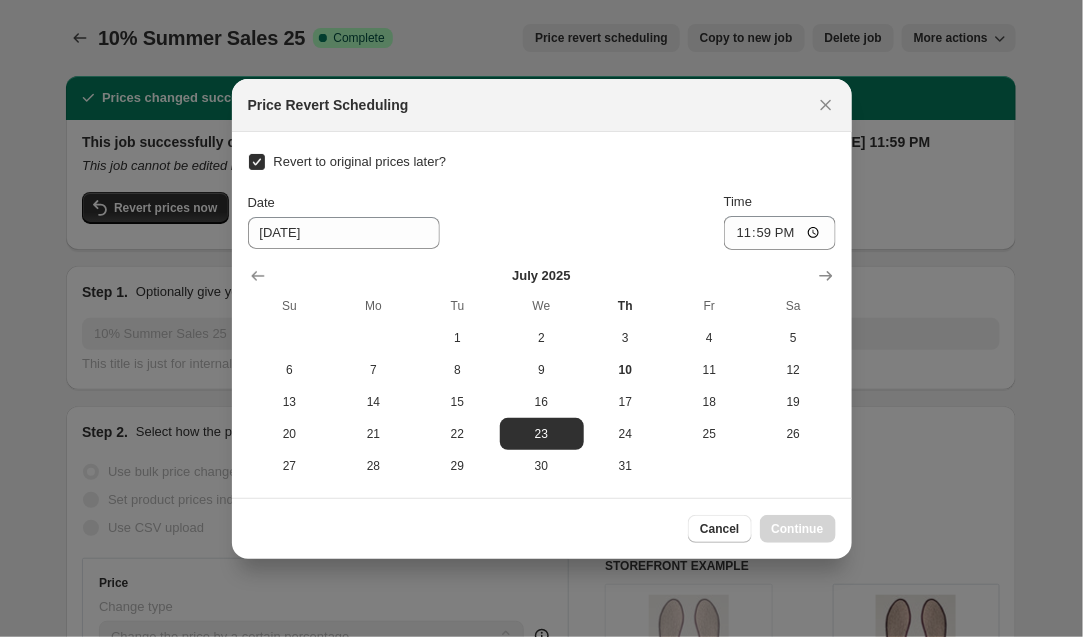 click on "Revert to original prices later?" at bounding box center (347, 162) 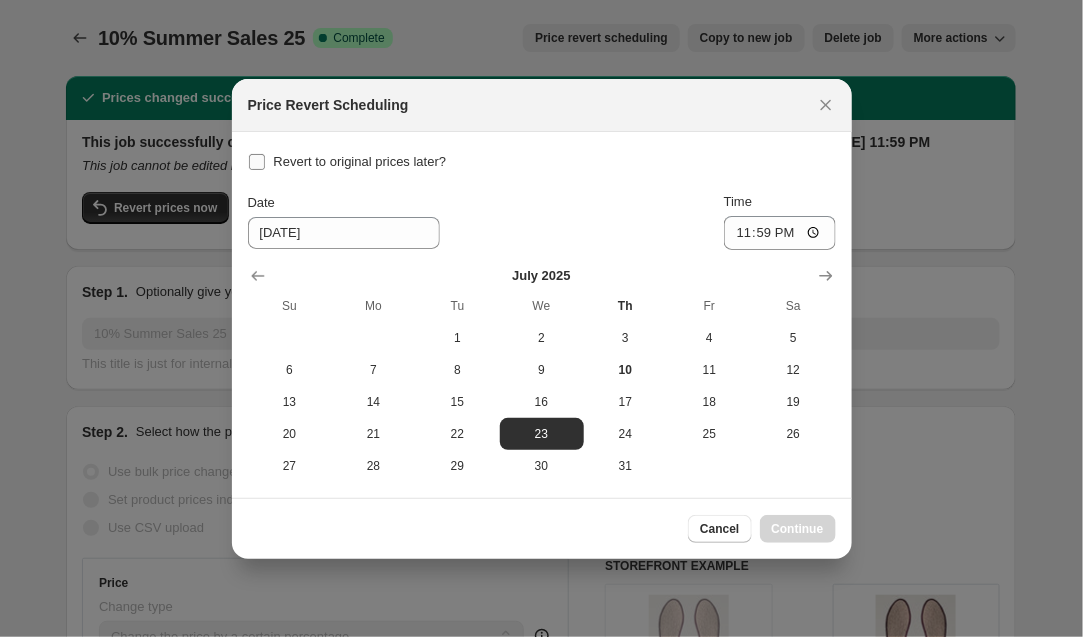 checkbox on "false" 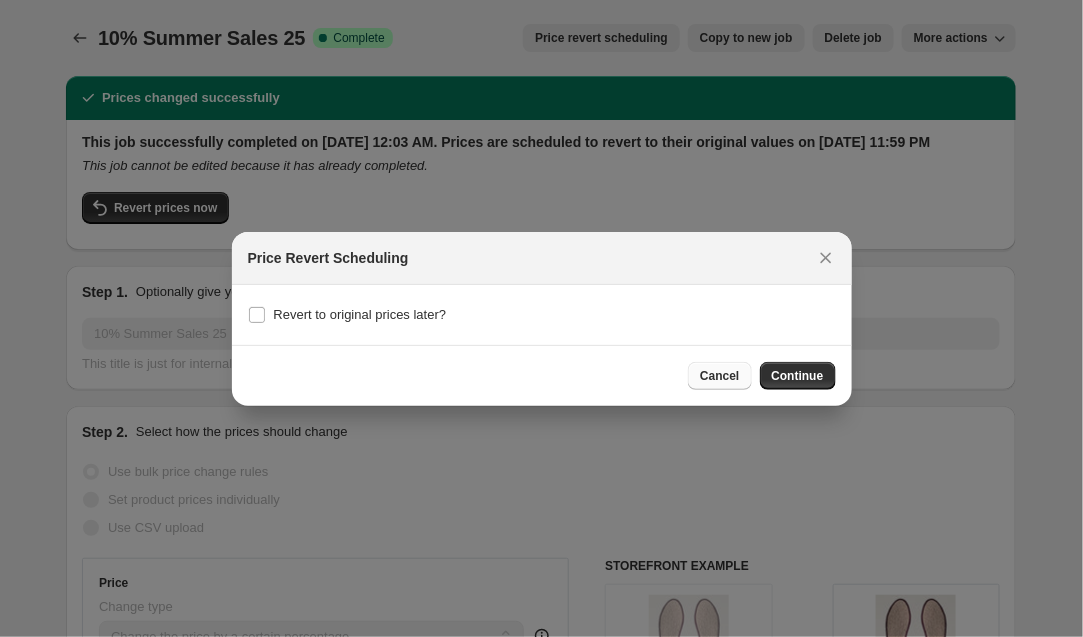 click on "Cancel" at bounding box center [719, 376] 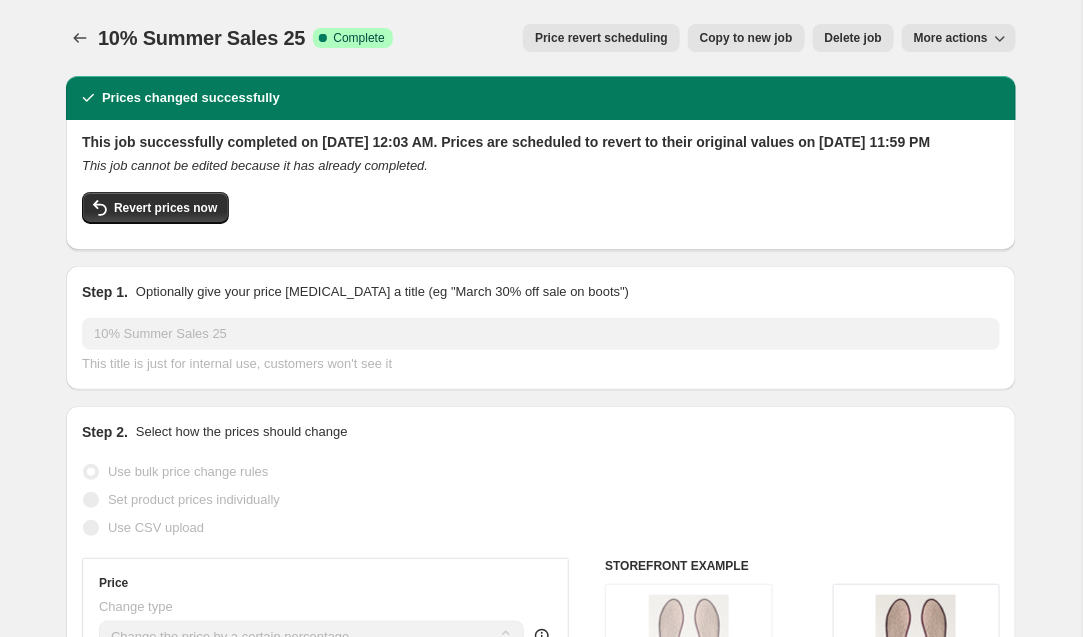 scroll, scrollTop: 0, scrollLeft: 0, axis: both 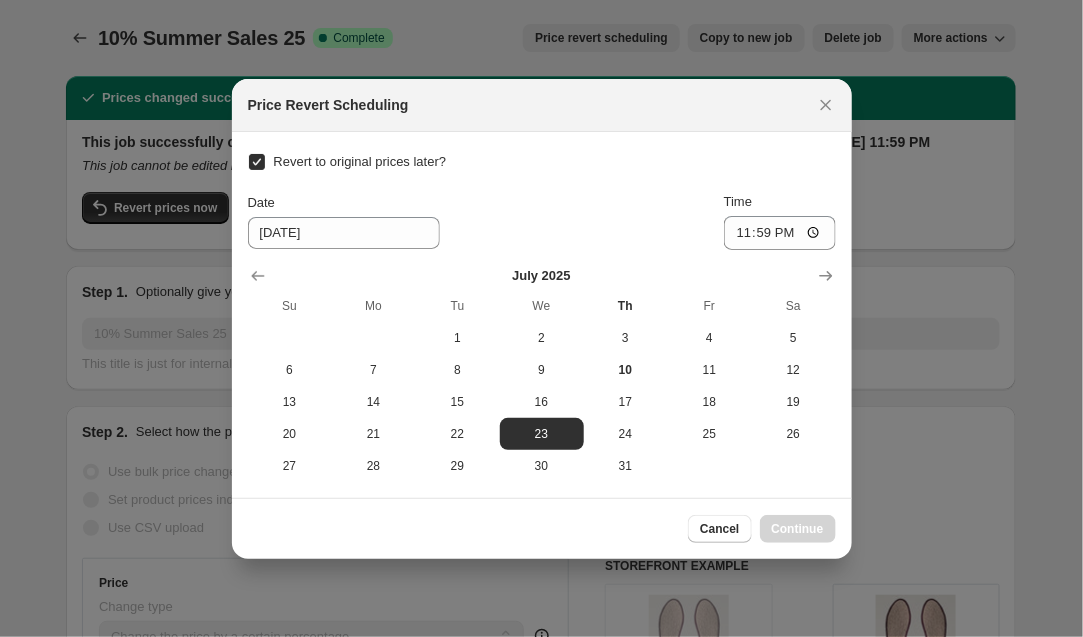 click on "Revert to original prices later?" at bounding box center [360, 162] 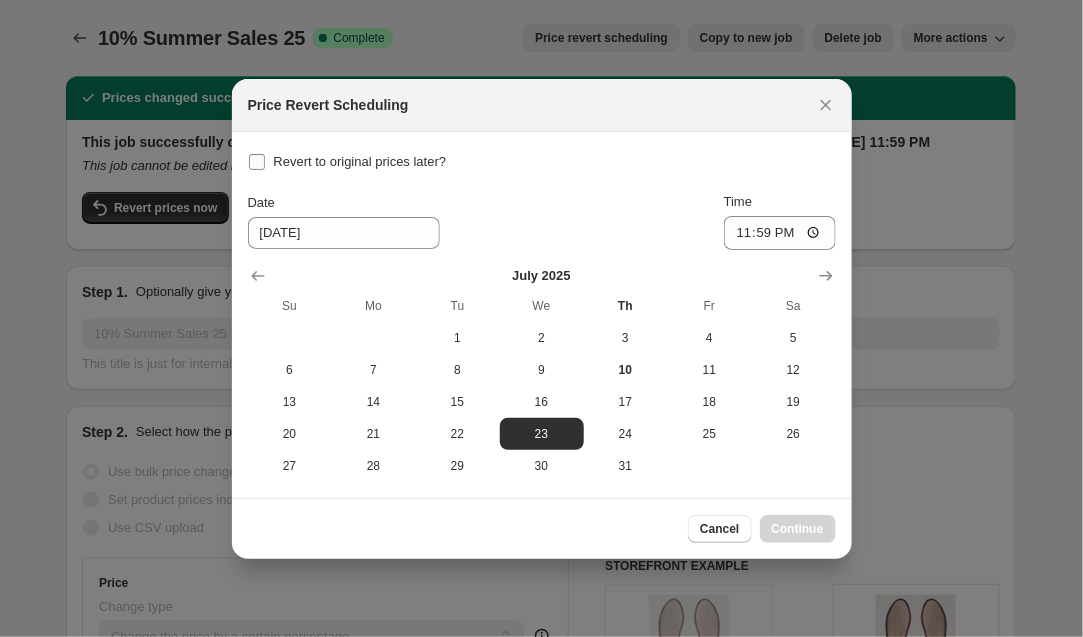 checkbox on "false" 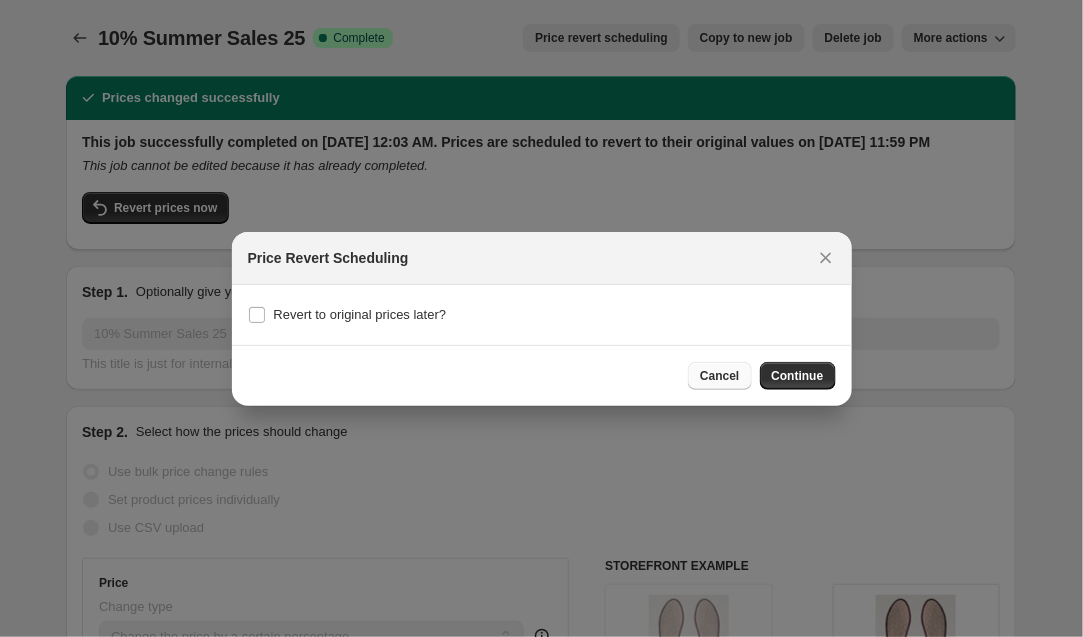 click on "Cancel" at bounding box center [719, 376] 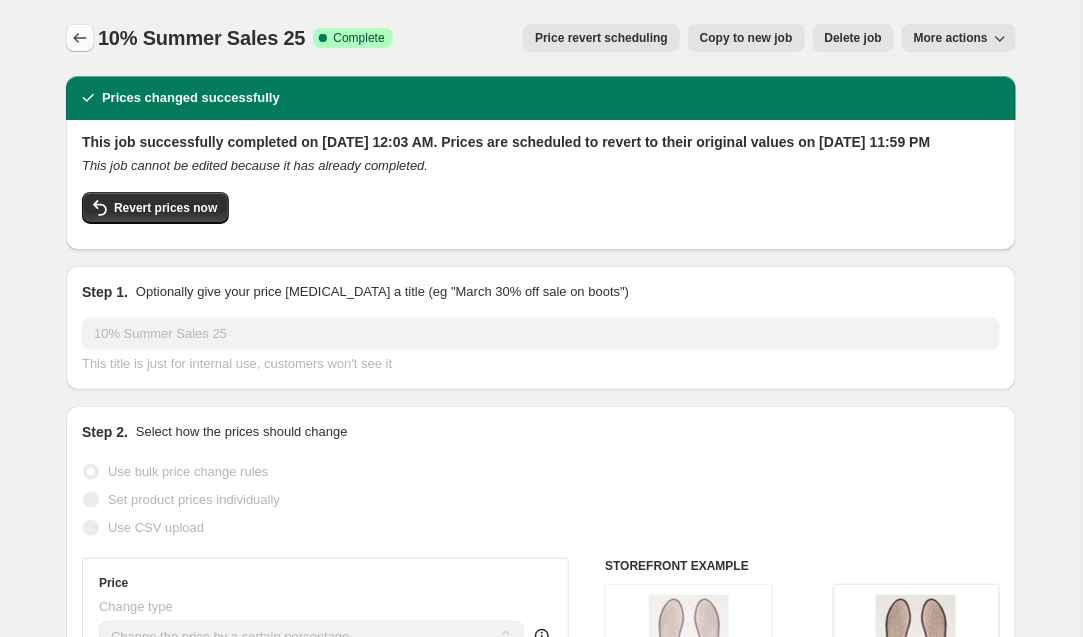 click 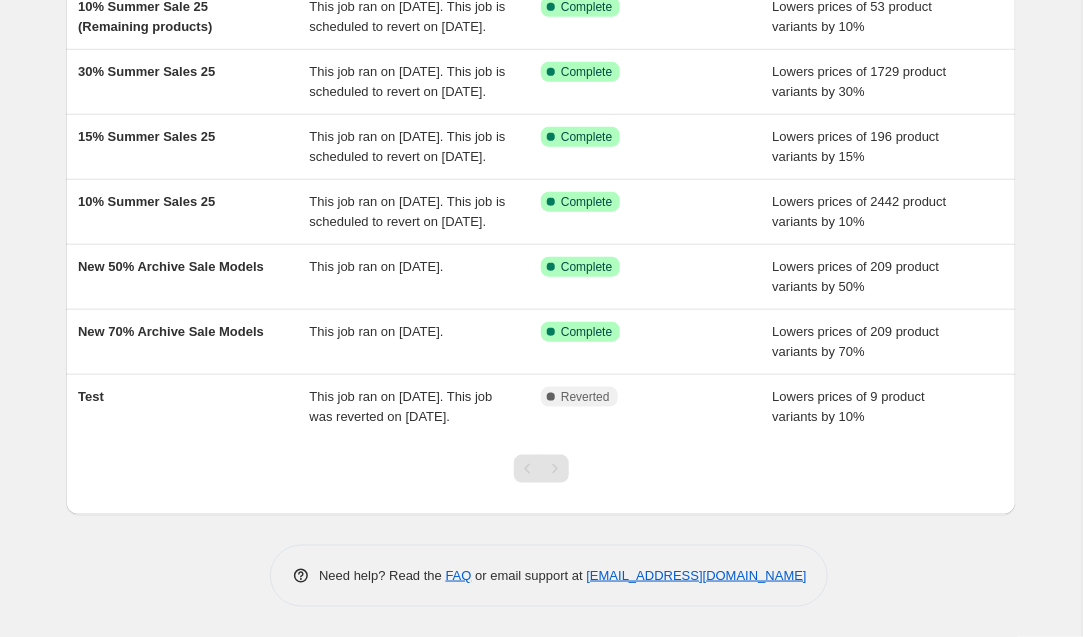 scroll, scrollTop: 425, scrollLeft: 0, axis: vertical 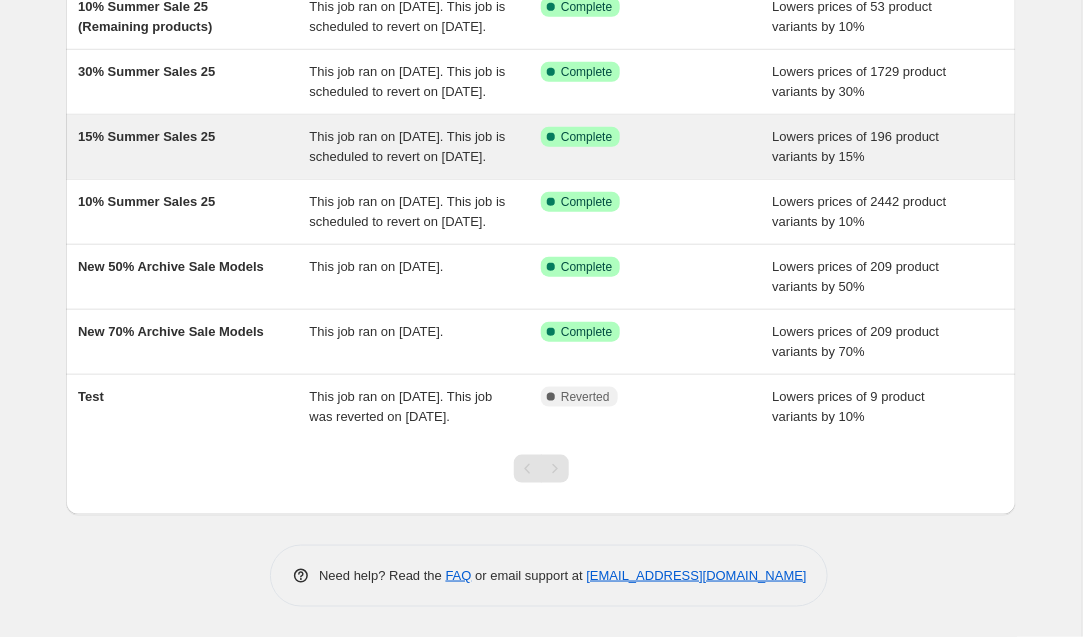 click on "15% Summer Sales 25" at bounding box center [194, 147] 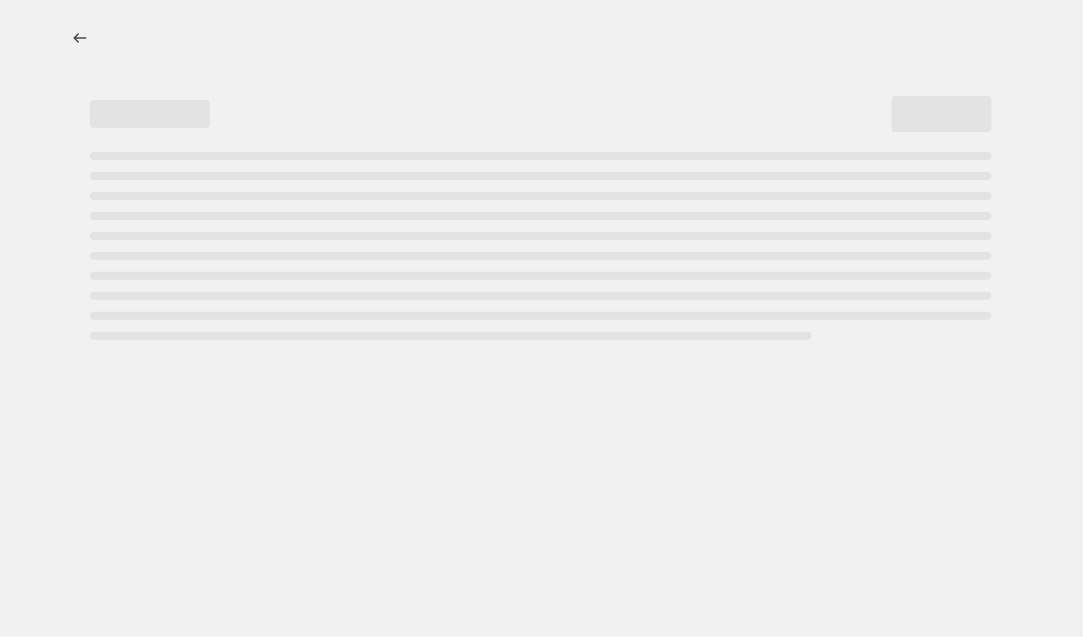 select on "percentage" 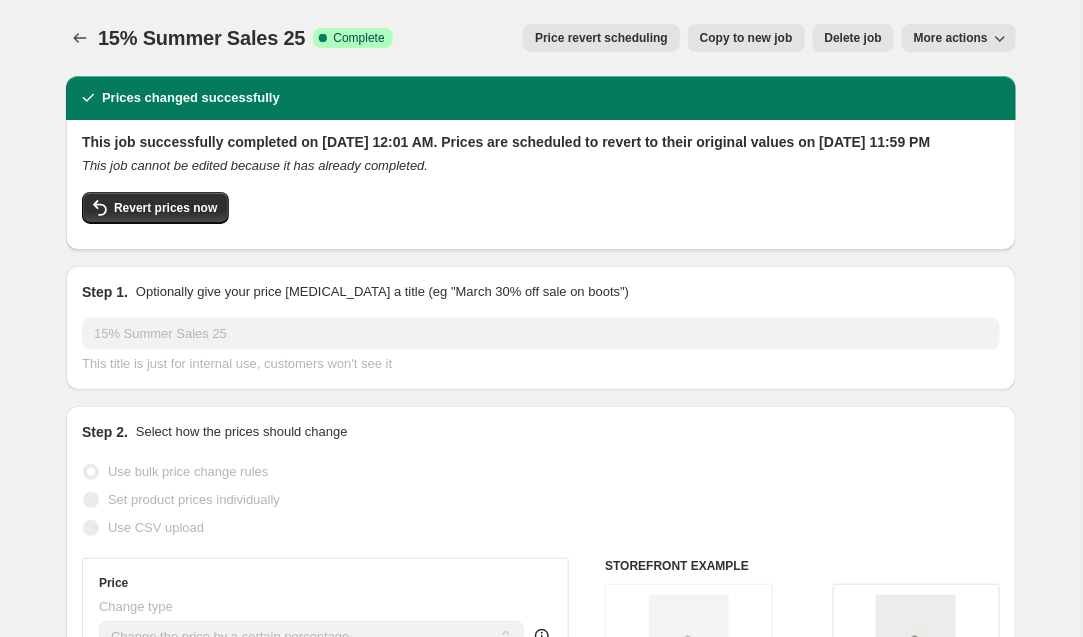 click on "Price revert scheduling" at bounding box center (601, 38) 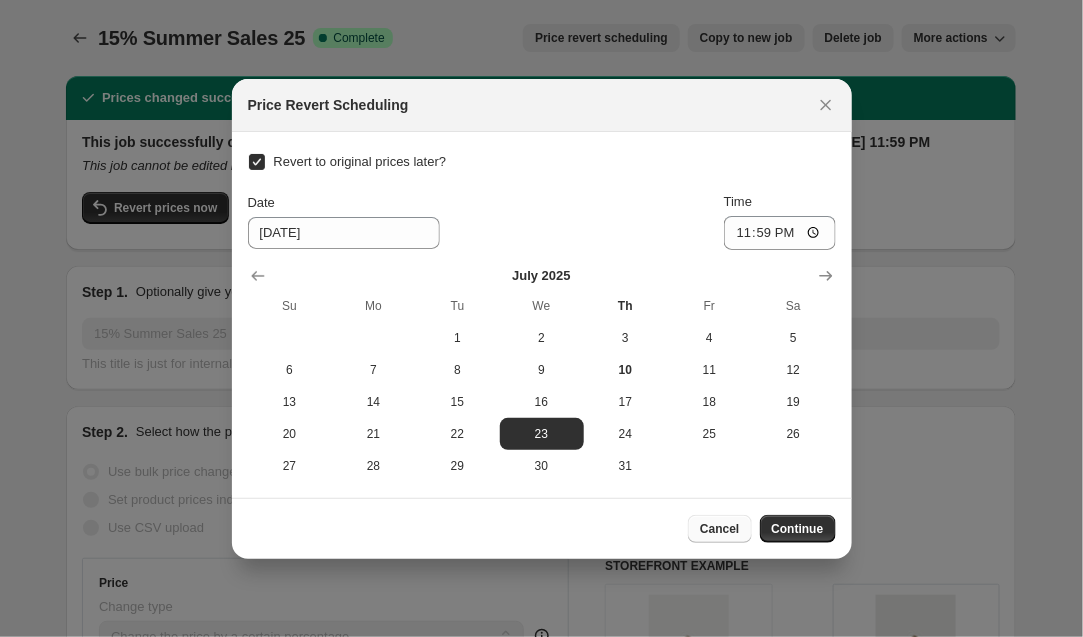 click on "Cancel" at bounding box center [719, 529] 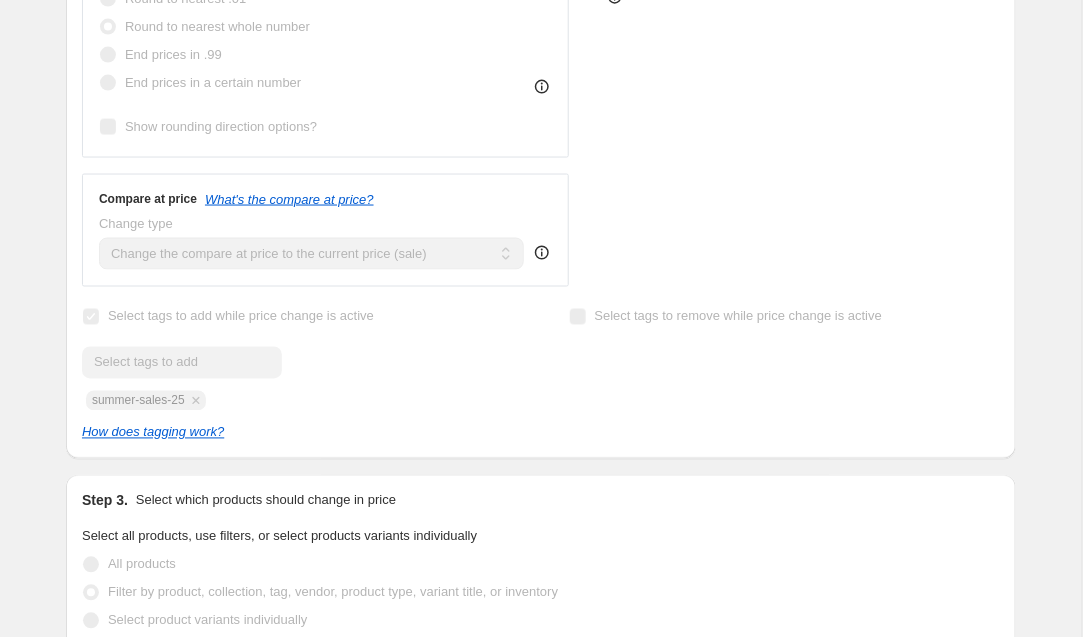 scroll, scrollTop: 818, scrollLeft: 0, axis: vertical 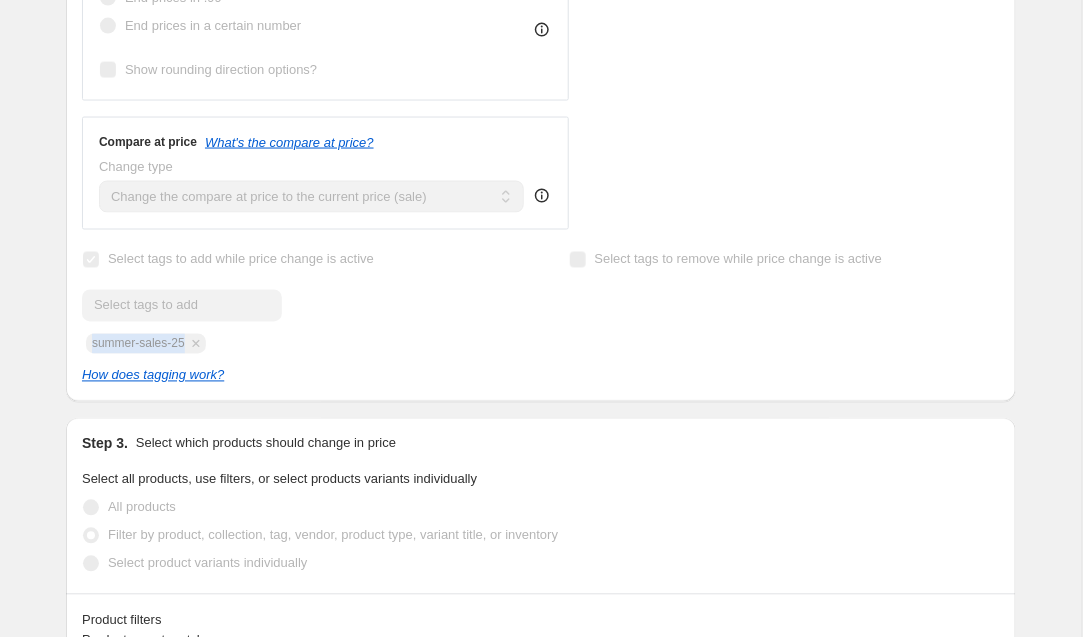 drag, startPoint x: 85, startPoint y: 399, endPoint x: 231, endPoint y: 397, distance: 146.0137 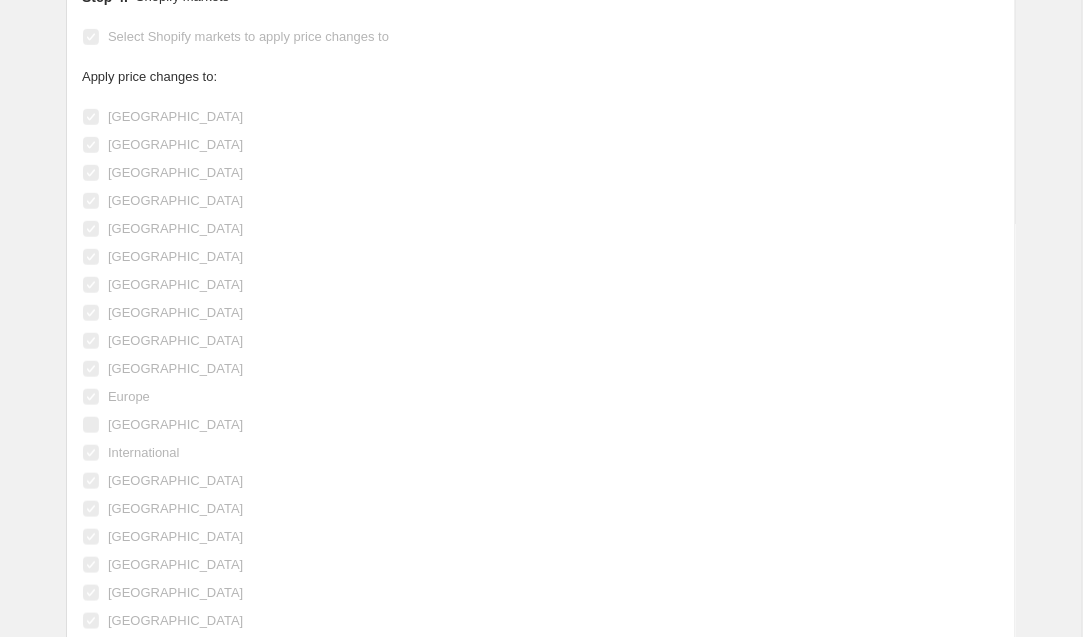 scroll, scrollTop: 2310, scrollLeft: 0, axis: vertical 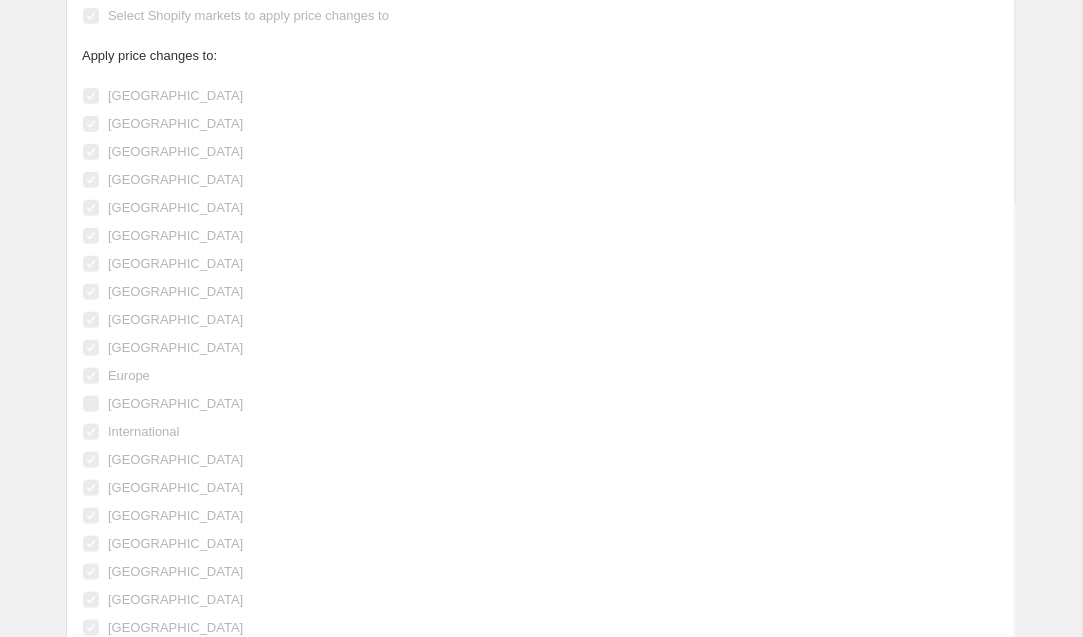 click on "[GEOGRAPHIC_DATA]" at bounding box center [175, 235] 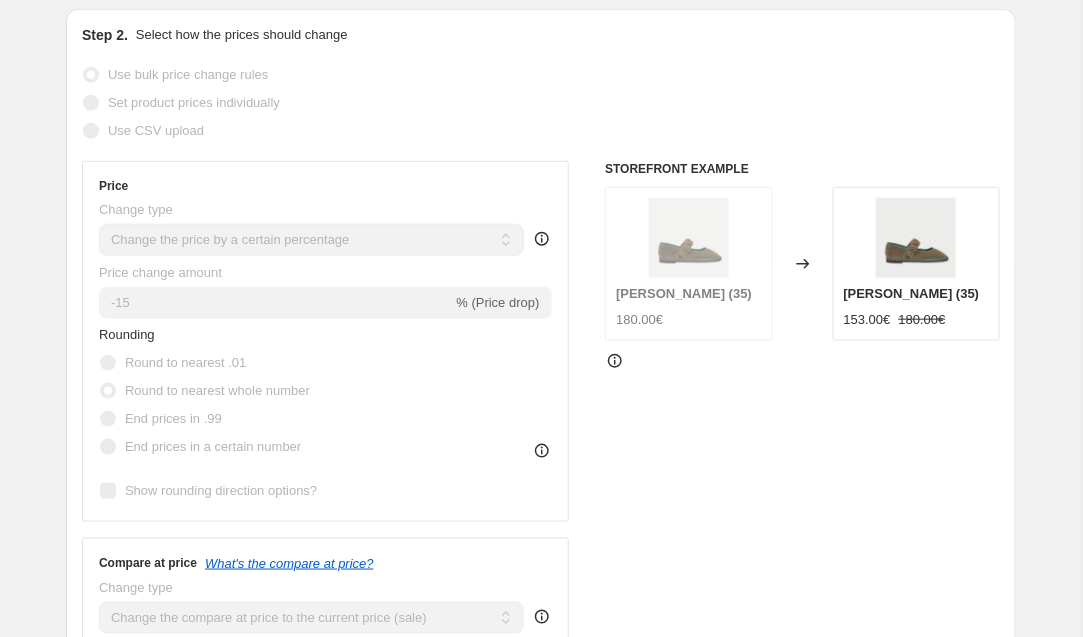 scroll, scrollTop: 212, scrollLeft: 0, axis: vertical 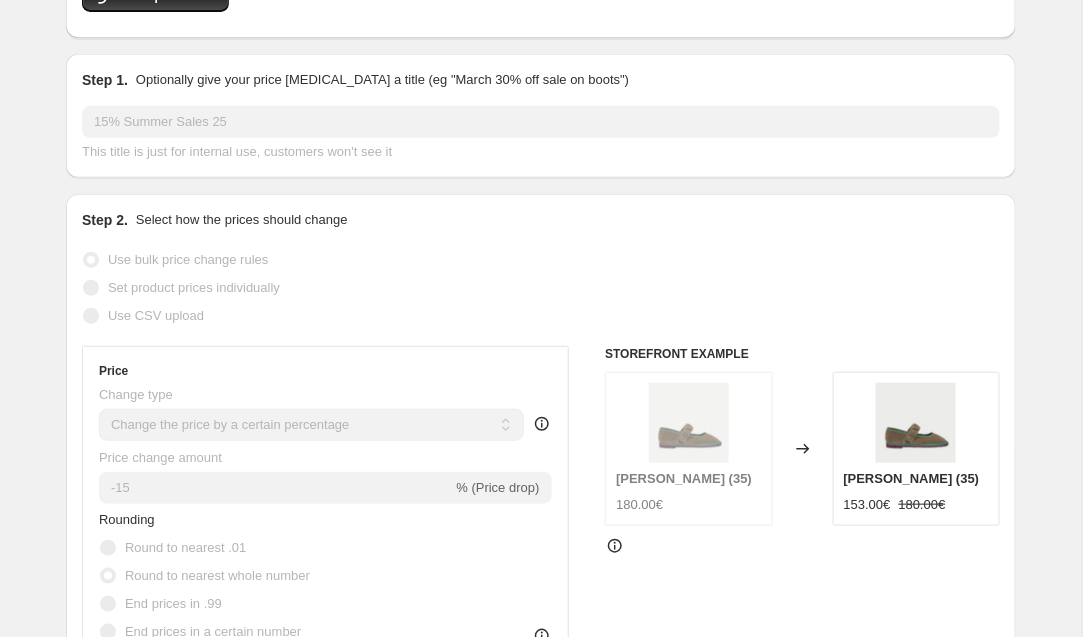 click on "Price" at bounding box center [325, 371] 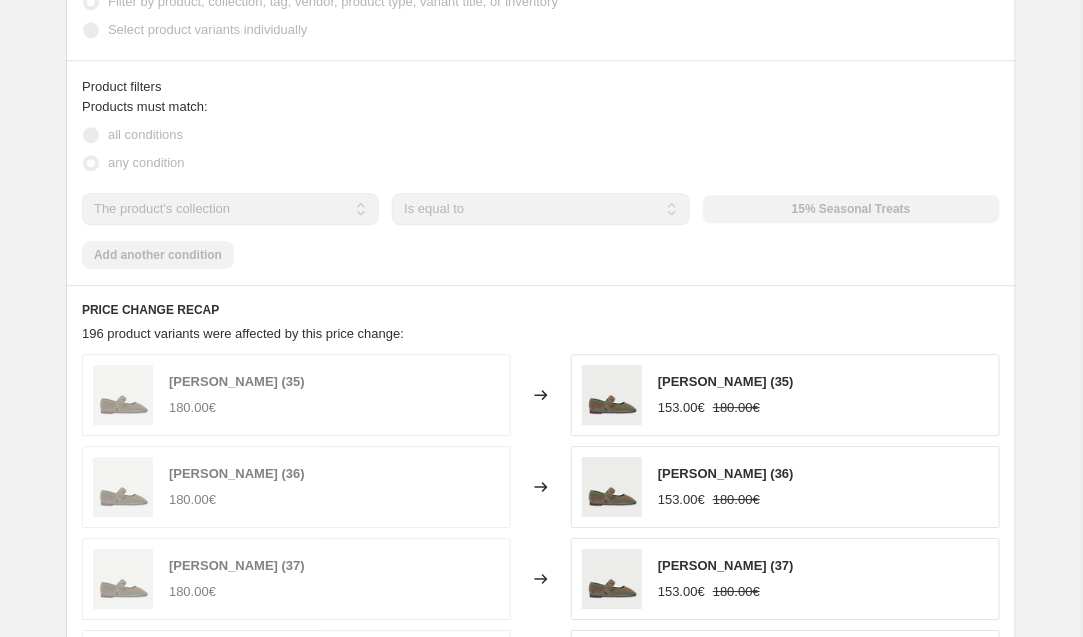 scroll, scrollTop: 0, scrollLeft: 0, axis: both 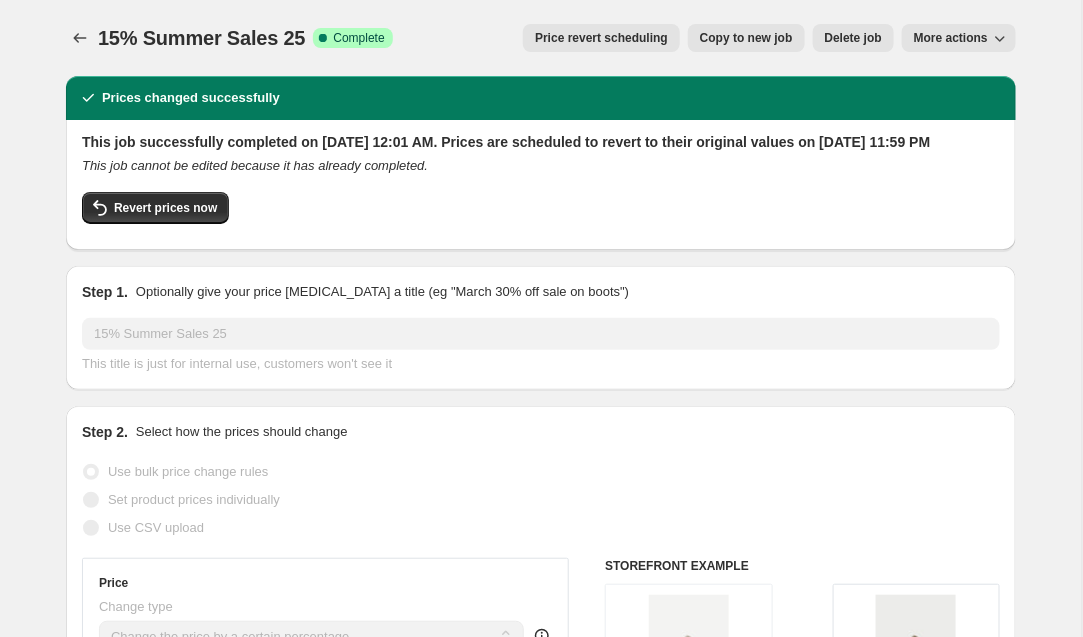 click on "Price revert scheduling" at bounding box center [601, 38] 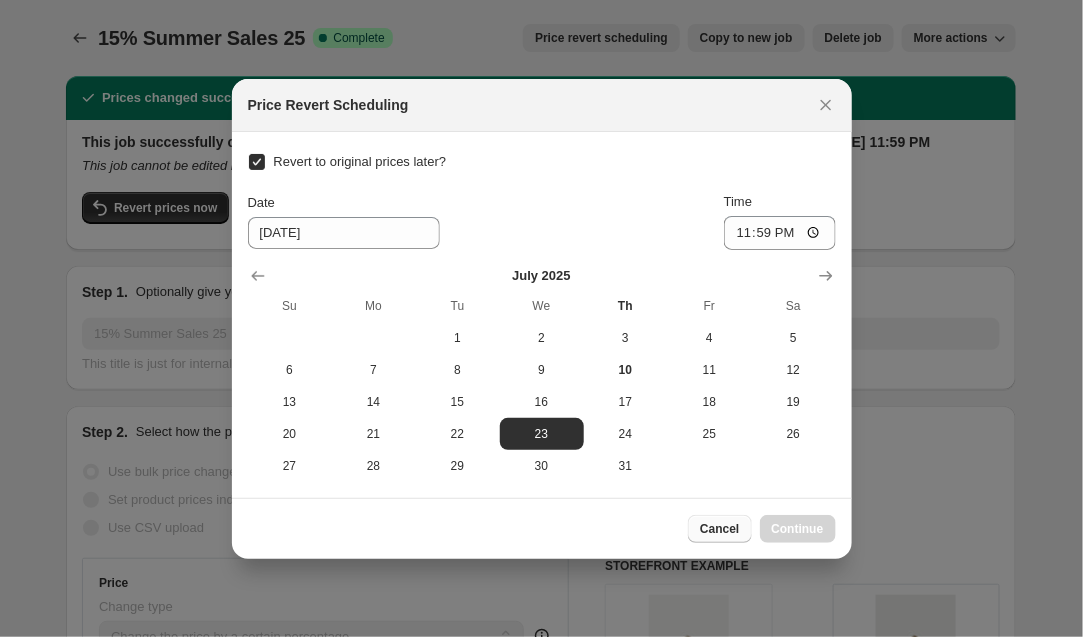 click on "Cancel" at bounding box center [719, 529] 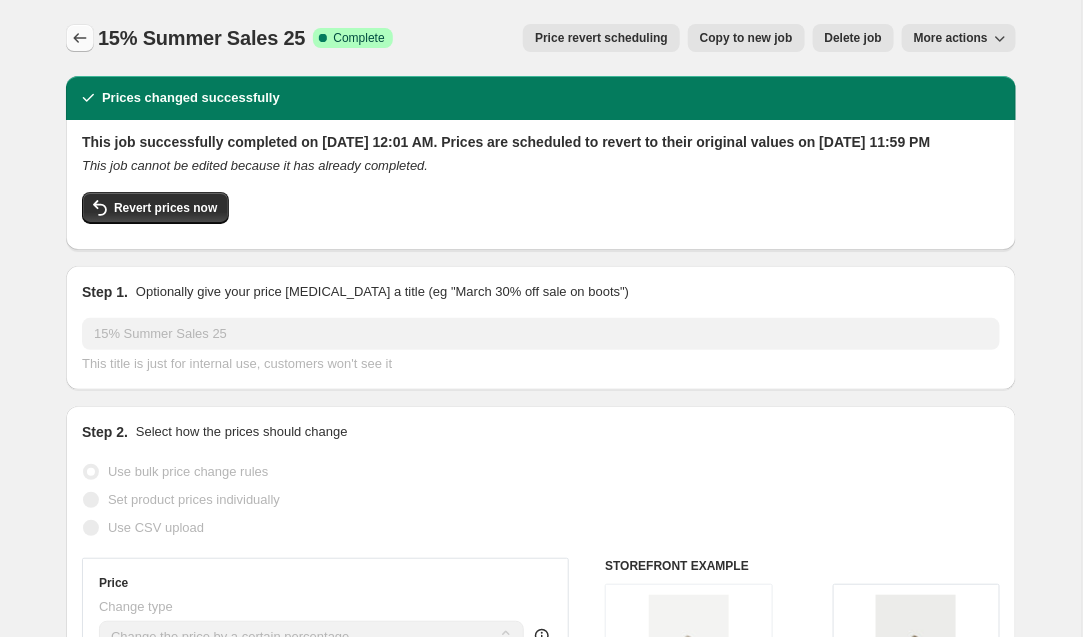 click at bounding box center (80, 38) 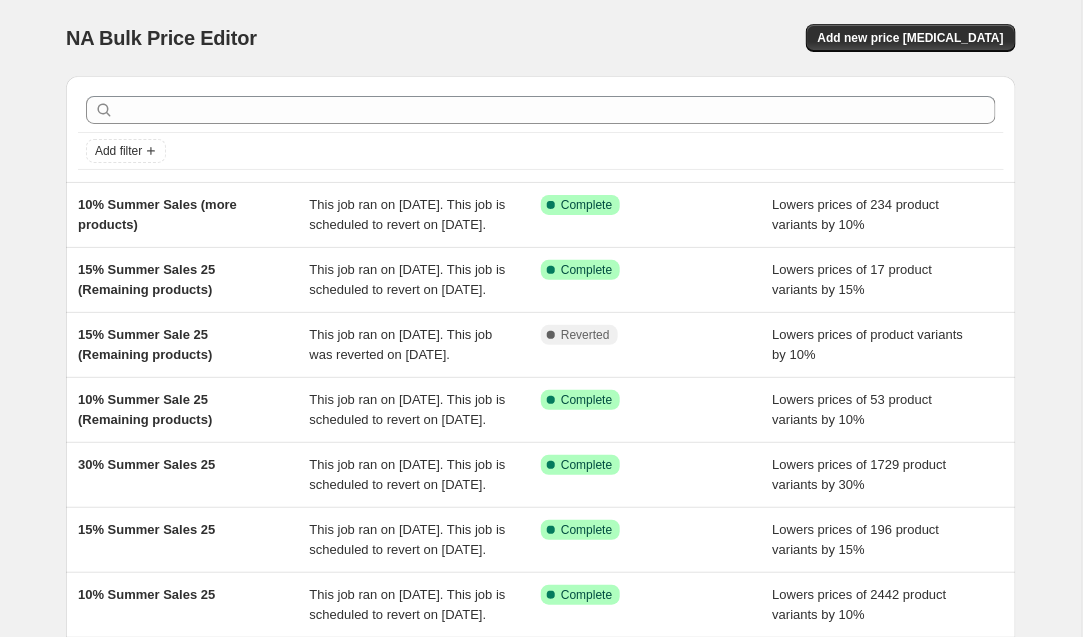 scroll, scrollTop: 128, scrollLeft: 0, axis: vertical 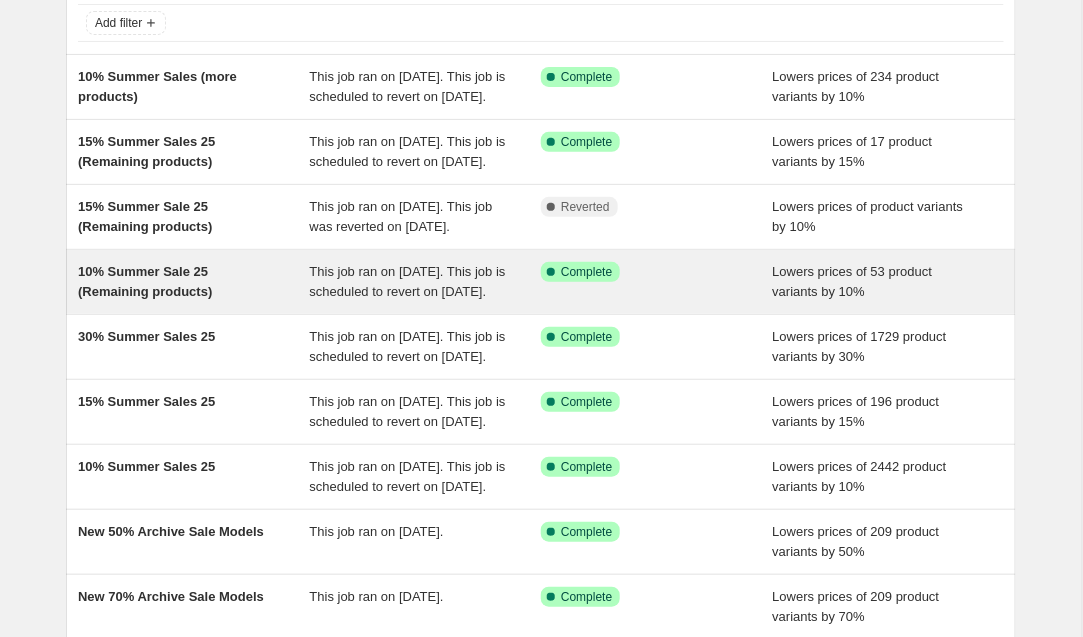 click on "10% Summer Sale 25 (Remaining products)" at bounding box center [194, 282] 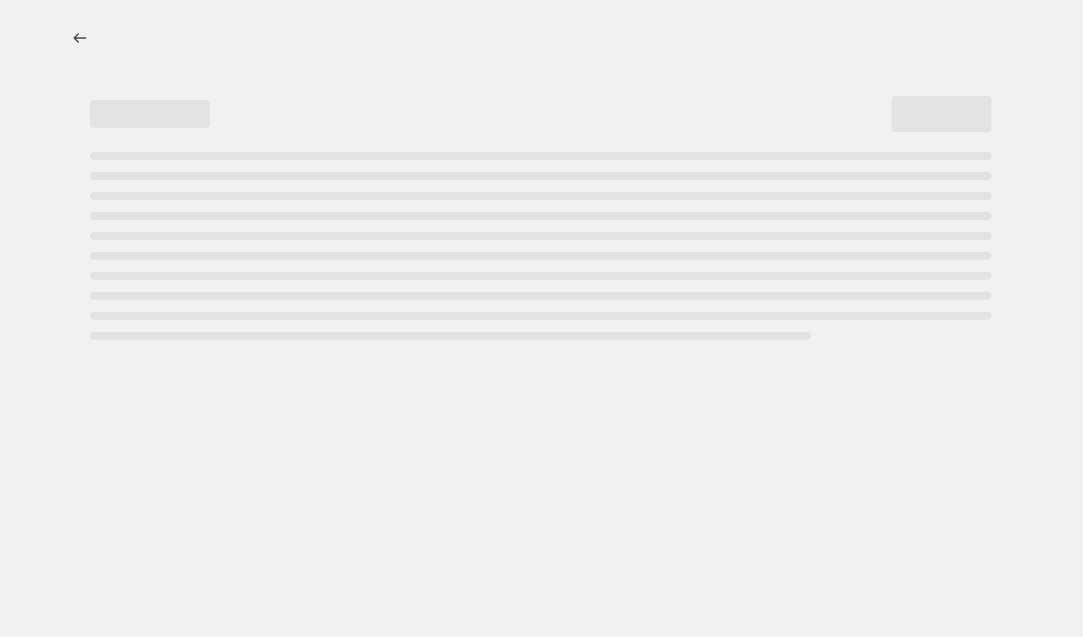 scroll, scrollTop: 0, scrollLeft: 0, axis: both 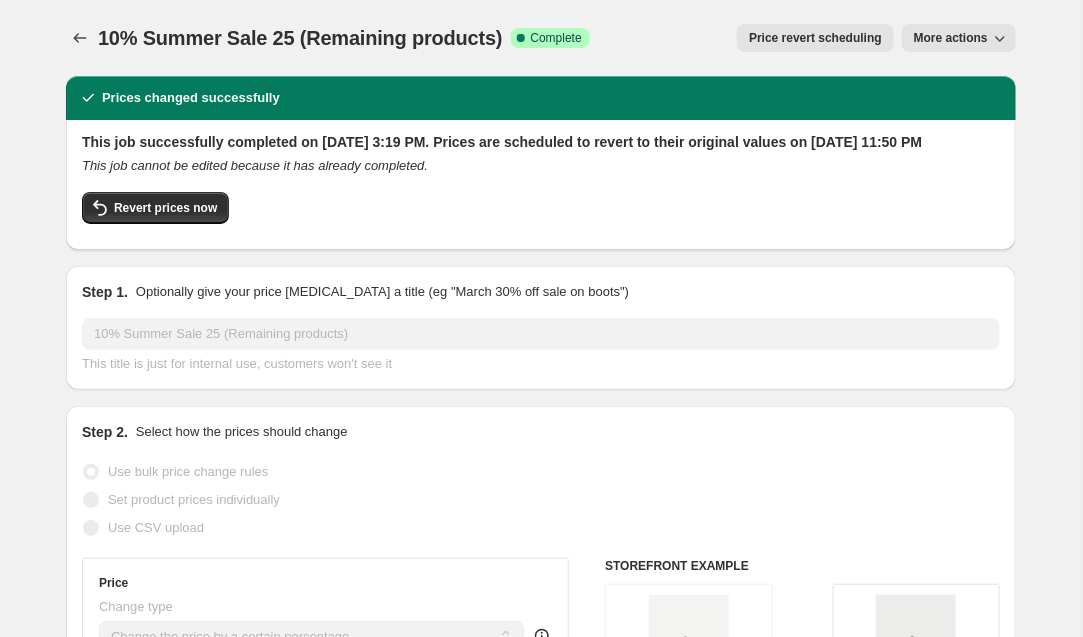 click on "Price revert scheduling" at bounding box center (815, 38) 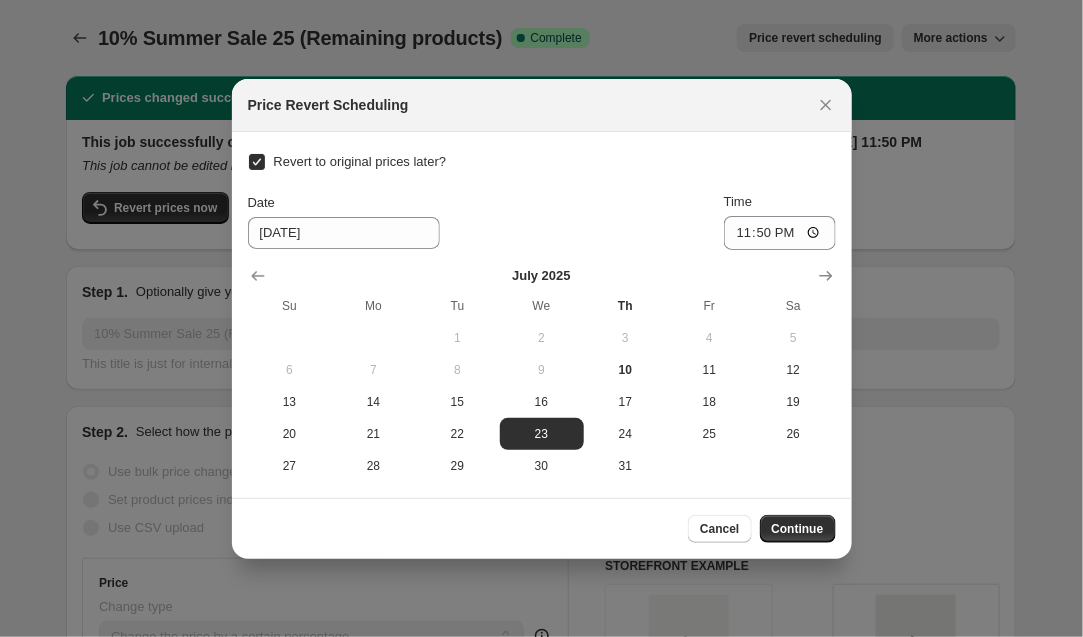 click on "Revert to original prices later?" at bounding box center [360, 161] 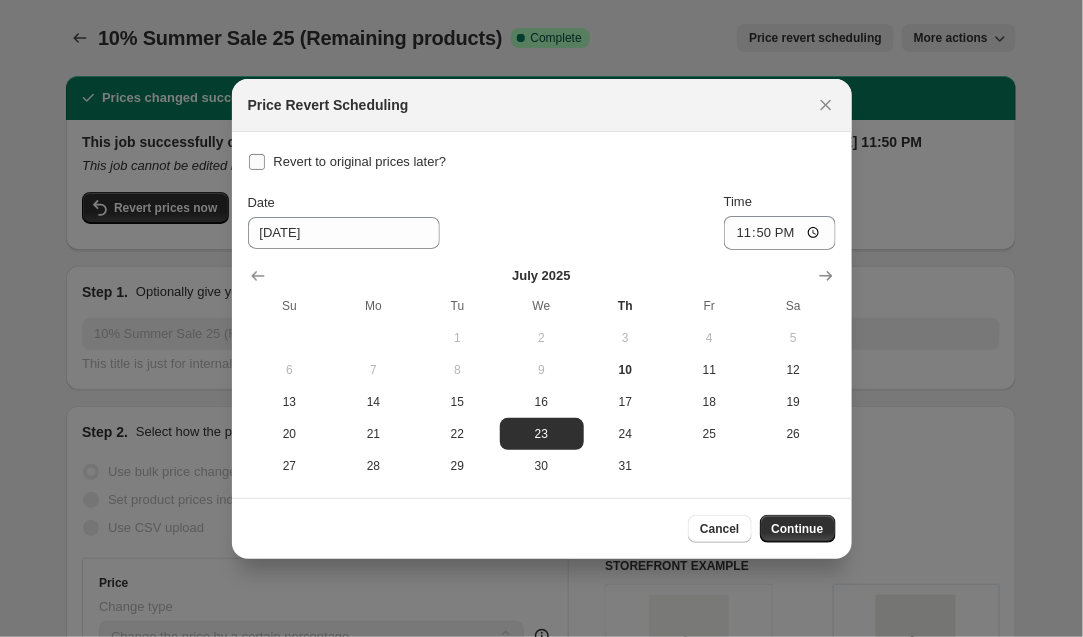 checkbox on "false" 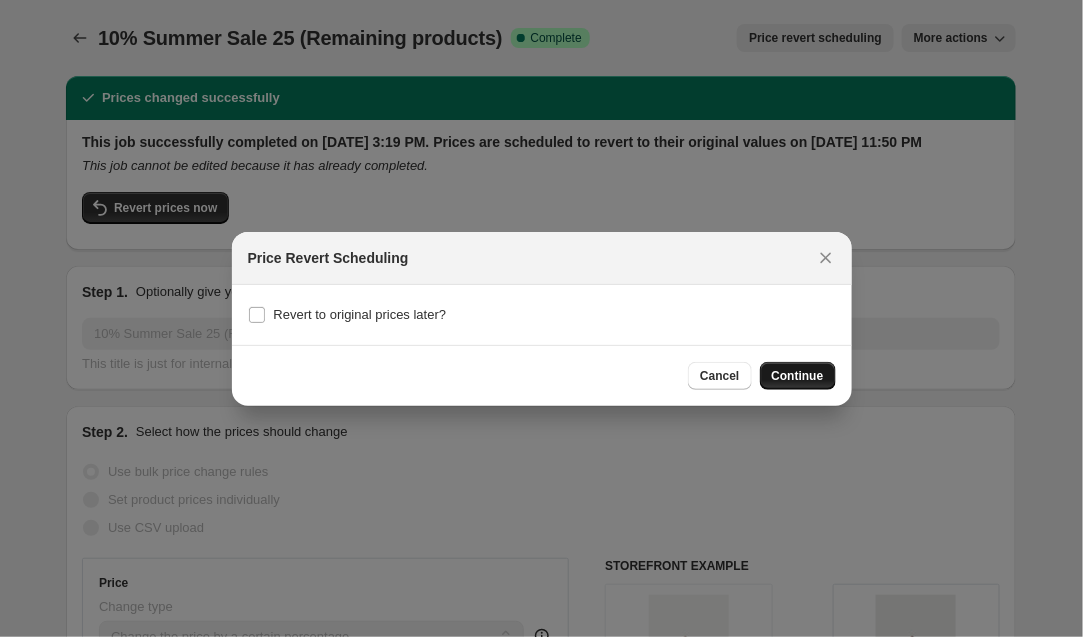 click on "Continue" at bounding box center (798, 376) 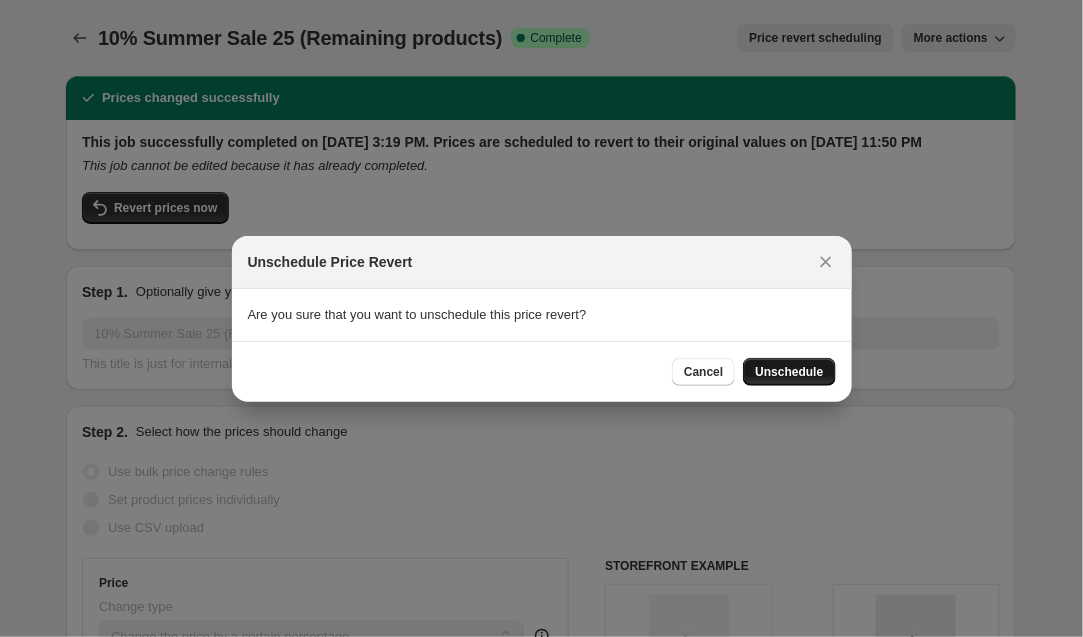 click on "Unschedule" at bounding box center [789, 372] 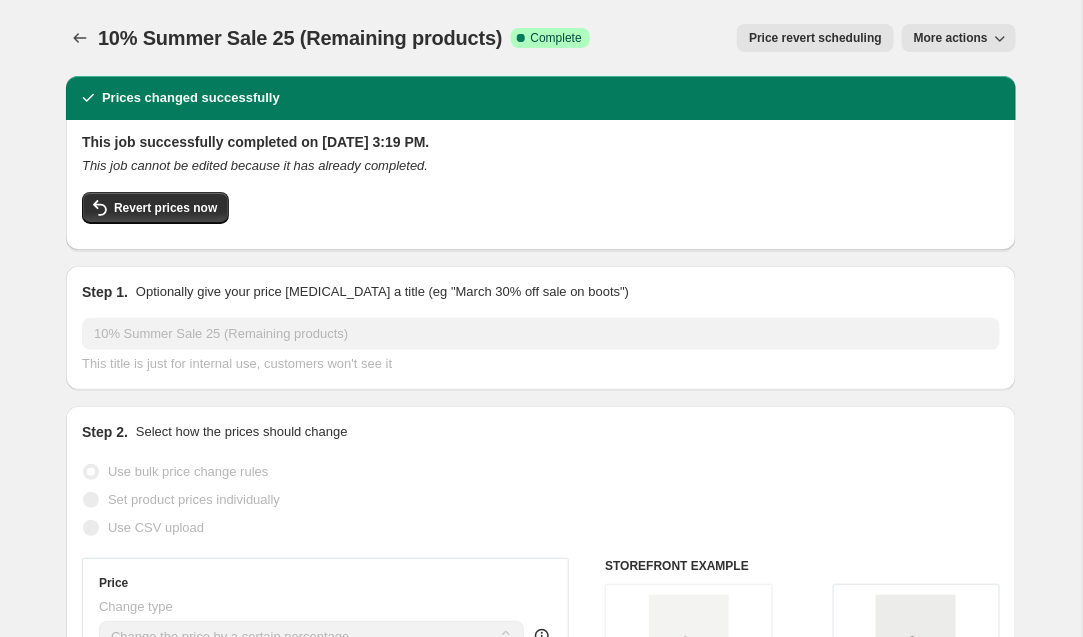 click on "Price revert scheduling" at bounding box center [815, 38] 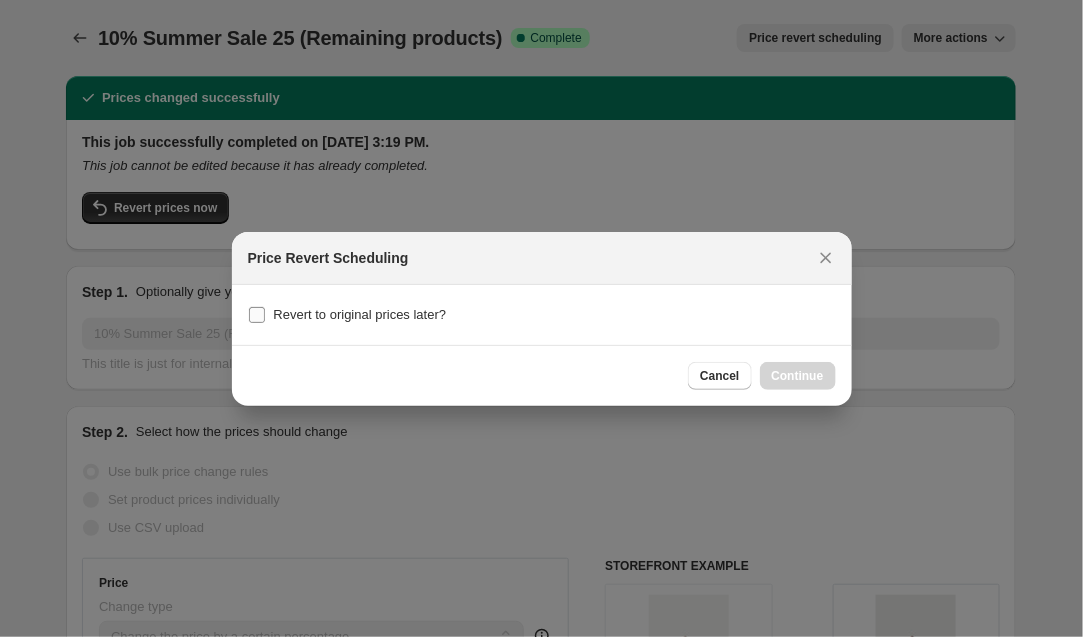 click on "Revert to original prices later?" at bounding box center (360, 314) 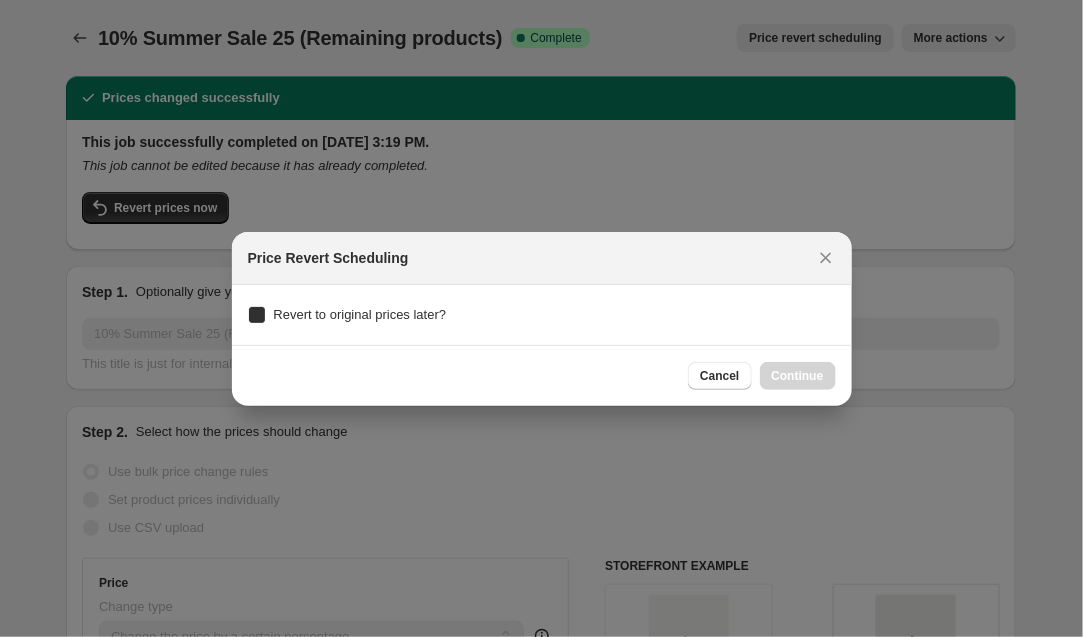 checkbox on "true" 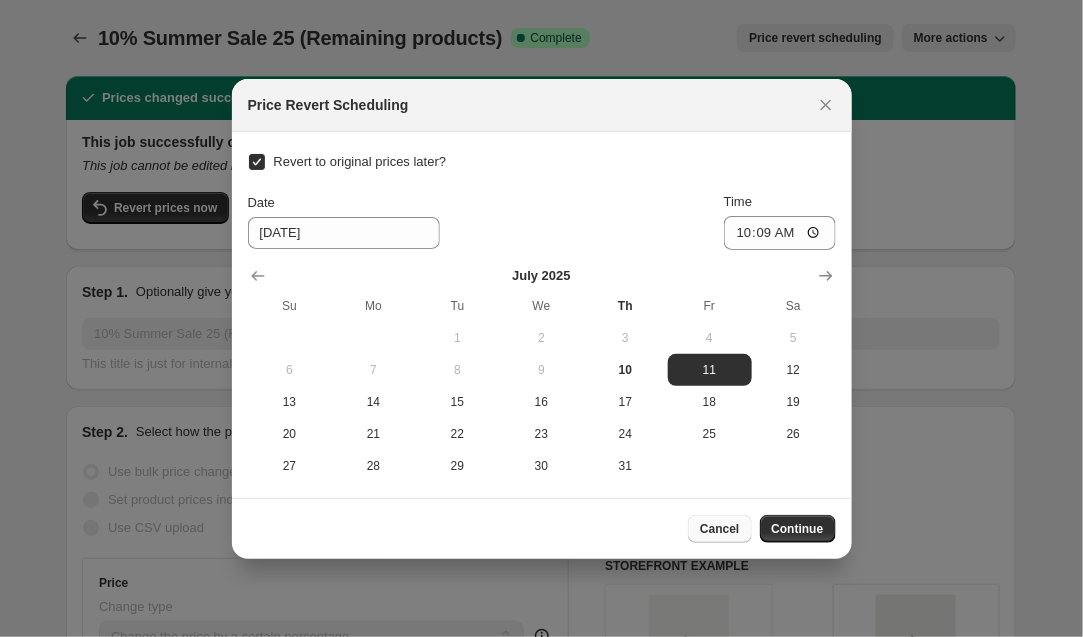 click on "Cancel" at bounding box center [719, 529] 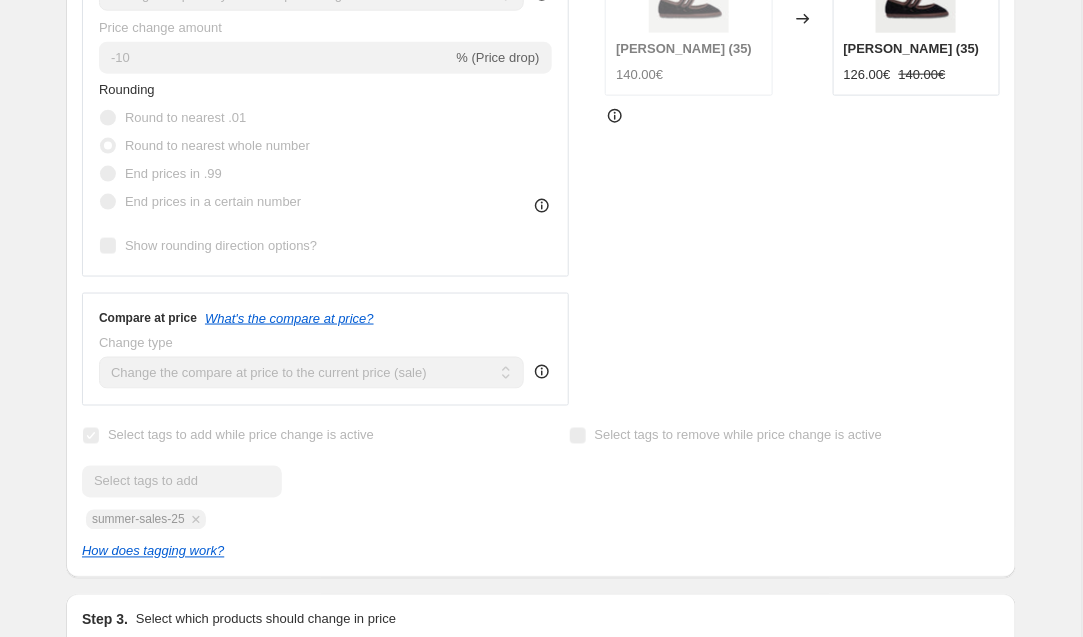 scroll, scrollTop: 665, scrollLeft: 0, axis: vertical 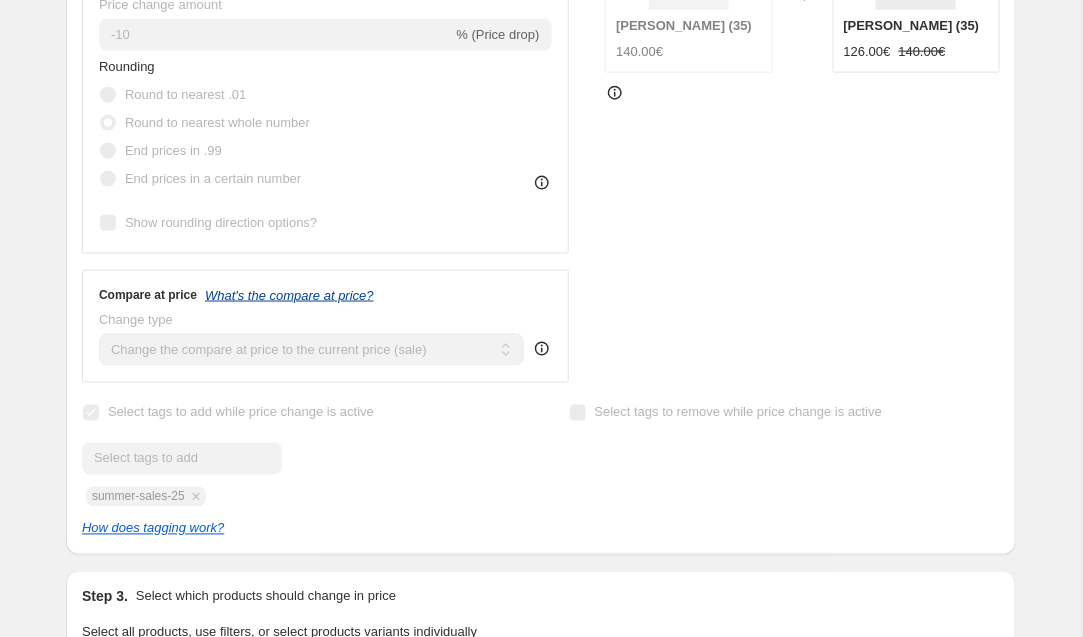 click on "What's the compare at price?" at bounding box center [289, 295] 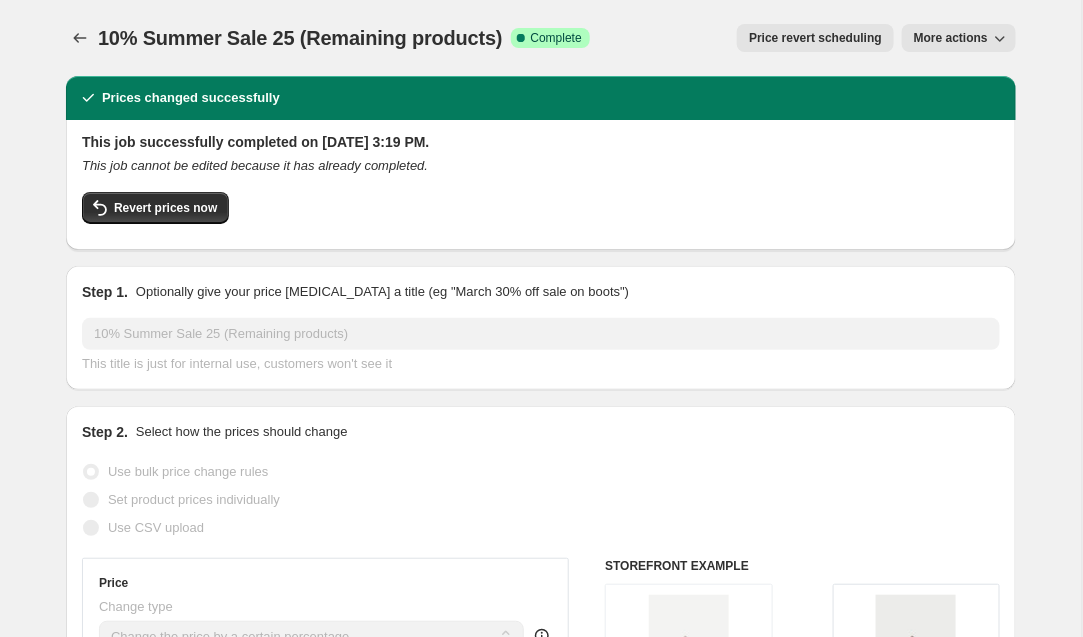 scroll, scrollTop: 664, scrollLeft: 0, axis: vertical 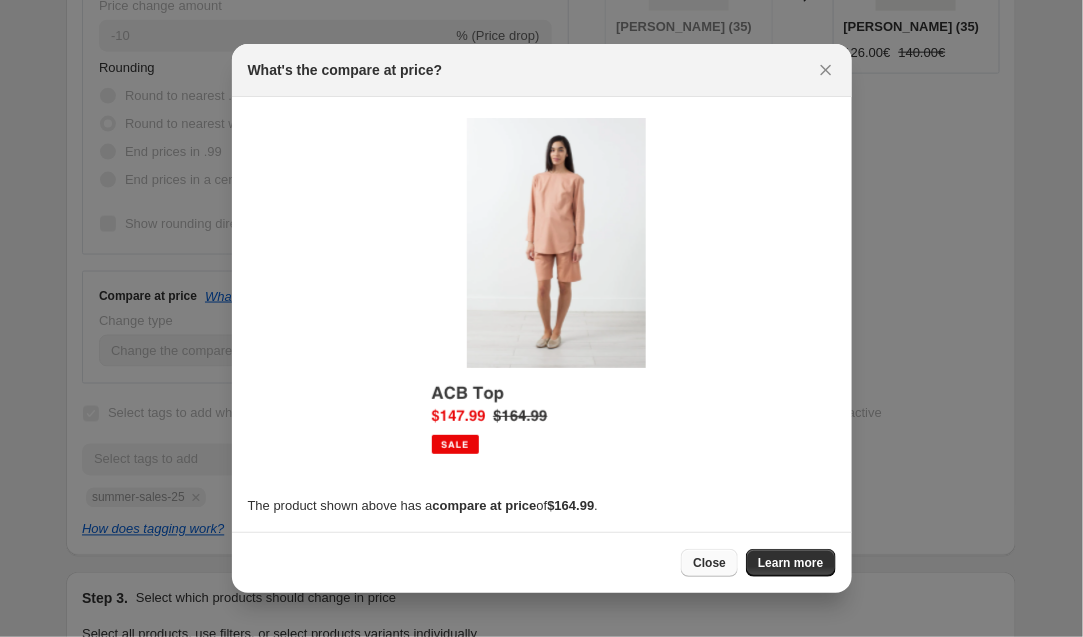 click on "Close" at bounding box center [709, 563] 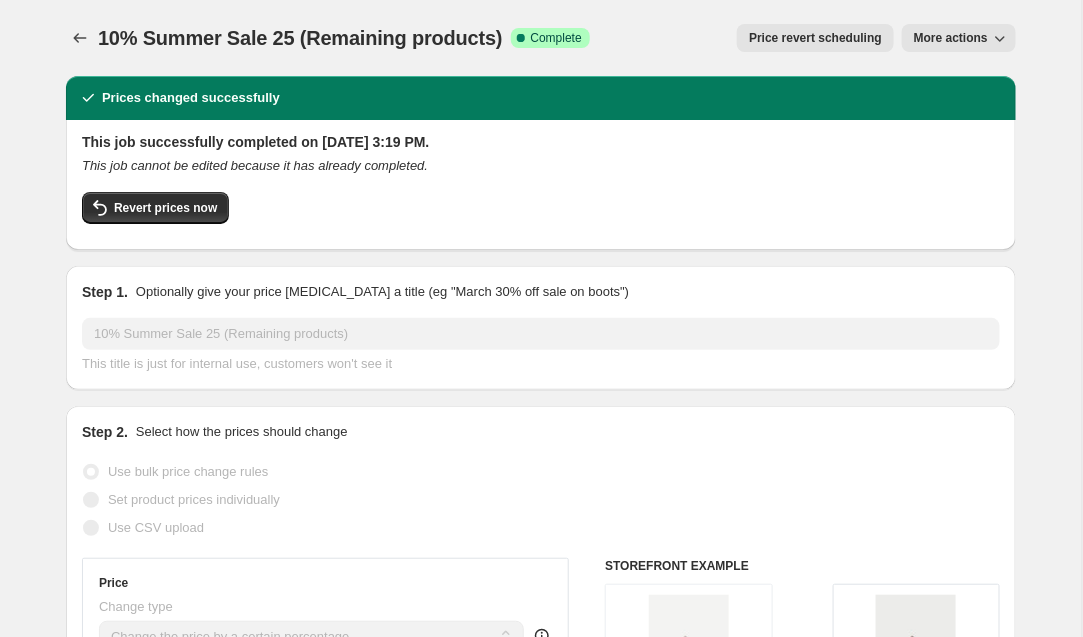 scroll, scrollTop: 0, scrollLeft: 0, axis: both 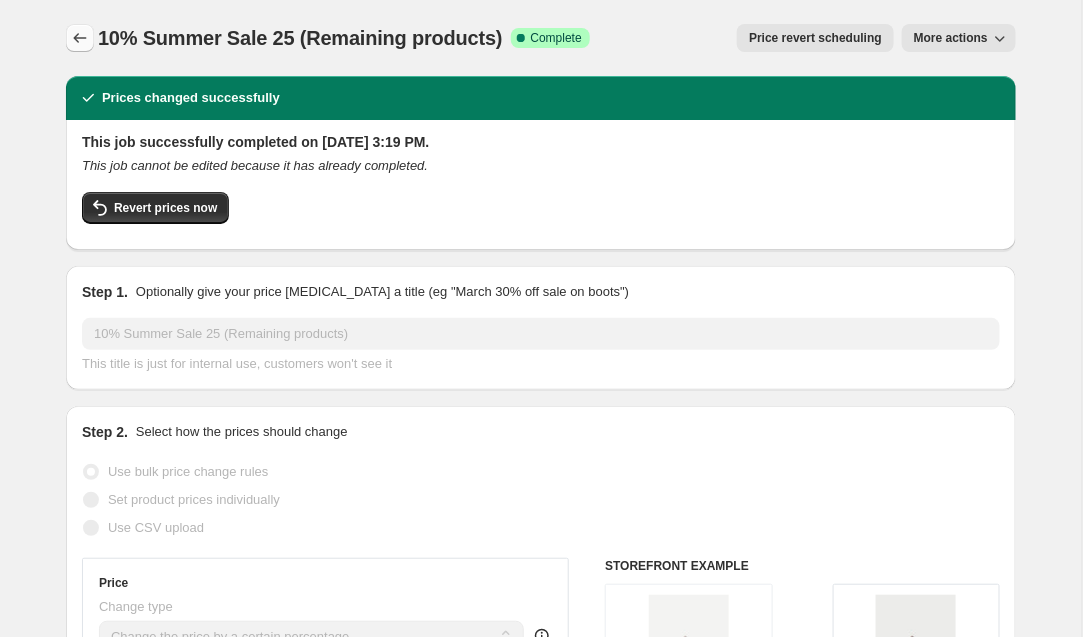 click 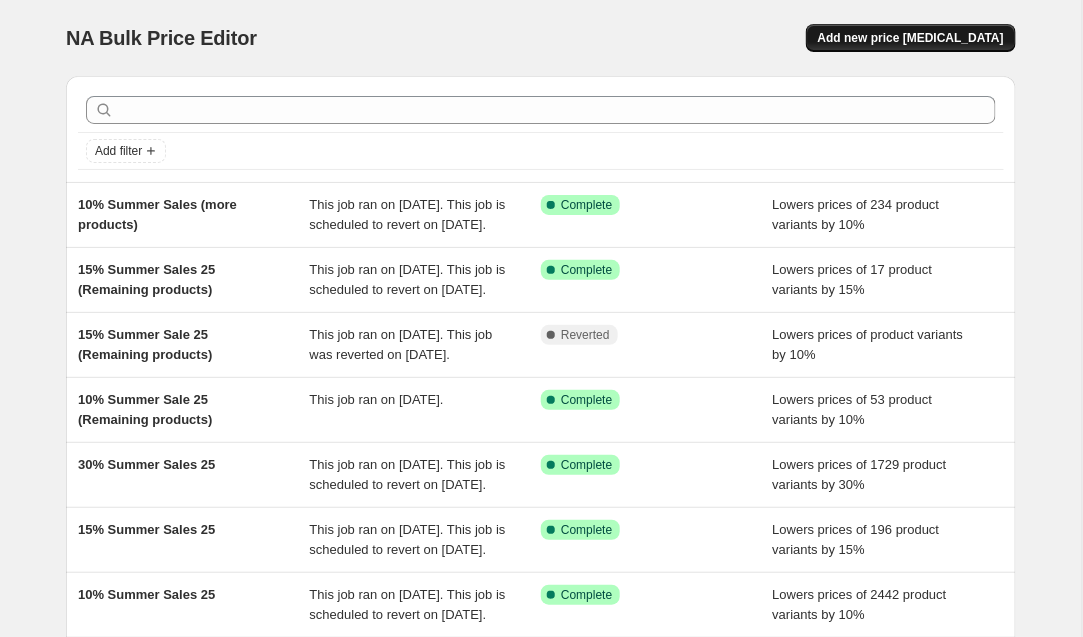click on "Add new price [MEDICAL_DATA]" at bounding box center [911, 38] 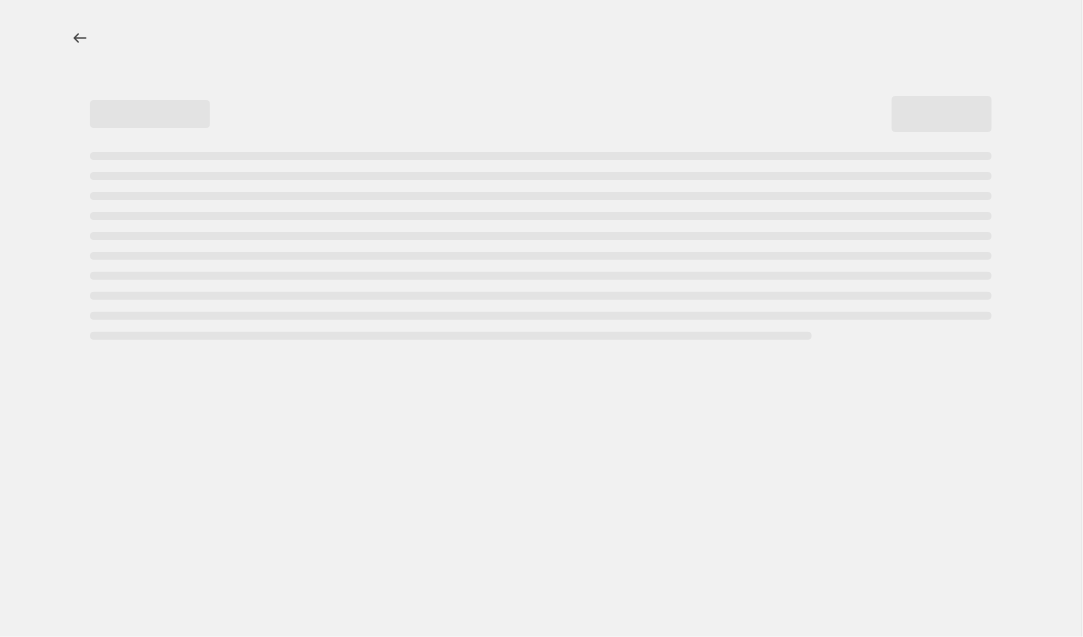 select on "percentage" 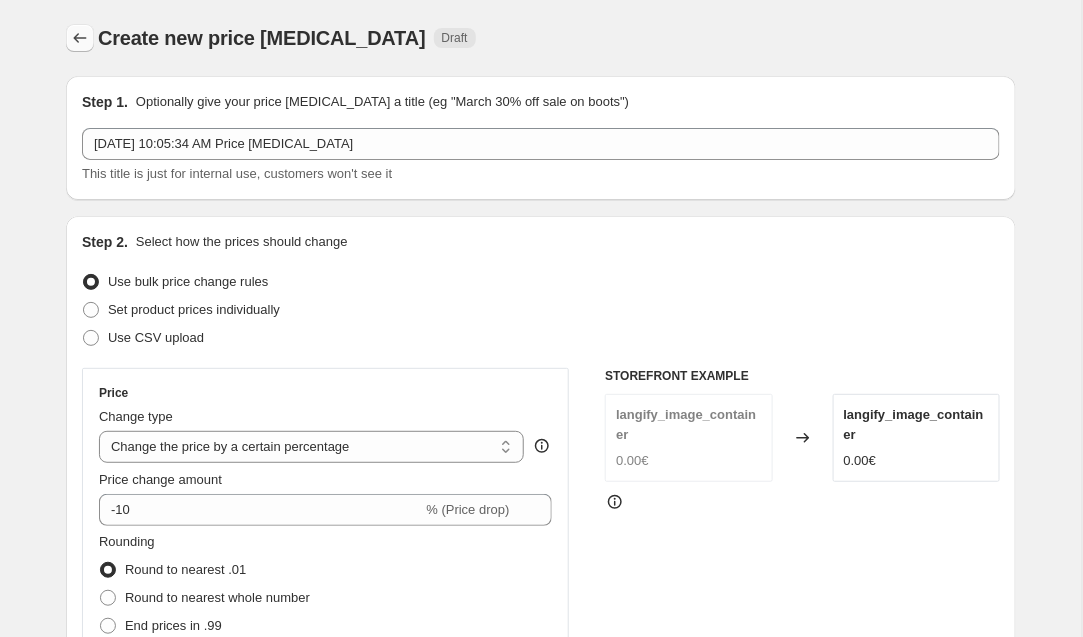 scroll, scrollTop: 0, scrollLeft: 0, axis: both 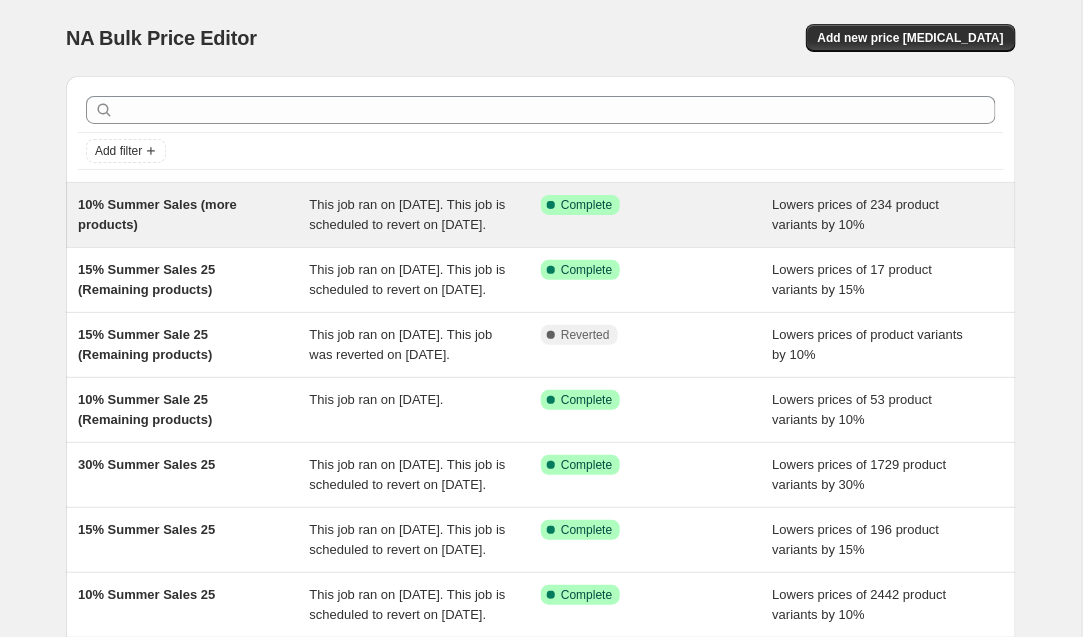 click on "10% Summer Sales (more products)" at bounding box center [194, 215] 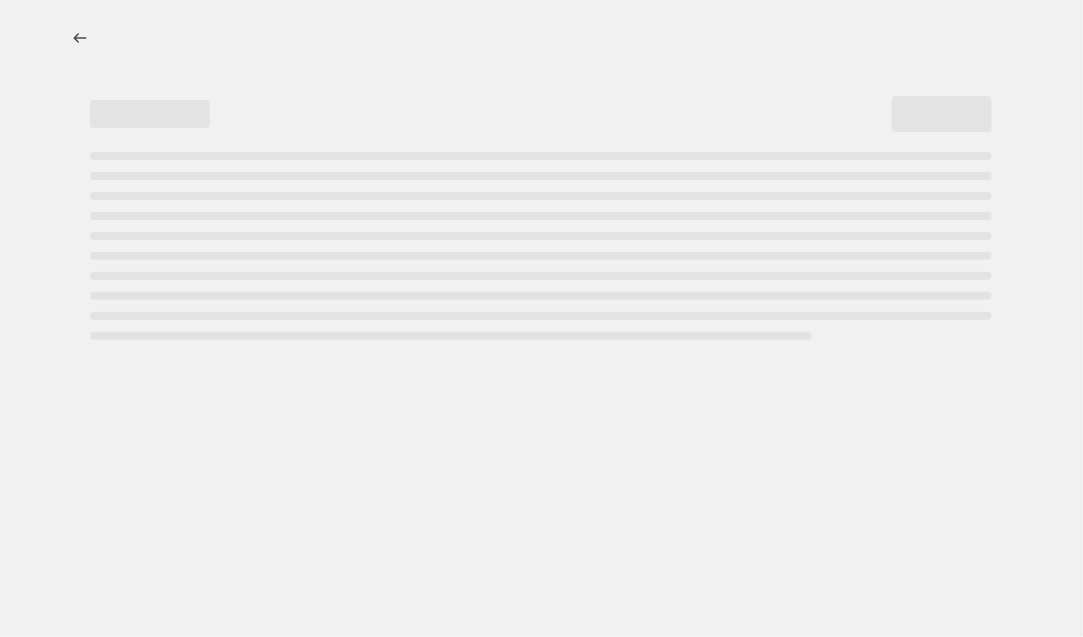 select on "percentage" 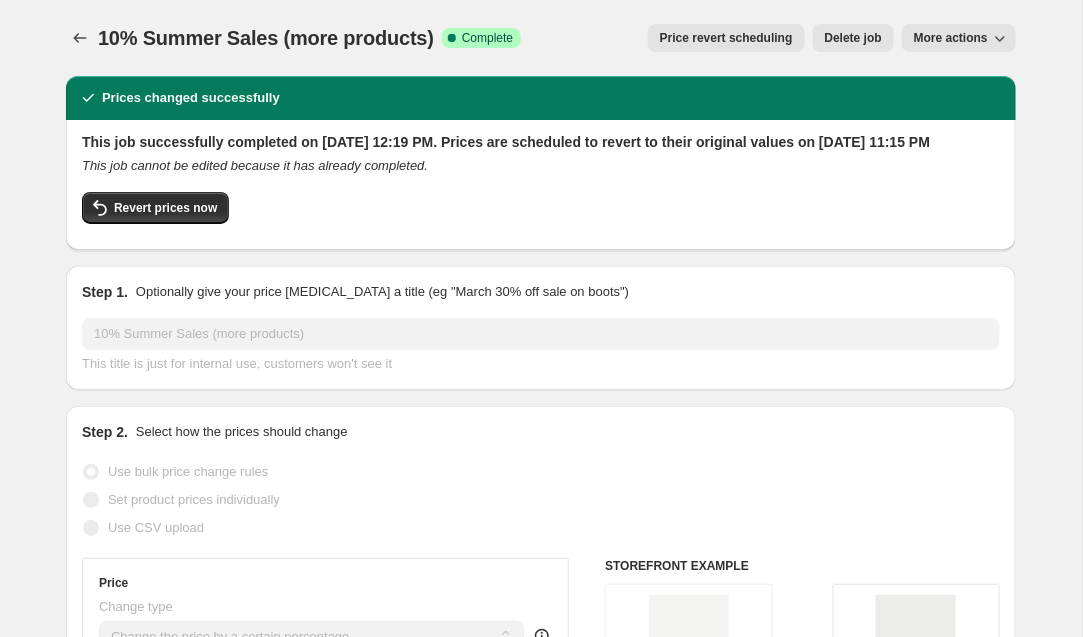 click on "Price revert scheduling" at bounding box center (726, 38) 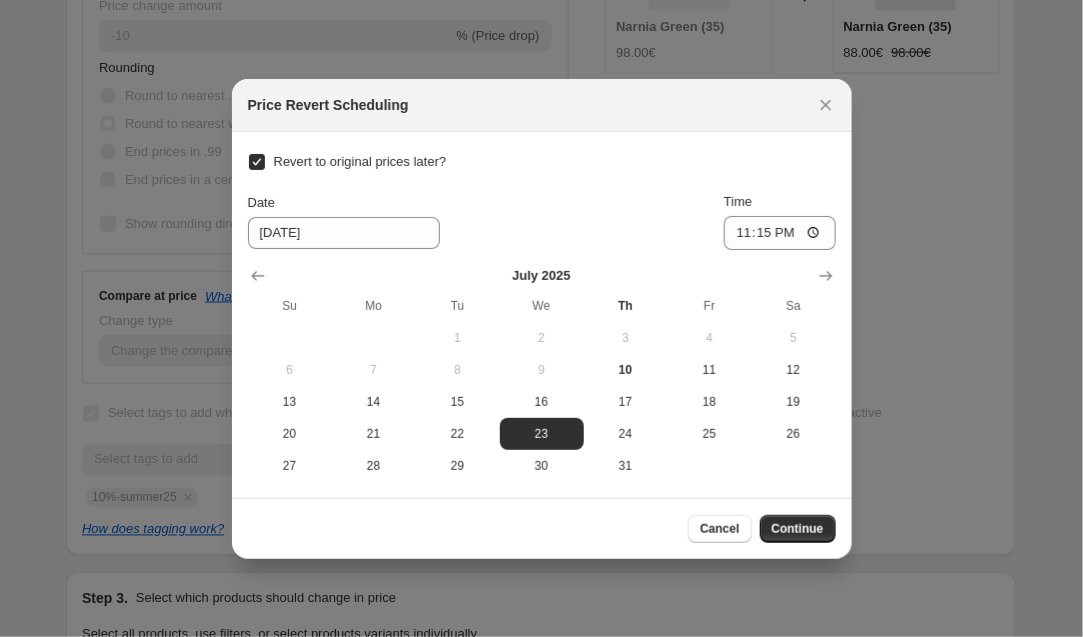 scroll, scrollTop: 0, scrollLeft: 0, axis: both 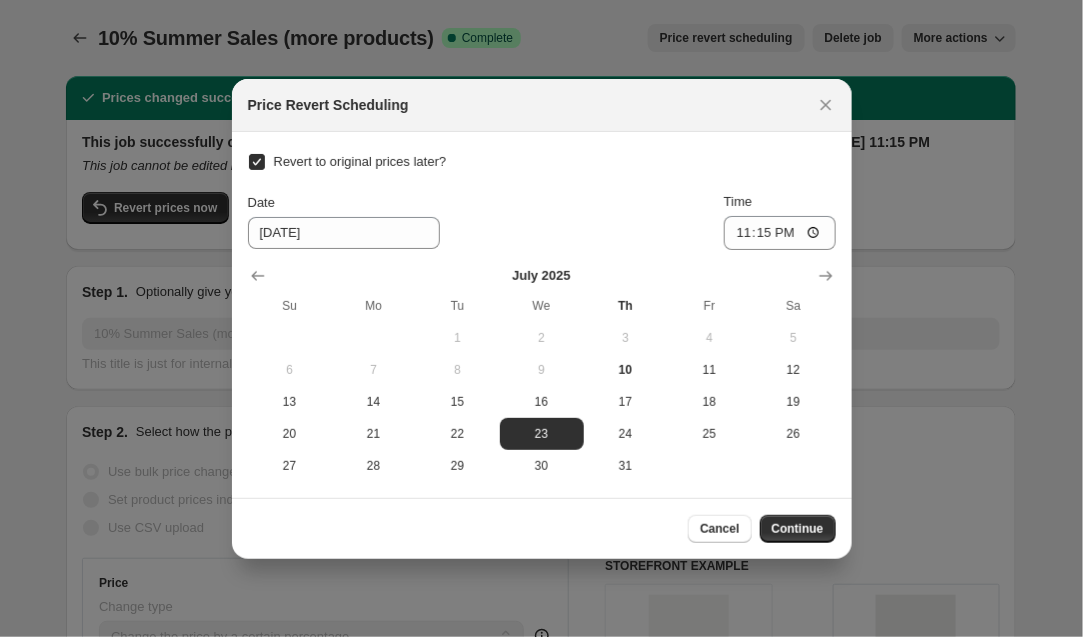click on "Revert to original prices later?" at bounding box center (360, 161) 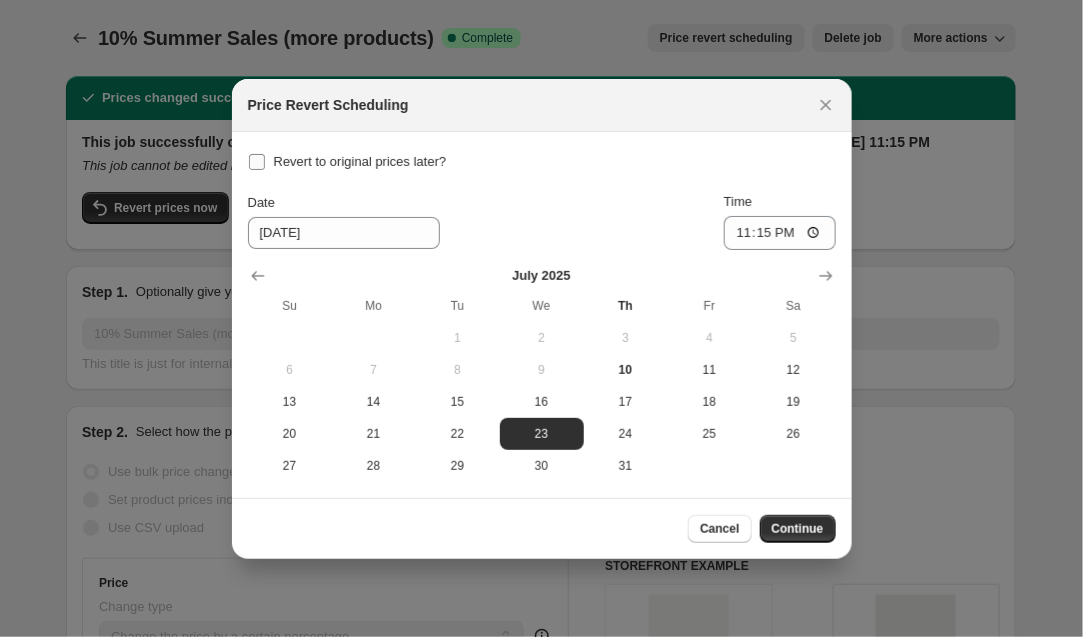 checkbox on "false" 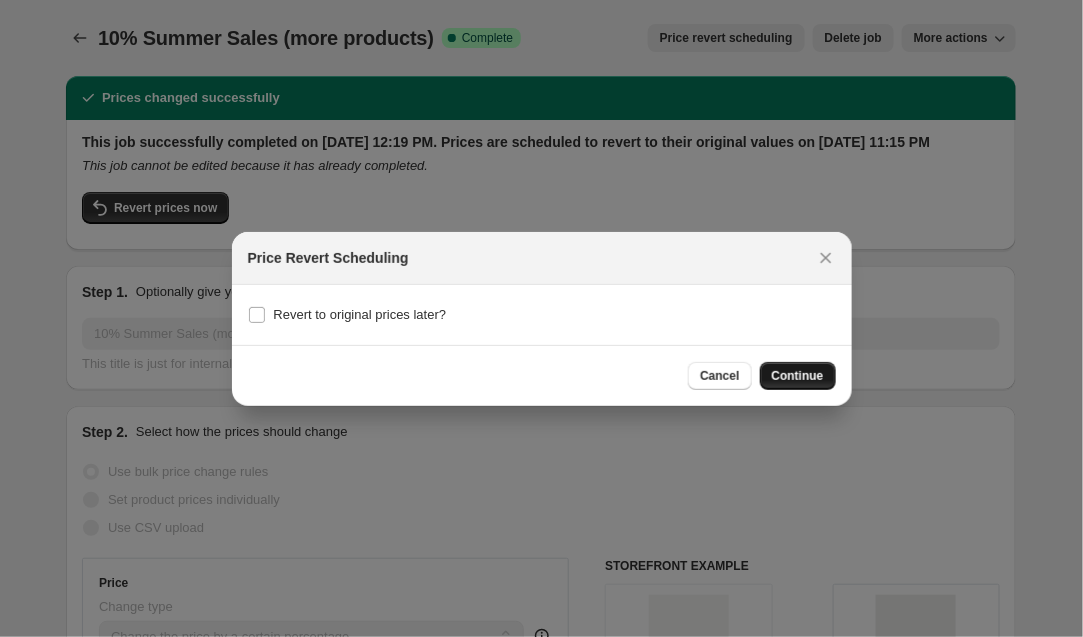 click on "Continue" at bounding box center (798, 376) 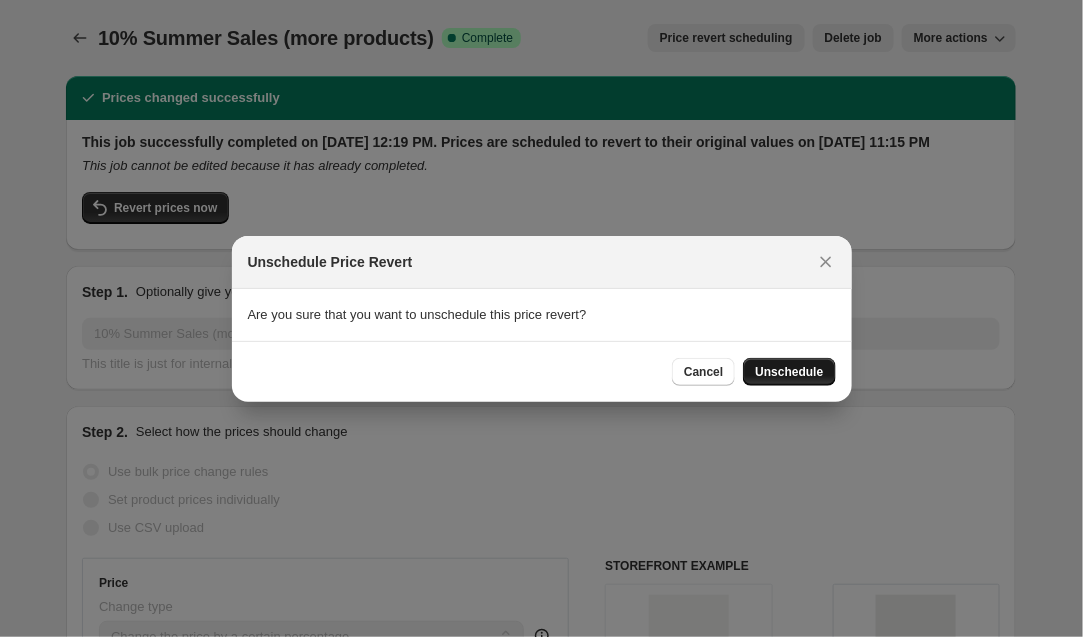 click on "Unschedule" at bounding box center [789, 372] 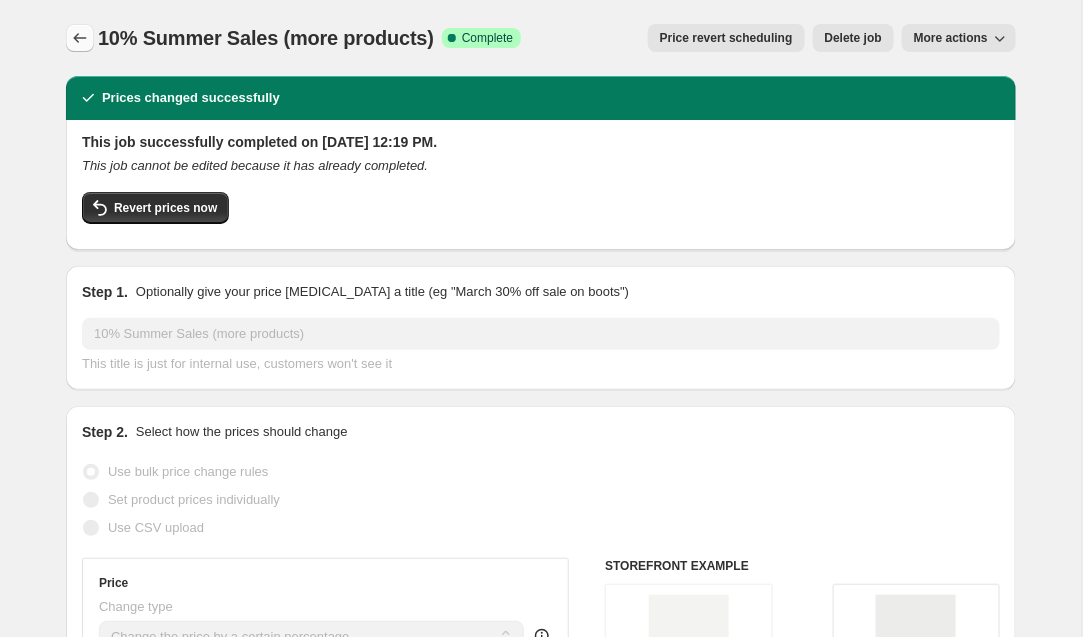 click at bounding box center (80, 38) 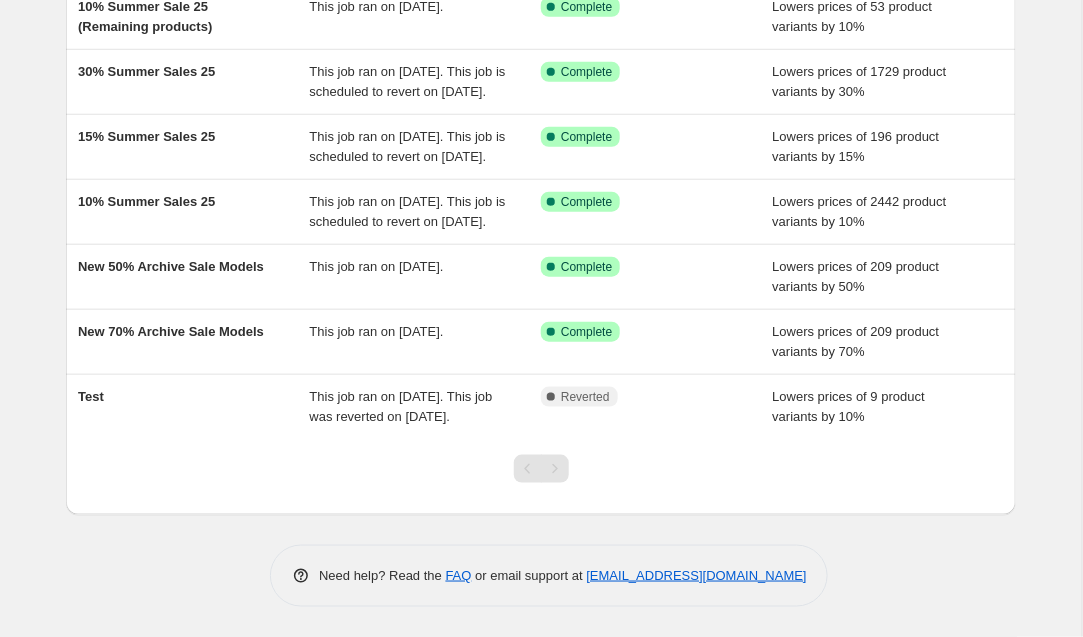 scroll, scrollTop: 425, scrollLeft: 0, axis: vertical 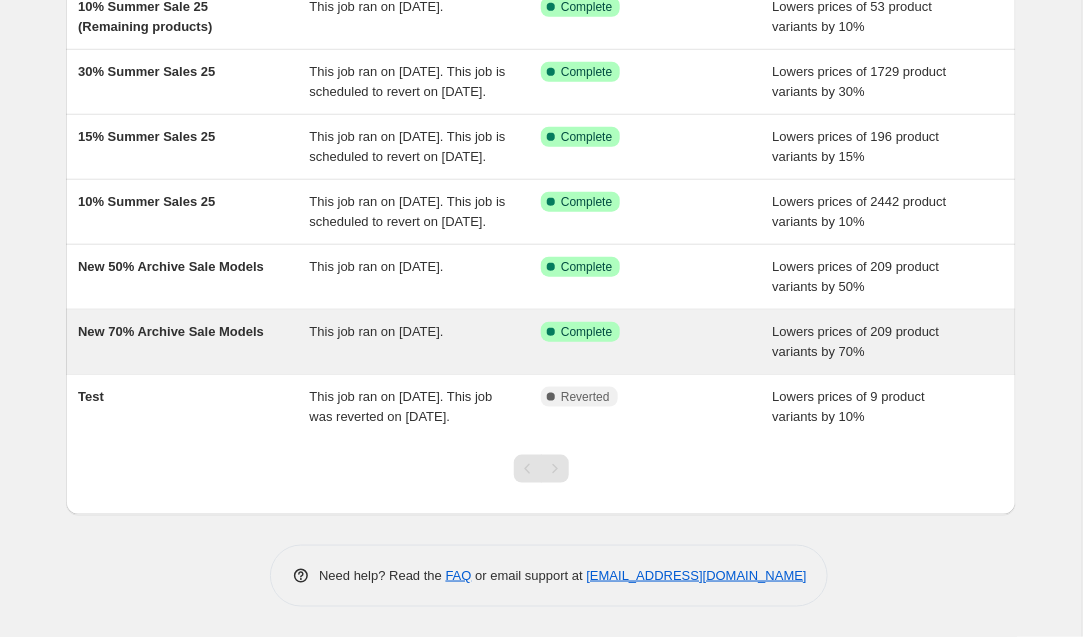 click on "New 70% Archive Sale Models" at bounding box center [194, 342] 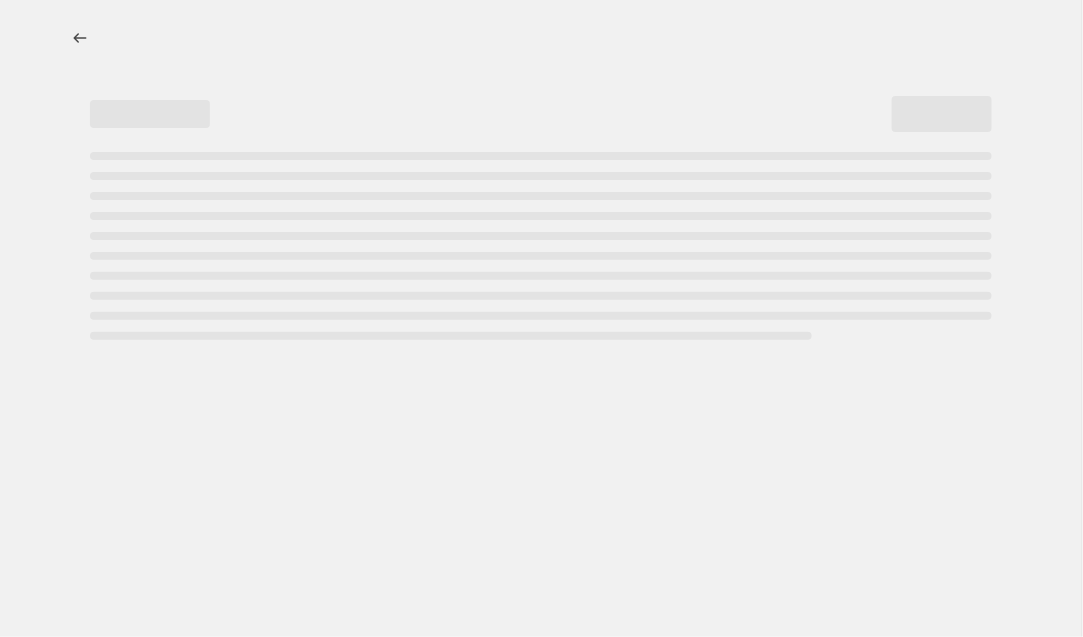 select on "percentage" 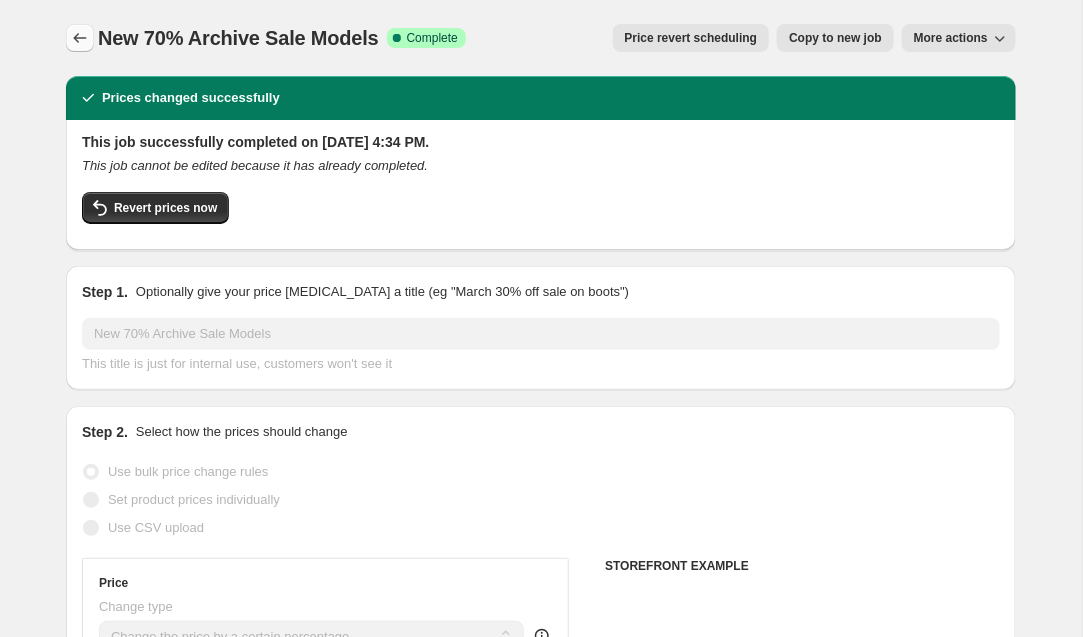 click at bounding box center [80, 38] 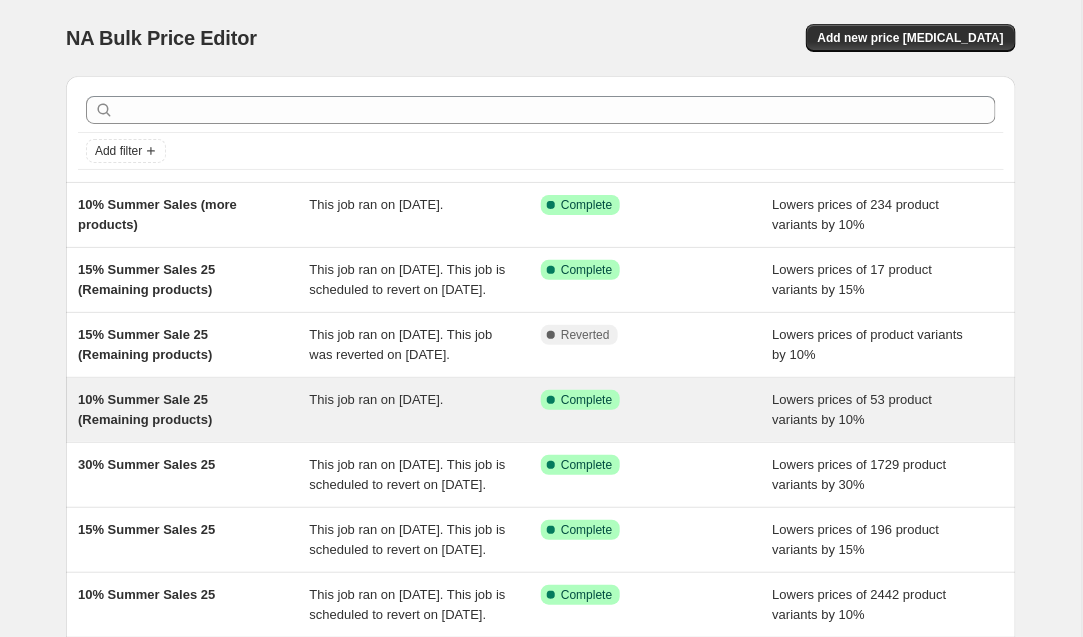 scroll, scrollTop: 209, scrollLeft: 0, axis: vertical 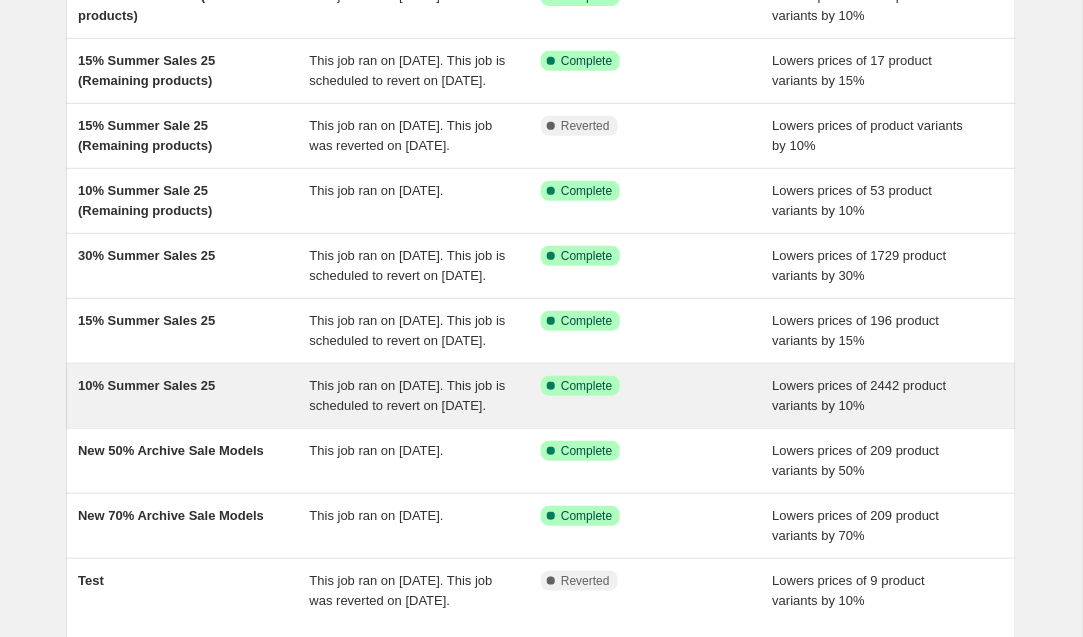 click on "10% Summer Sales 25 This job ran on [DATE]. This job is scheduled to revert on [DATE]. Success Complete Complete Lowers prices of 2442 product variants by 10%" at bounding box center (541, 396) 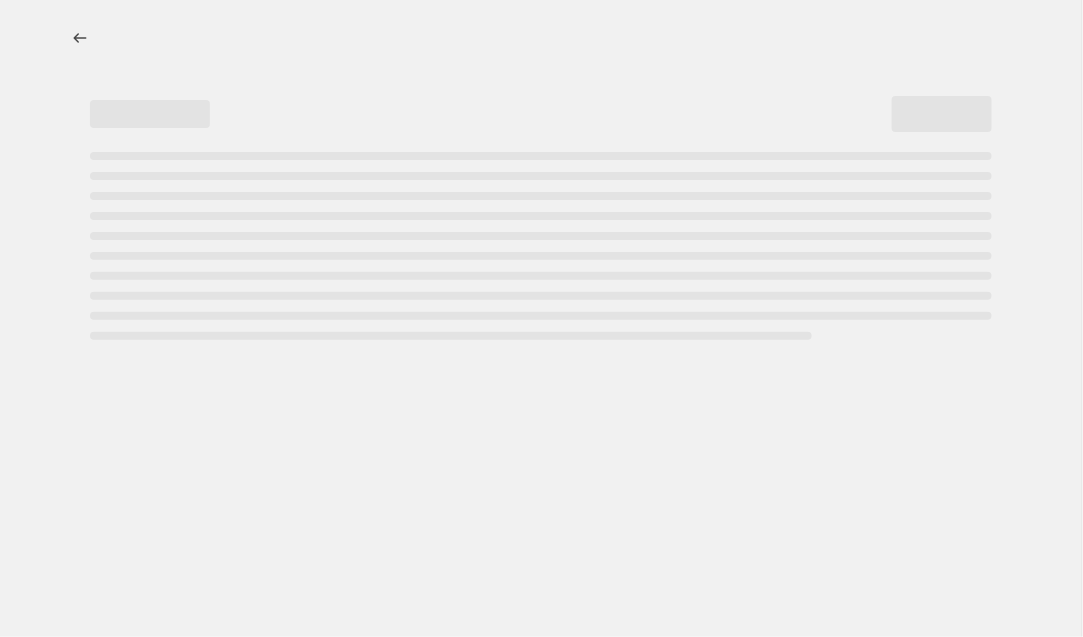 scroll, scrollTop: 0, scrollLeft: 0, axis: both 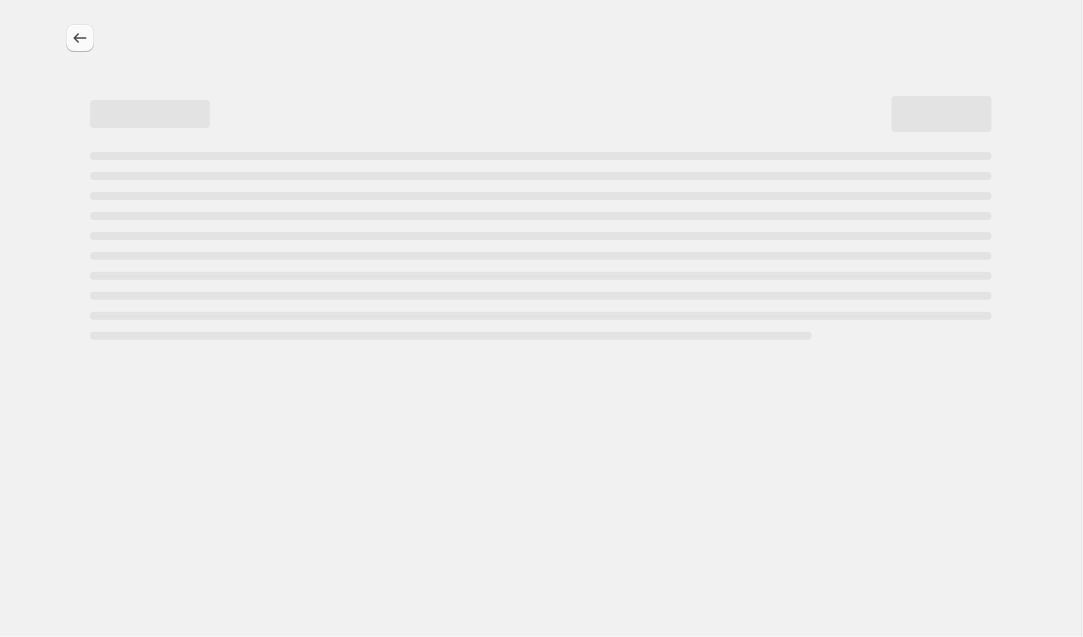 select on "percentage" 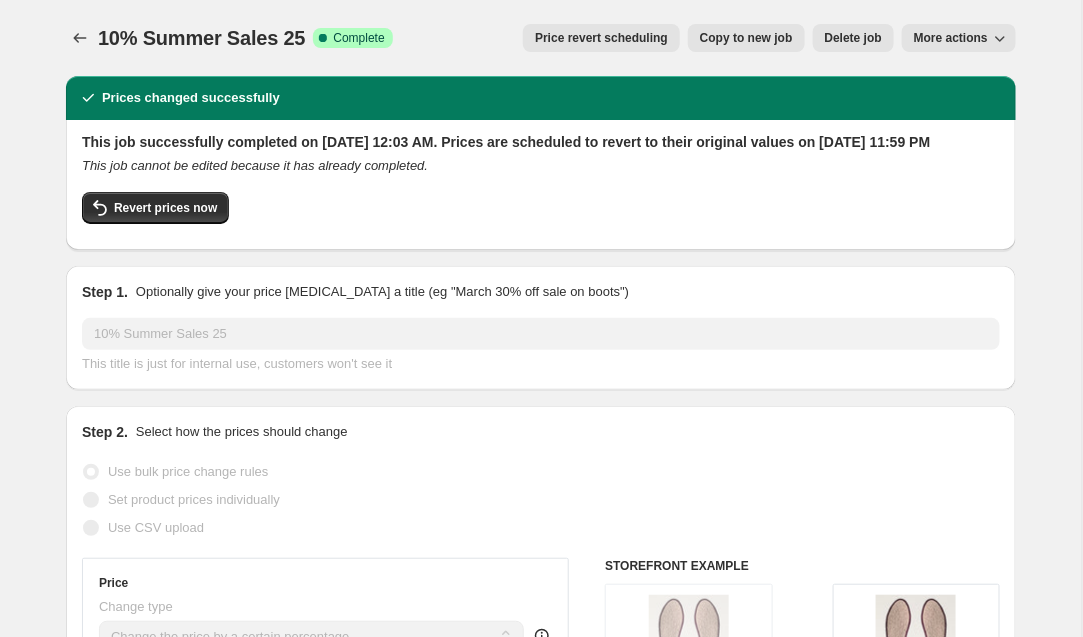 click on "Price revert scheduling" at bounding box center [601, 38] 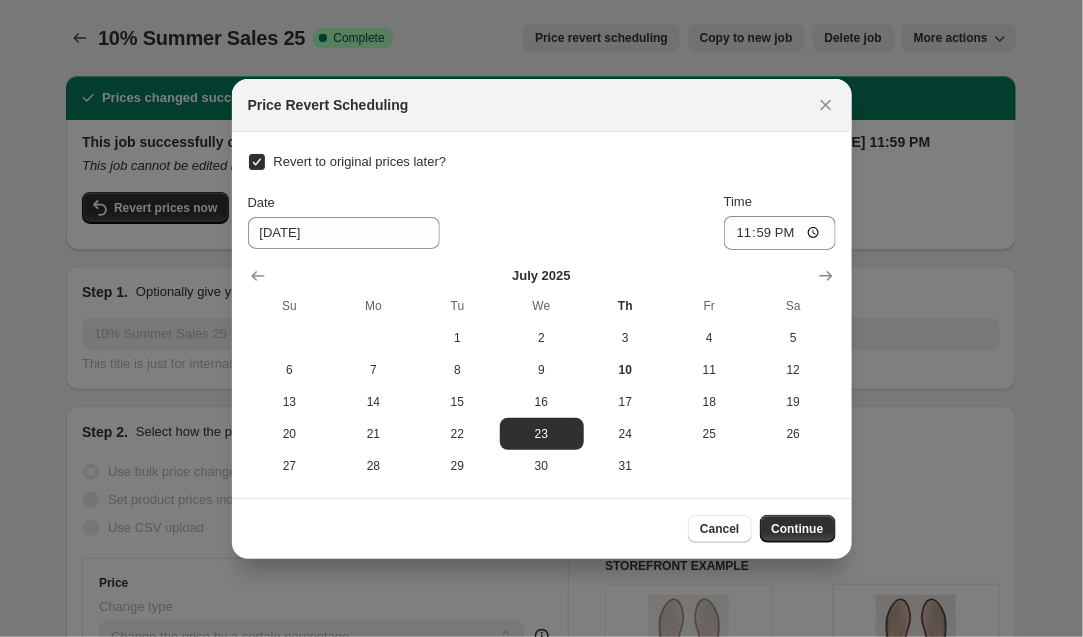 click on "Revert to original prices later?" at bounding box center (360, 161) 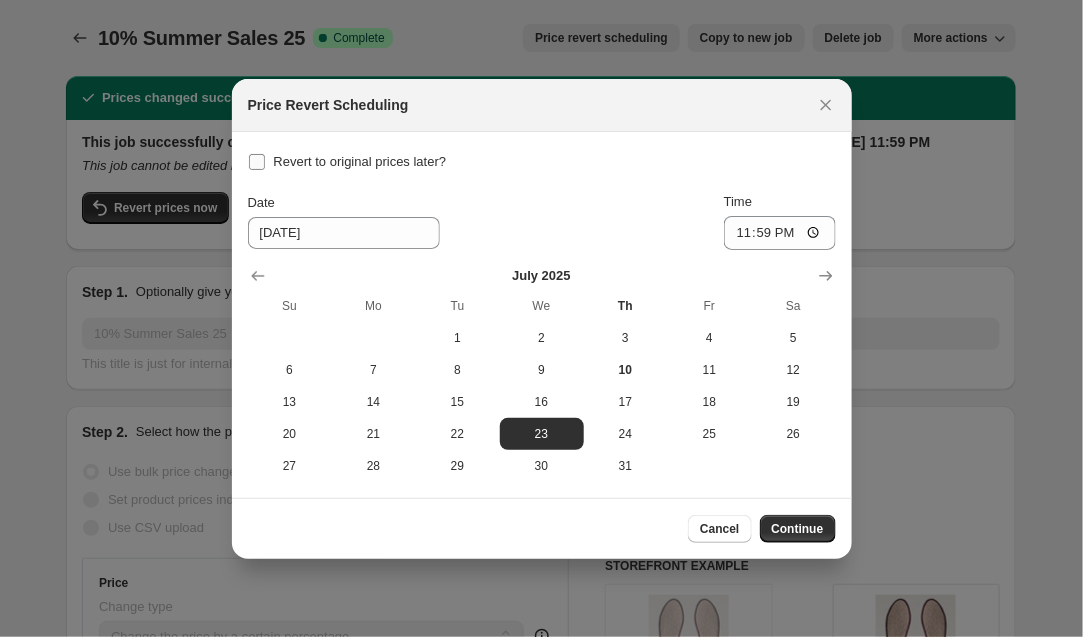 checkbox on "false" 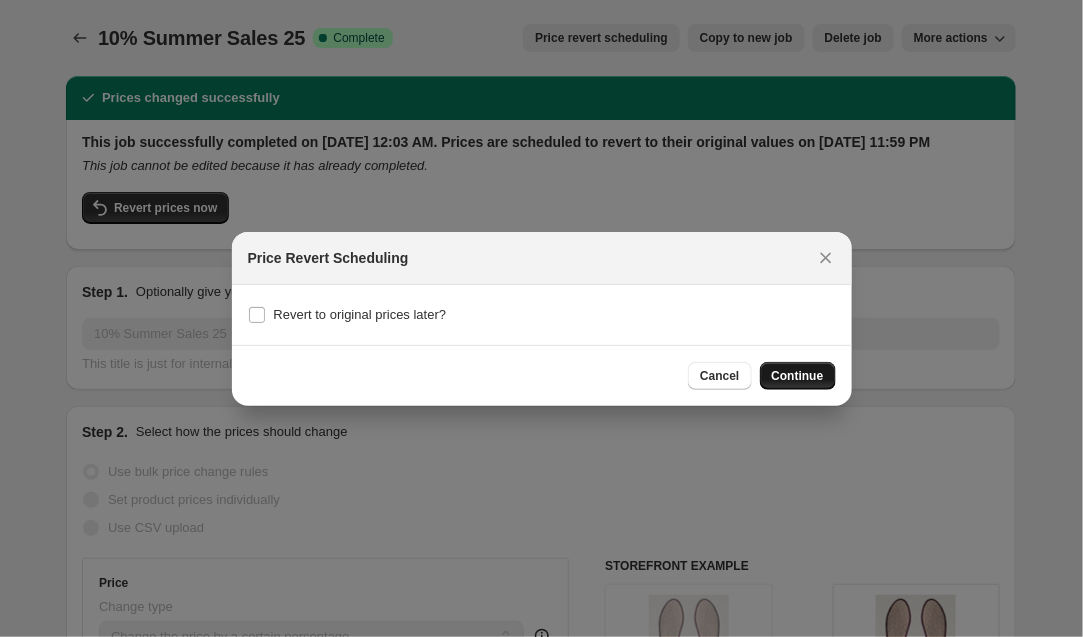 click on "Continue" at bounding box center [798, 376] 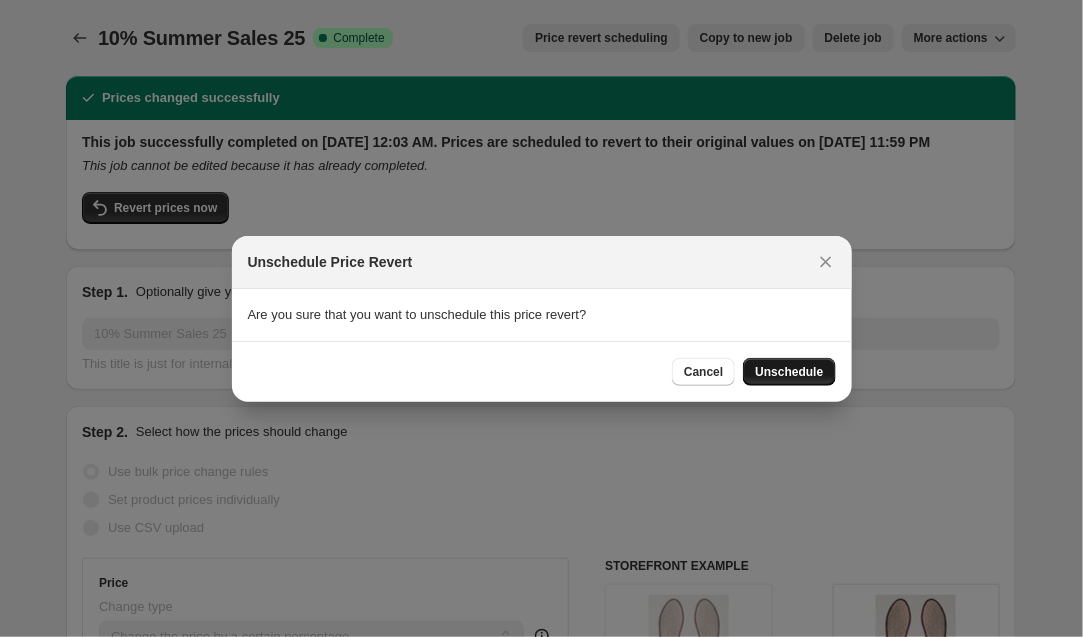 click on "Unschedule" at bounding box center [789, 372] 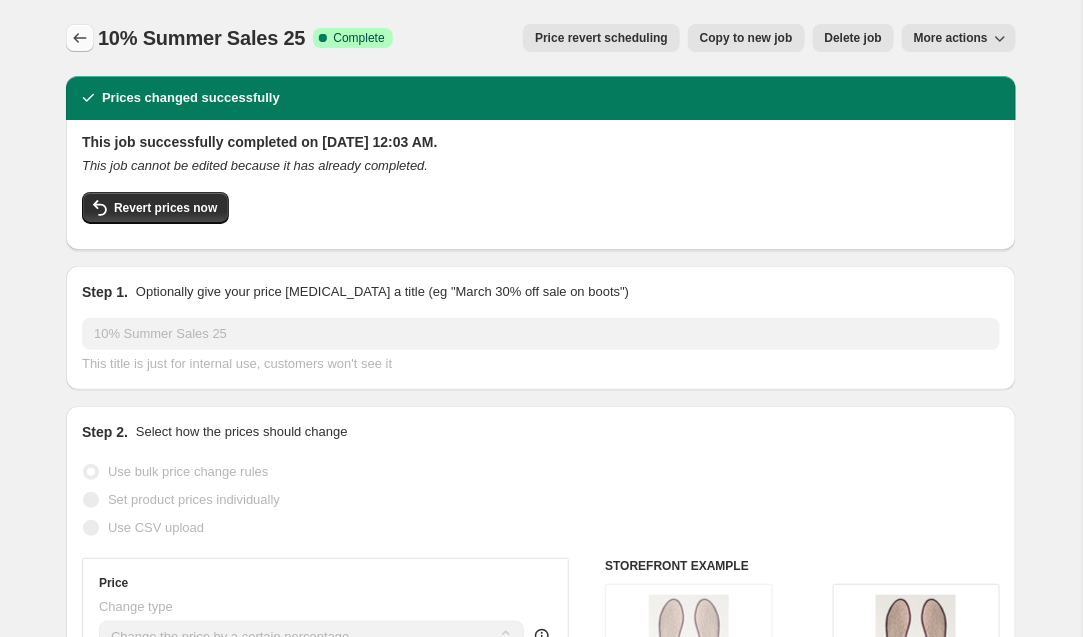 click 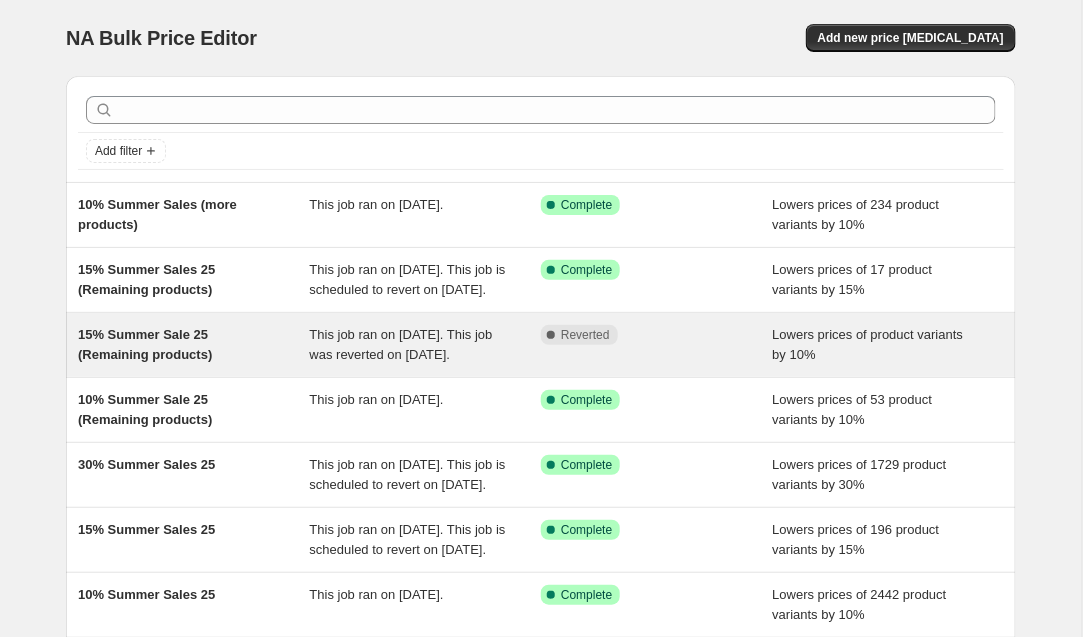 scroll, scrollTop: 163, scrollLeft: 0, axis: vertical 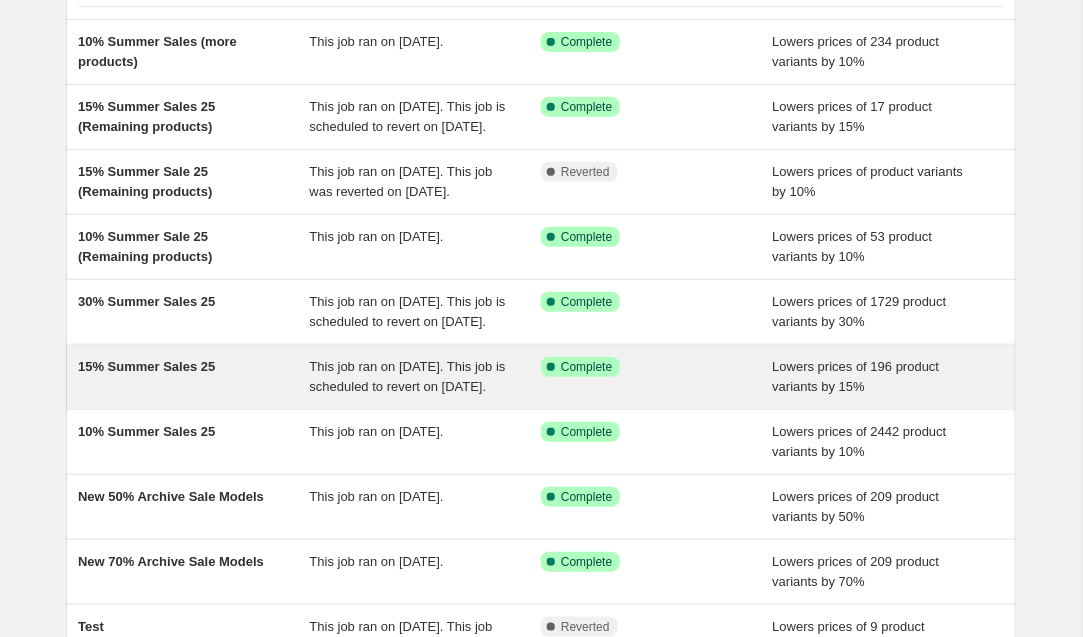 click on "This job ran on [DATE]. This job is scheduled to revert on [DATE]." at bounding box center [408, 376] 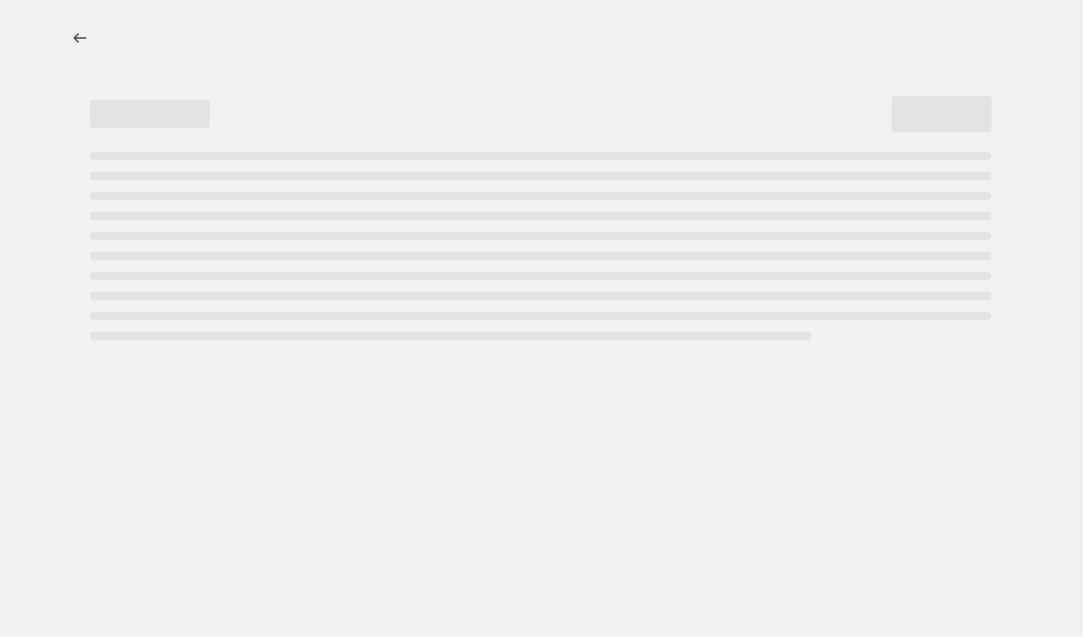 scroll, scrollTop: 0, scrollLeft: 0, axis: both 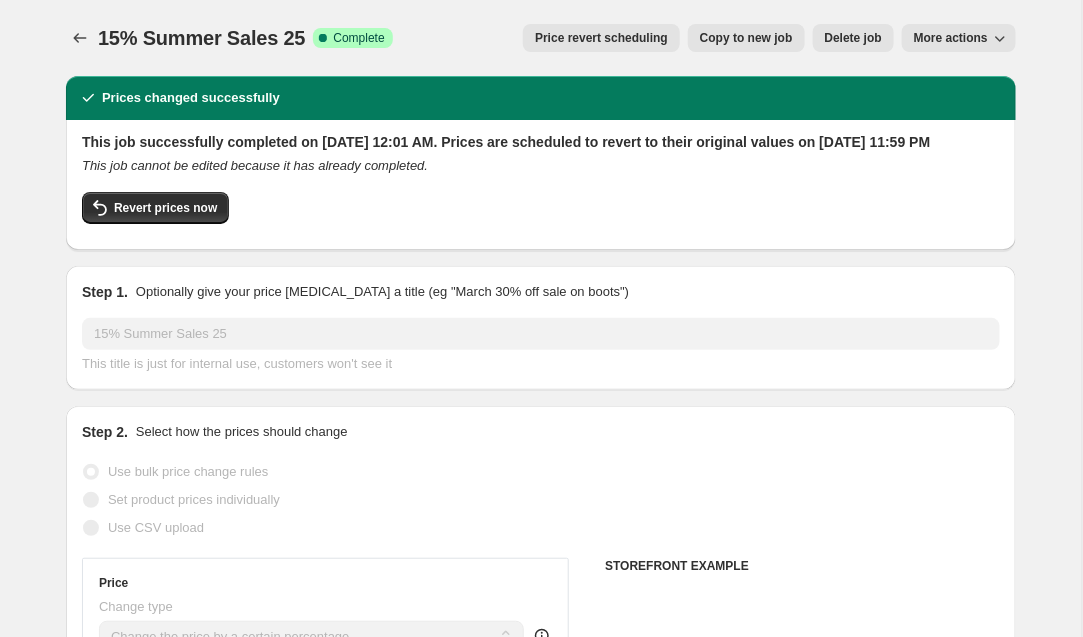 click on "Price revert scheduling" at bounding box center [601, 38] 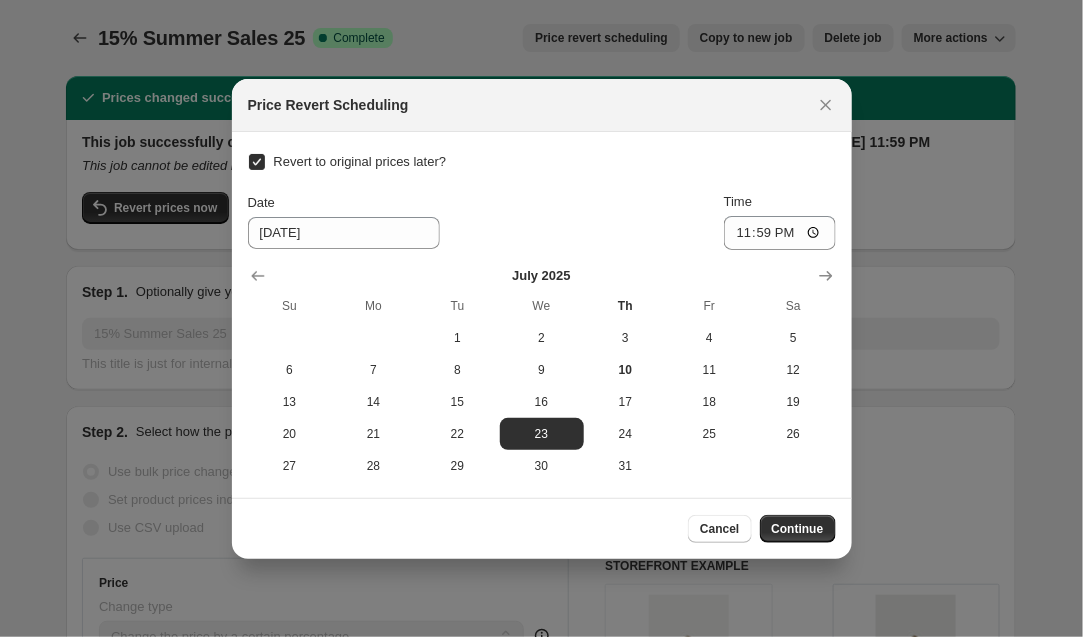 click on "Revert to original prices later?" at bounding box center (360, 161) 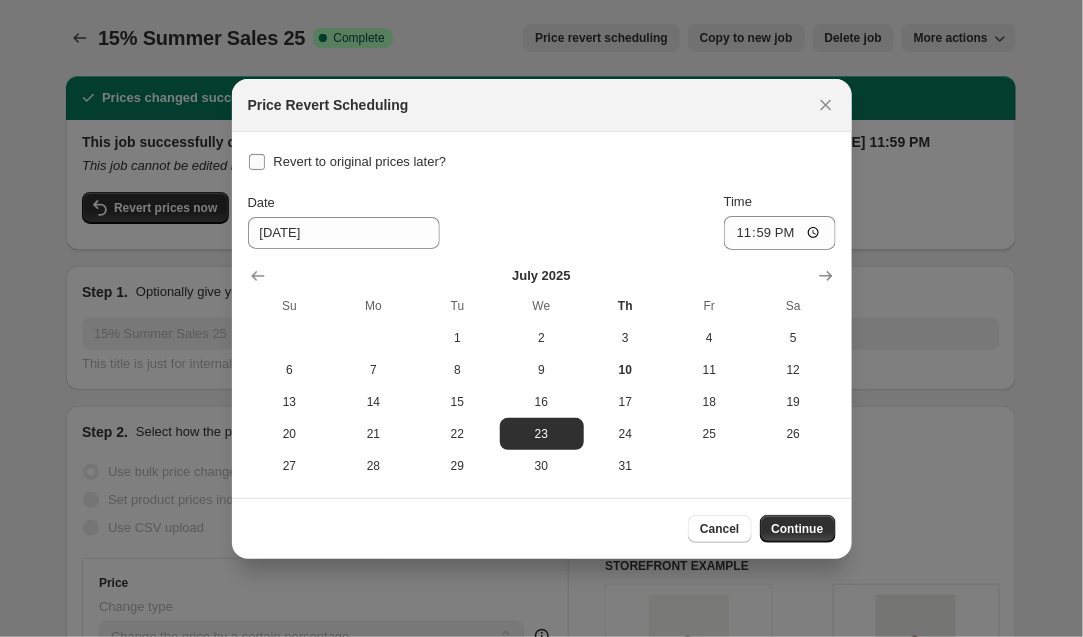 checkbox on "false" 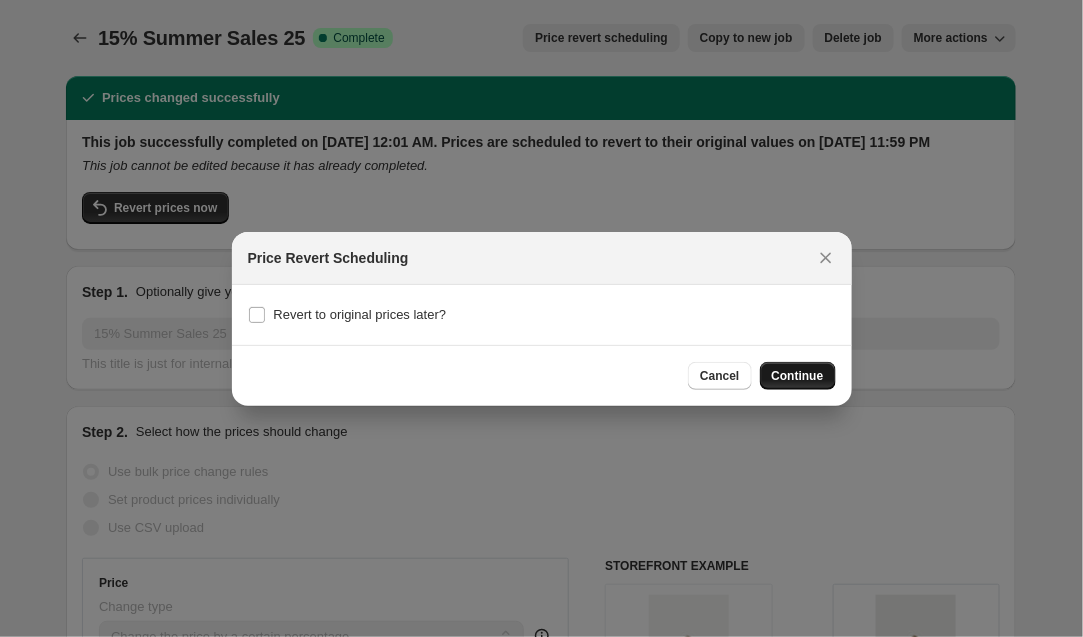 click on "Continue" at bounding box center (798, 376) 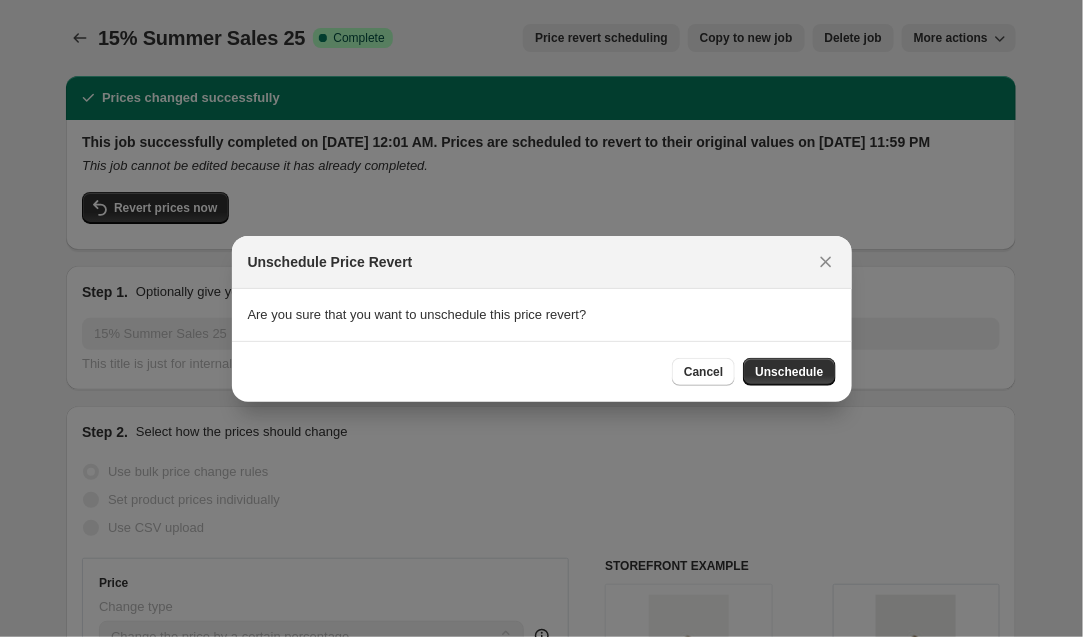click on "Unschedule" at bounding box center [789, 372] 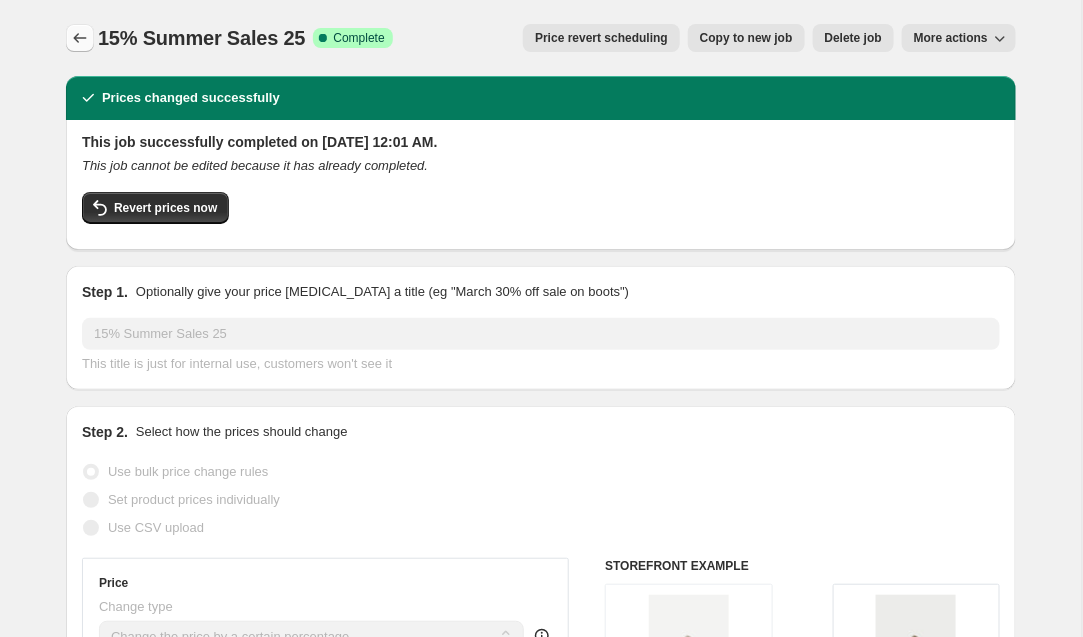 click 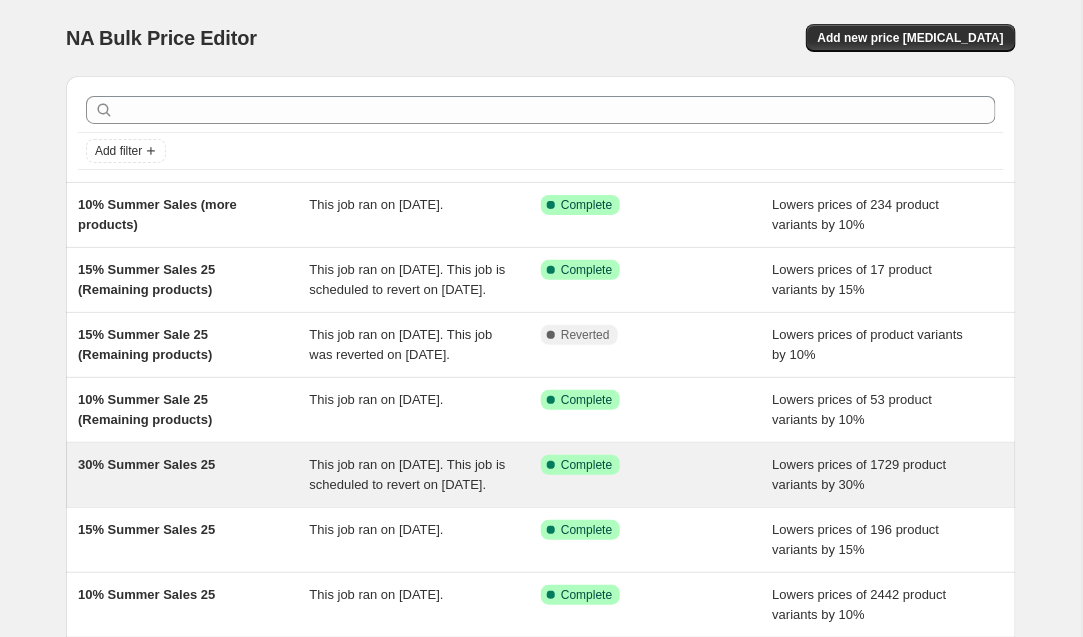 click on "30% Summer Sales 25" at bounding box center (194, 475) 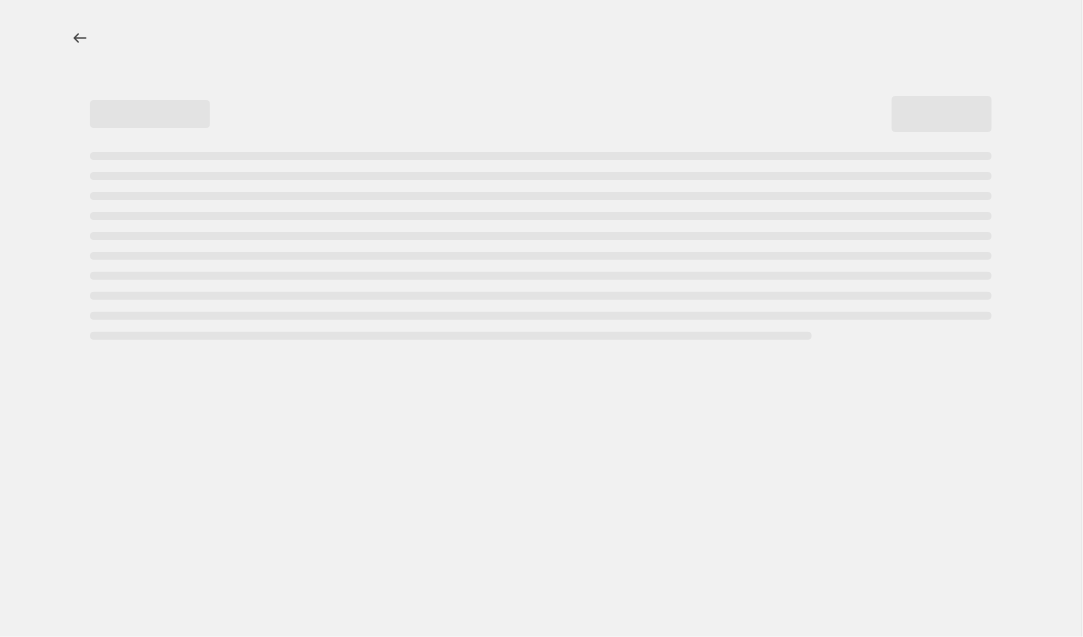 select on "percentage" 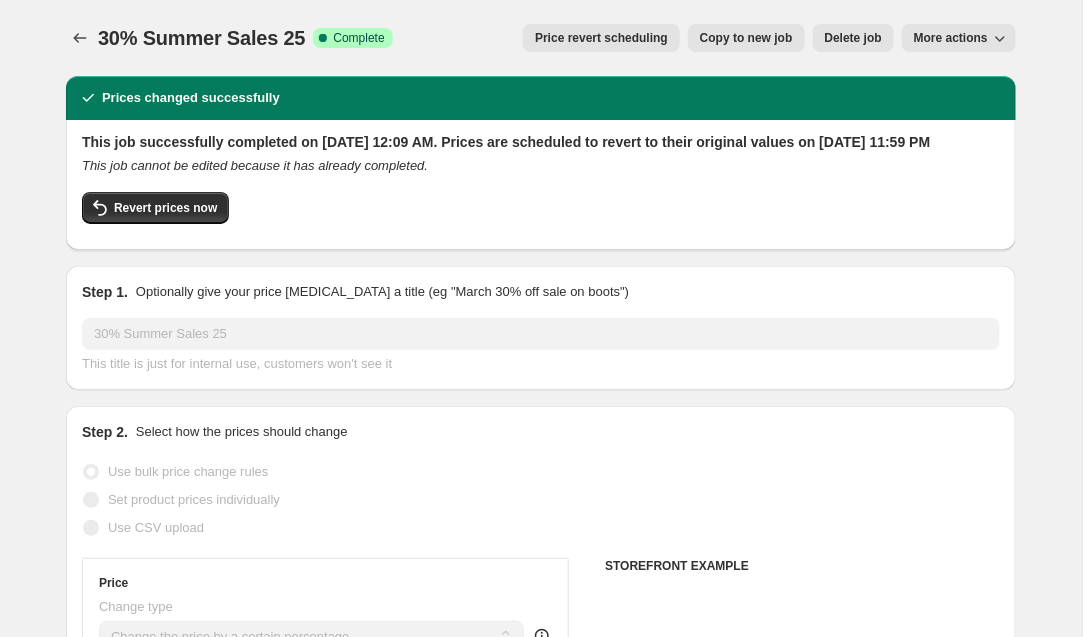 click on "Price revert scheduling" at bounding box center [601, 38] 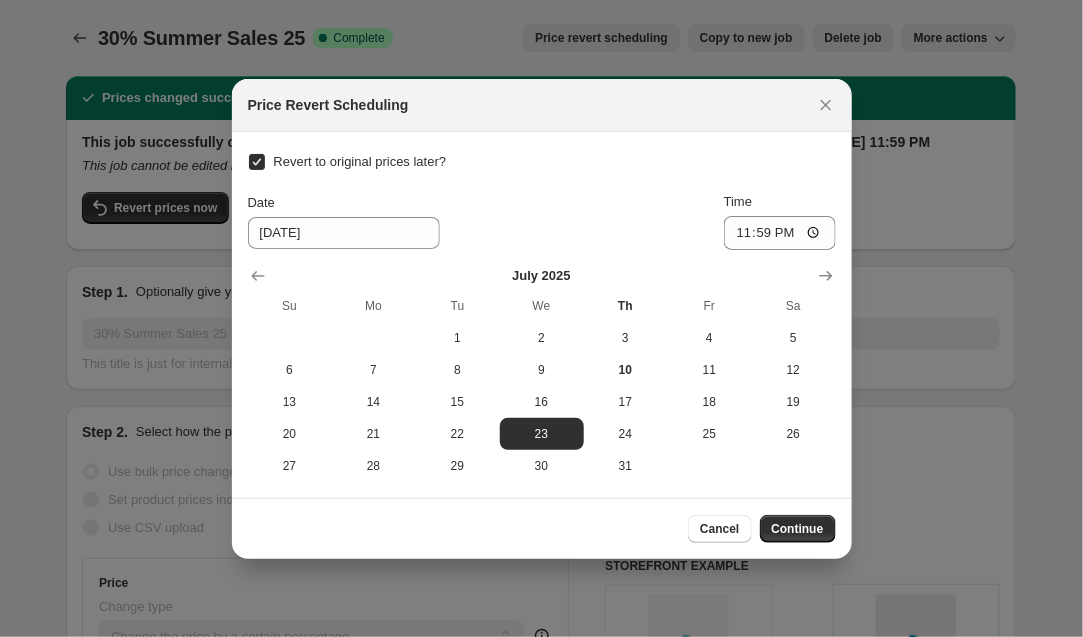 click on "Revert to original prices later?" at bounding box center (360, 161) 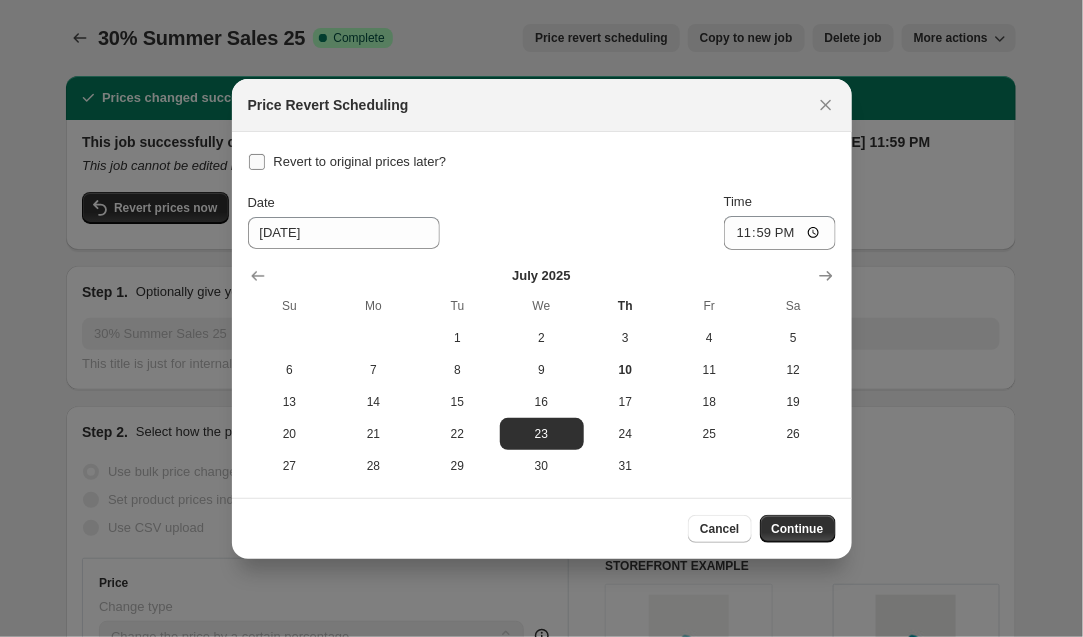 checkbox on "false" 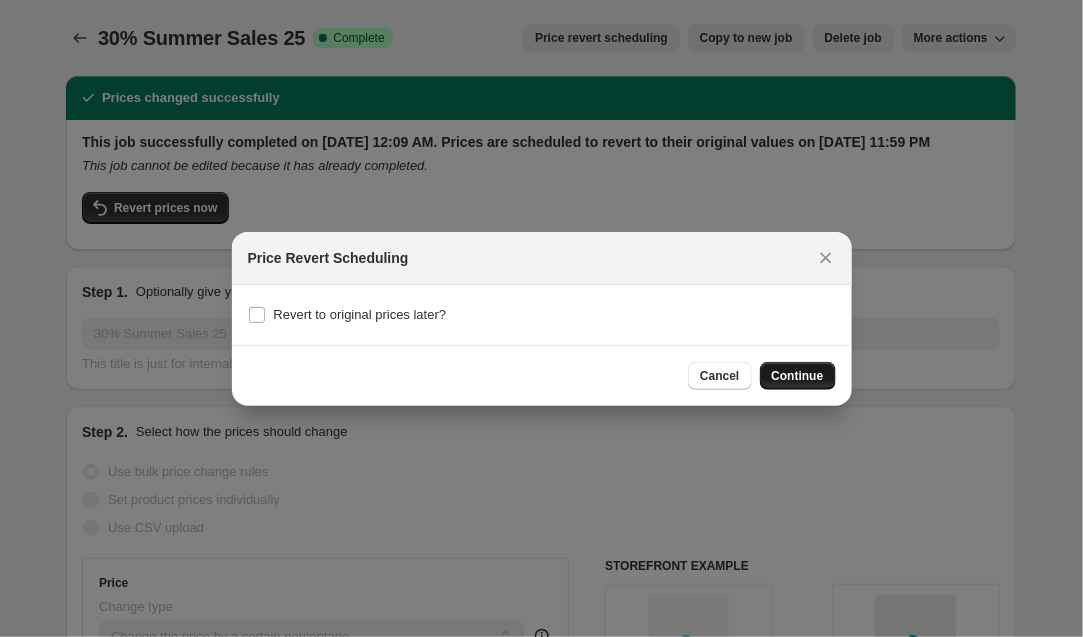 click on "Continue" at bounding box center [798, 376] 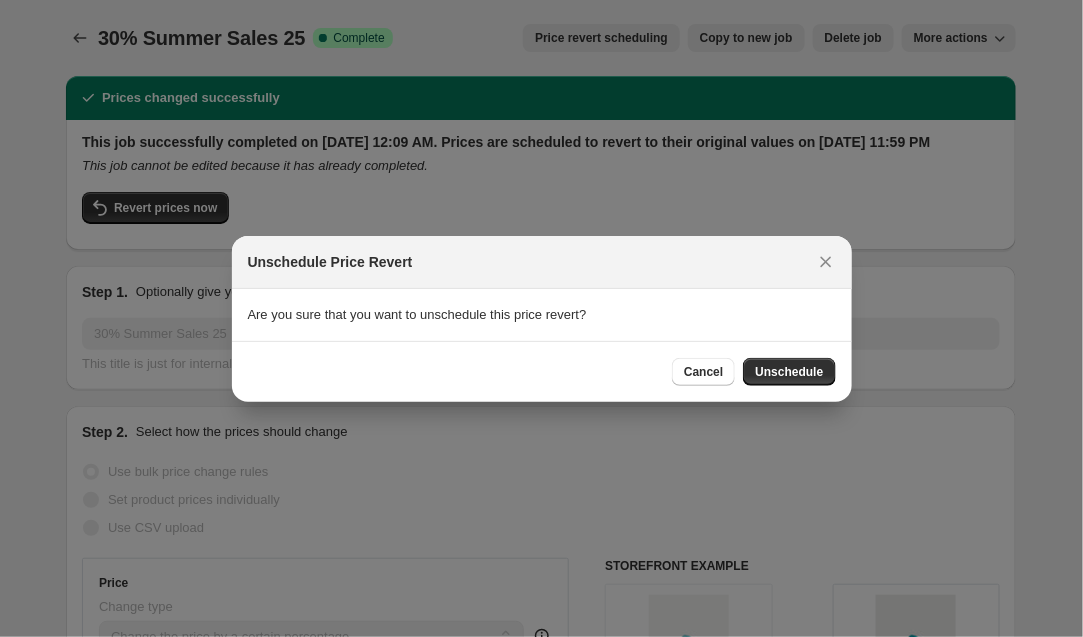 click on "Unschedule" at bounding box center [789, 372] 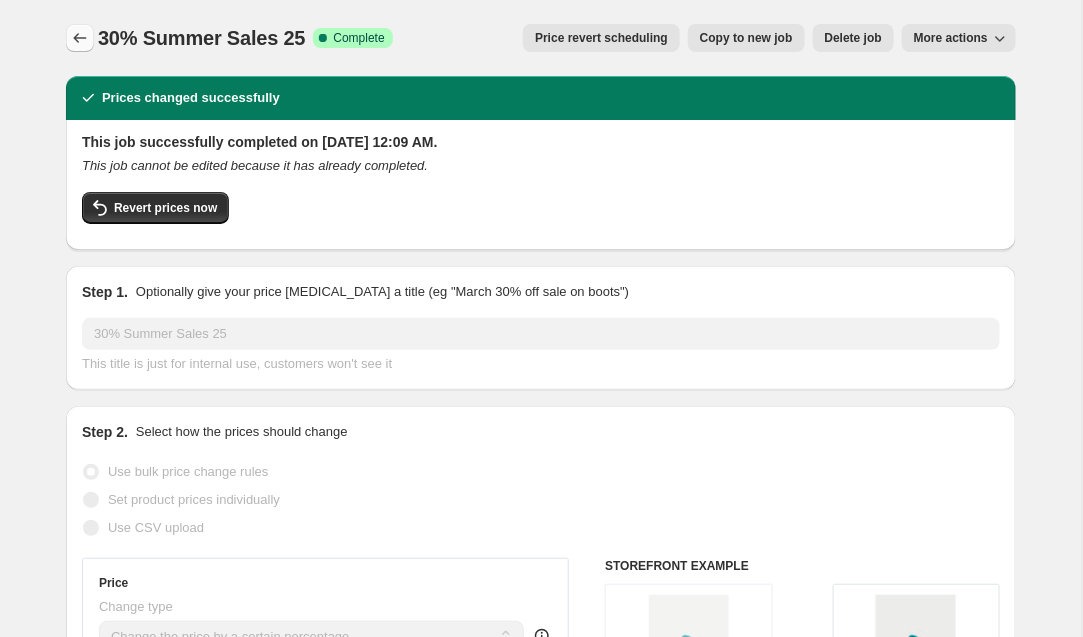 click at bounding box center (80, 38) 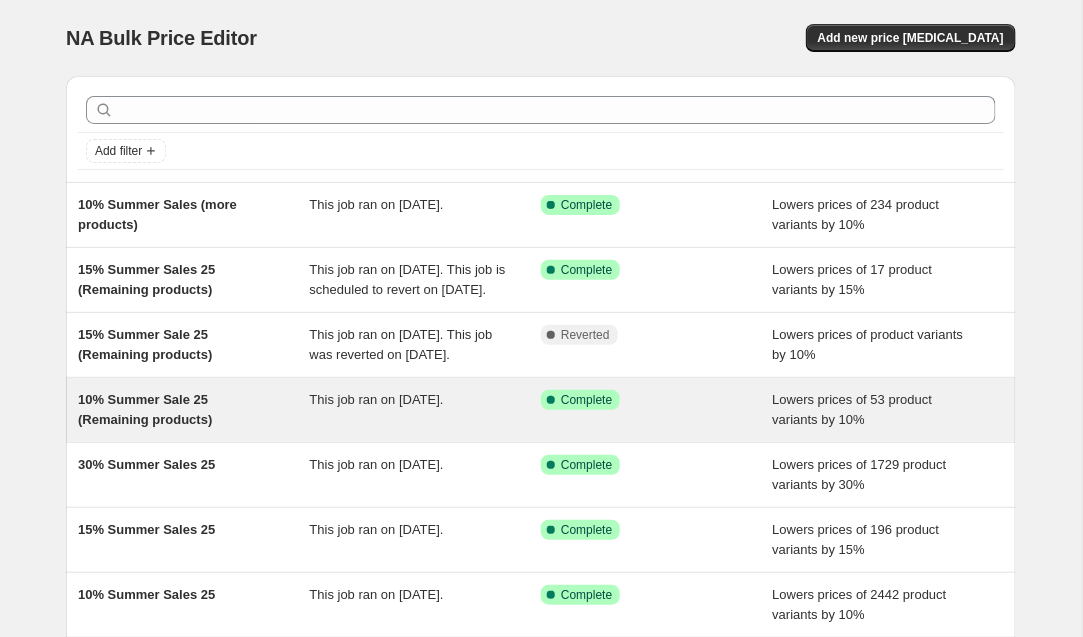 click on "This job ran on [DATE]." at bounding box center [377, 399] 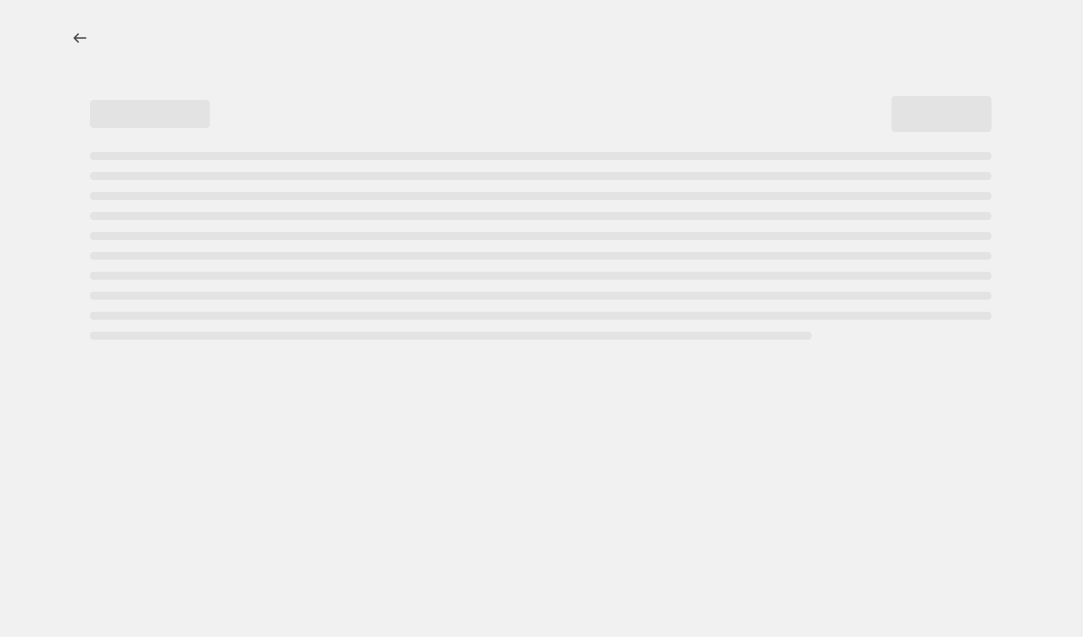 select on "percentage" 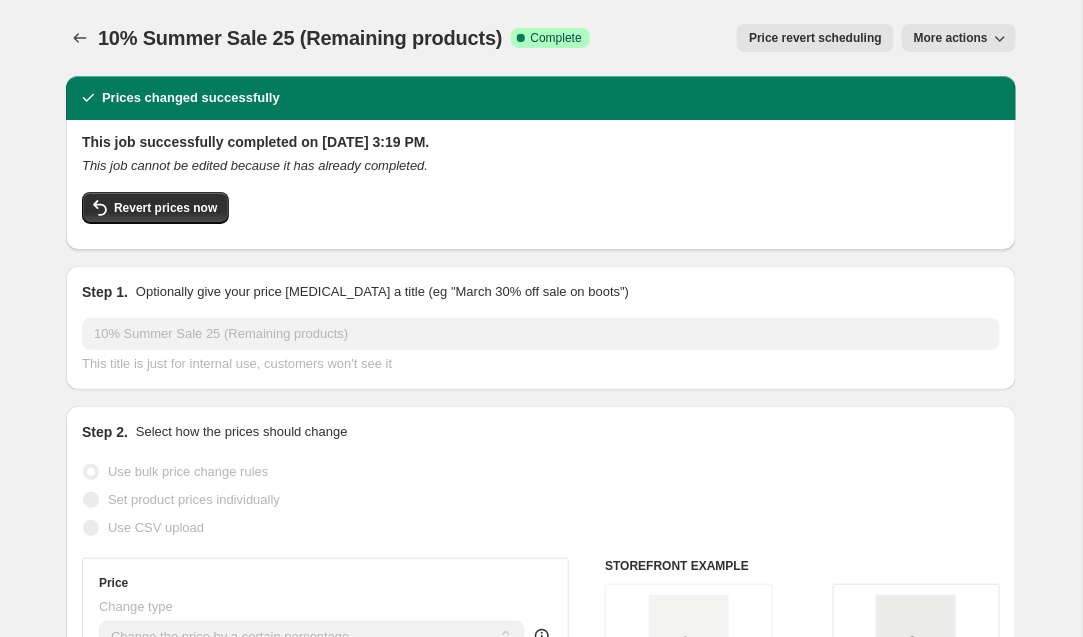 click on "Price revert scheduling" at bounding box center (815, 38) 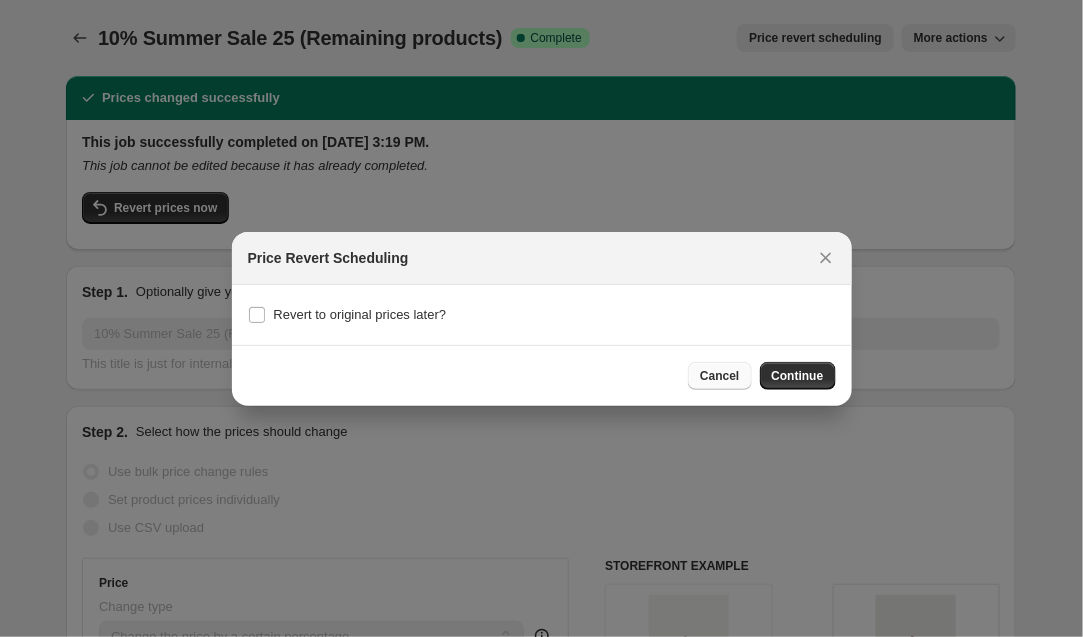 click on "Cancel" at bounding box center [719, 376] 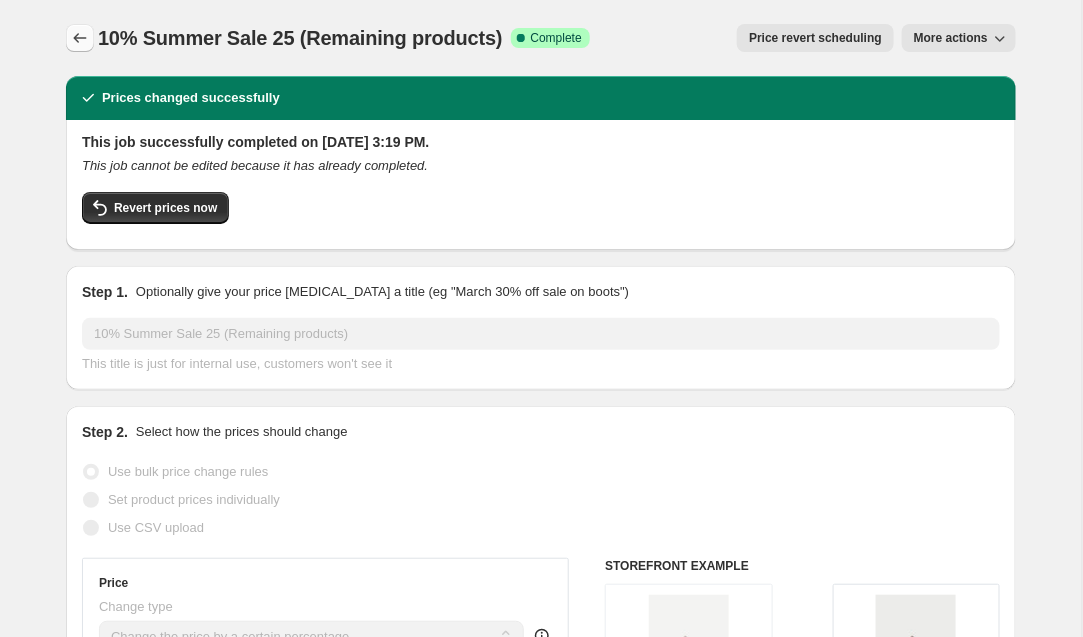 click at bounding box center (80, 38) 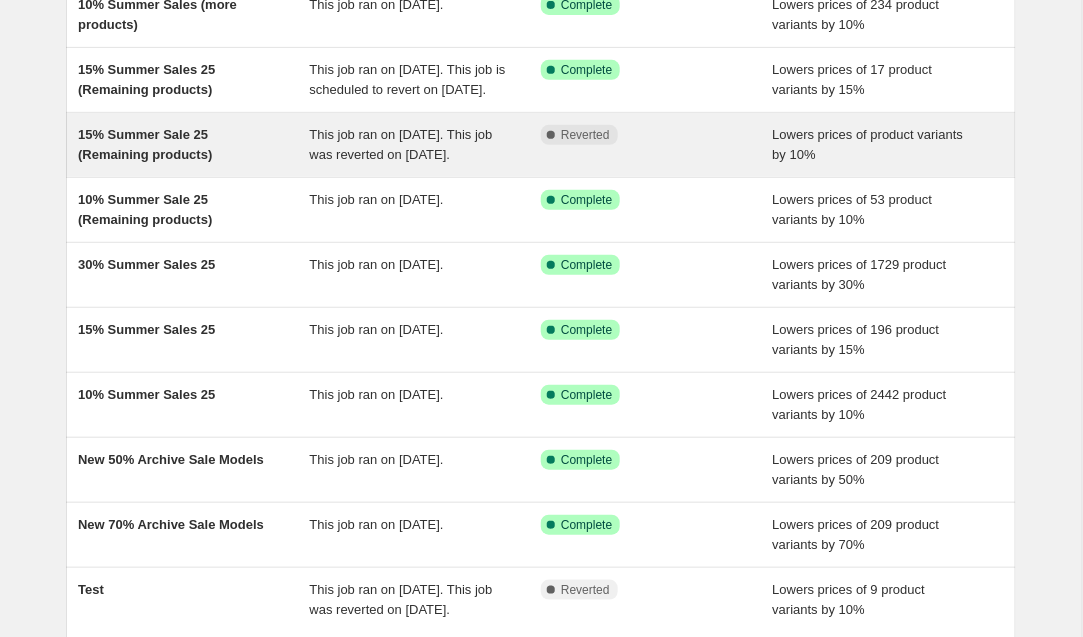 scroll, scrollTop: 192, scrollLeft: 0, axis: vertical 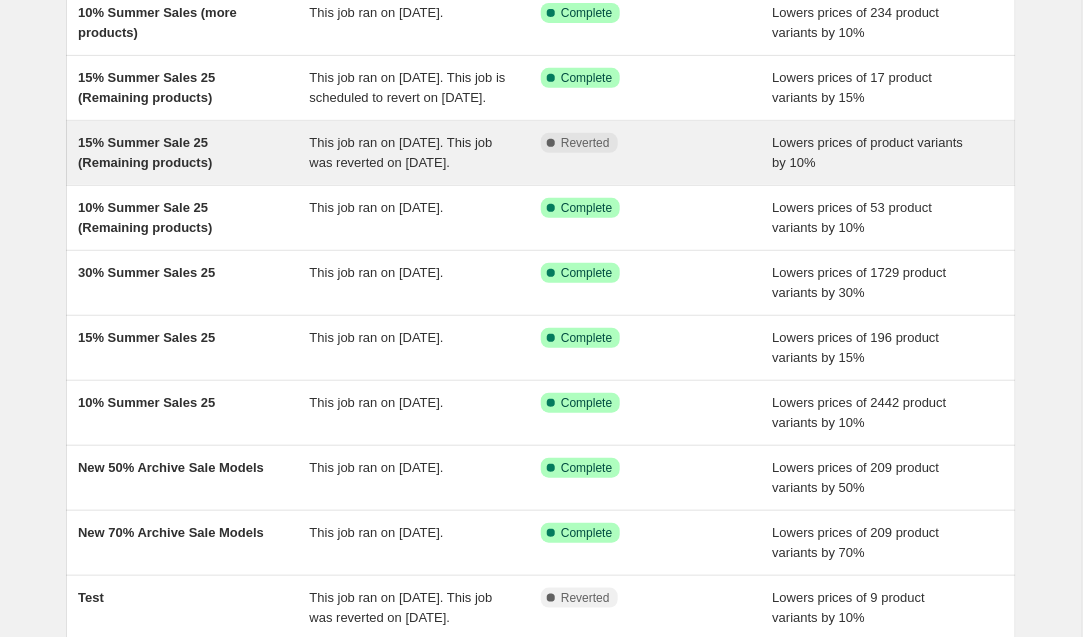 click on "15% Summer Sale 25 (Remaining products)" at bounding box center [194, 153] 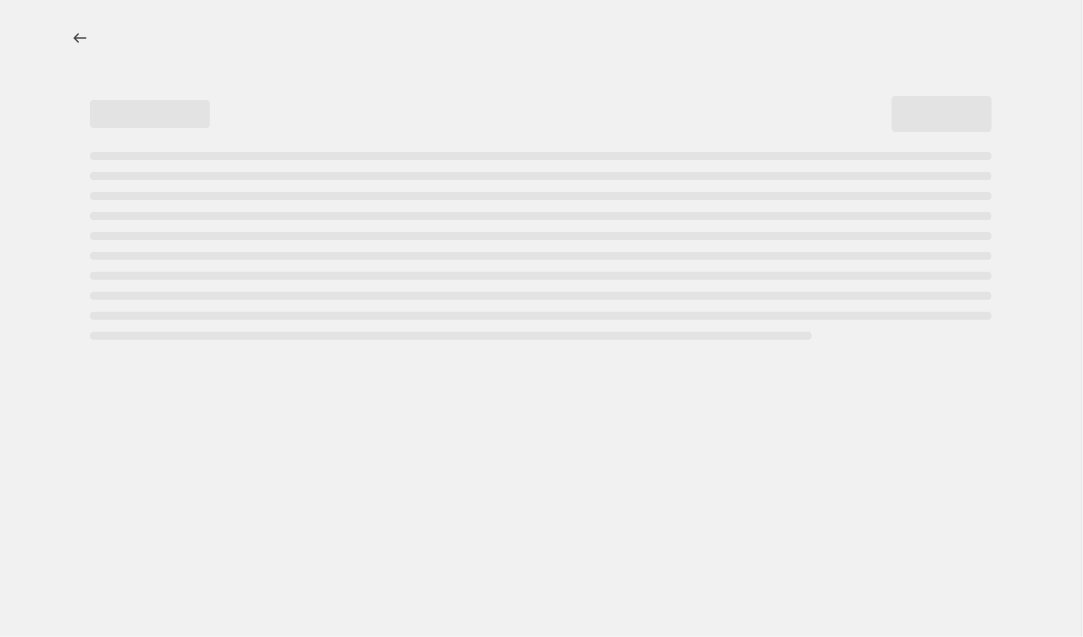 scroll, scrollTop: 0, scrollLeft: 0, axis: both 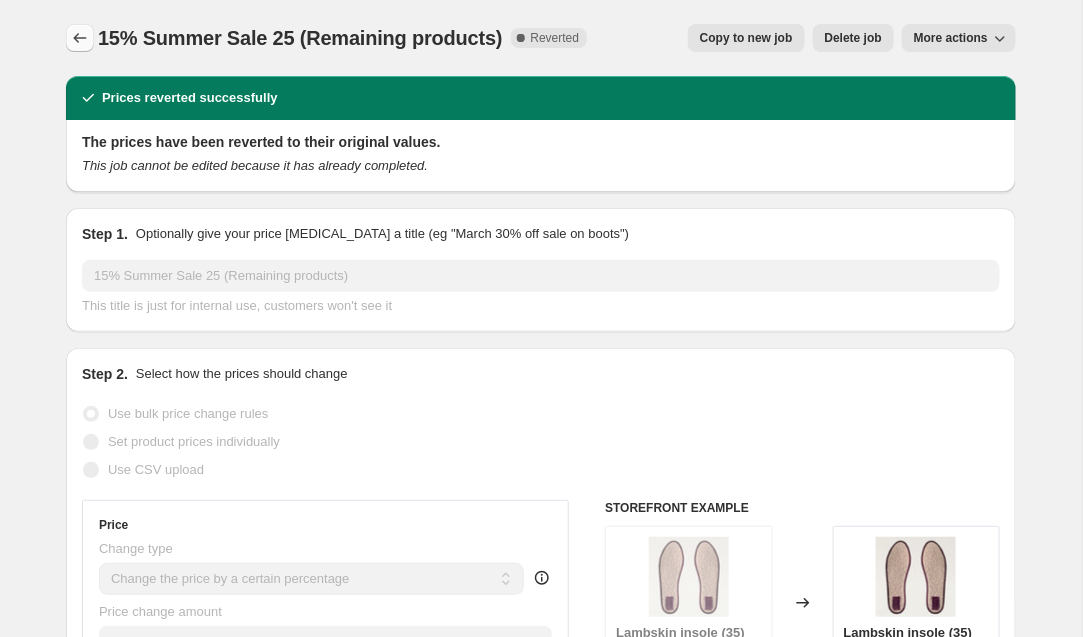 click at bounding box center (80, 38) 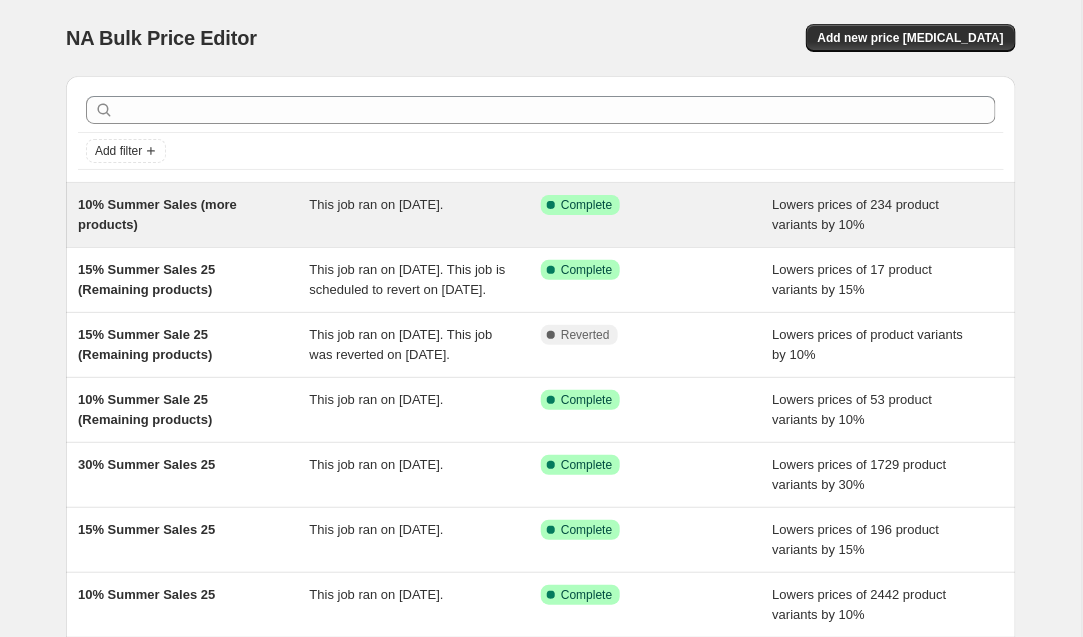 click on "10% Summer Sales (more products)" at bounding box center (157, 214) 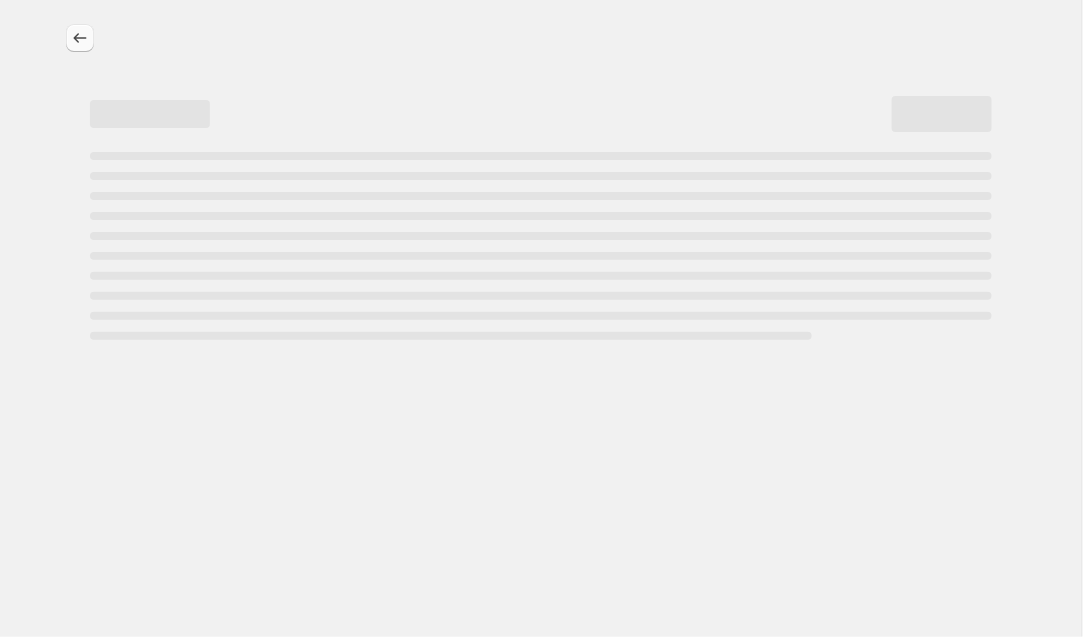 select on "percentage" 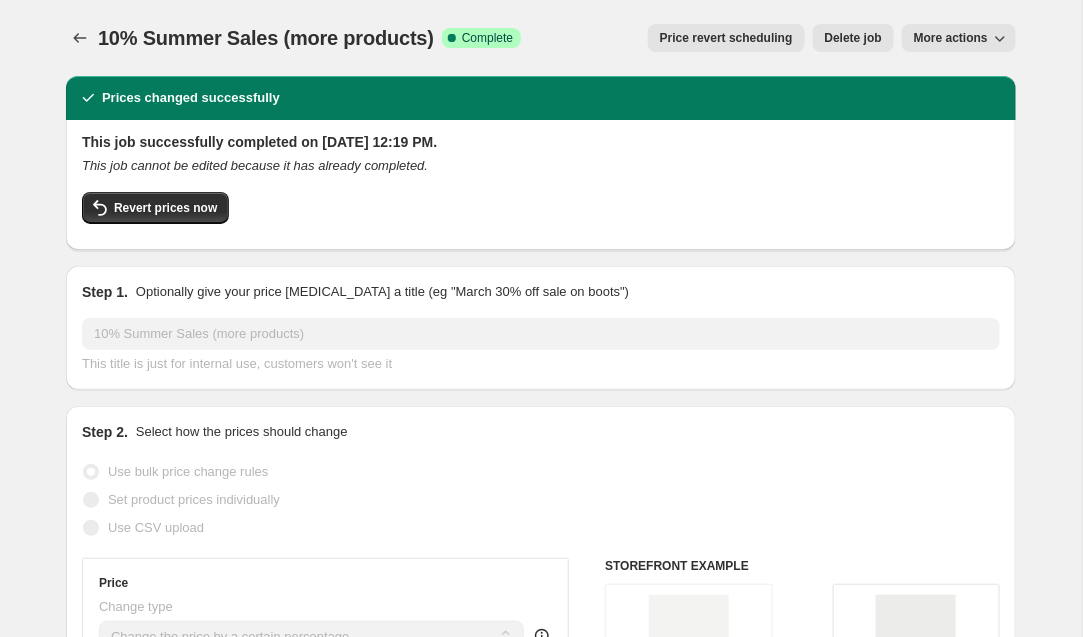 click on "Price revert scheduling" at bounding box center [726, 38] 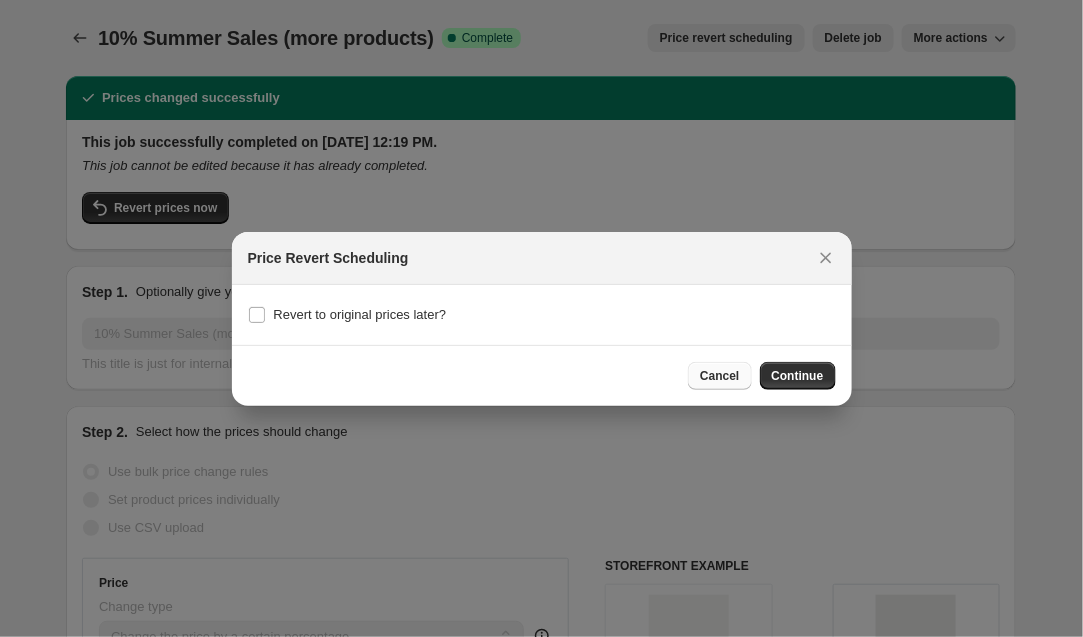 click on "Cancel" at bounding box center [719, 376] 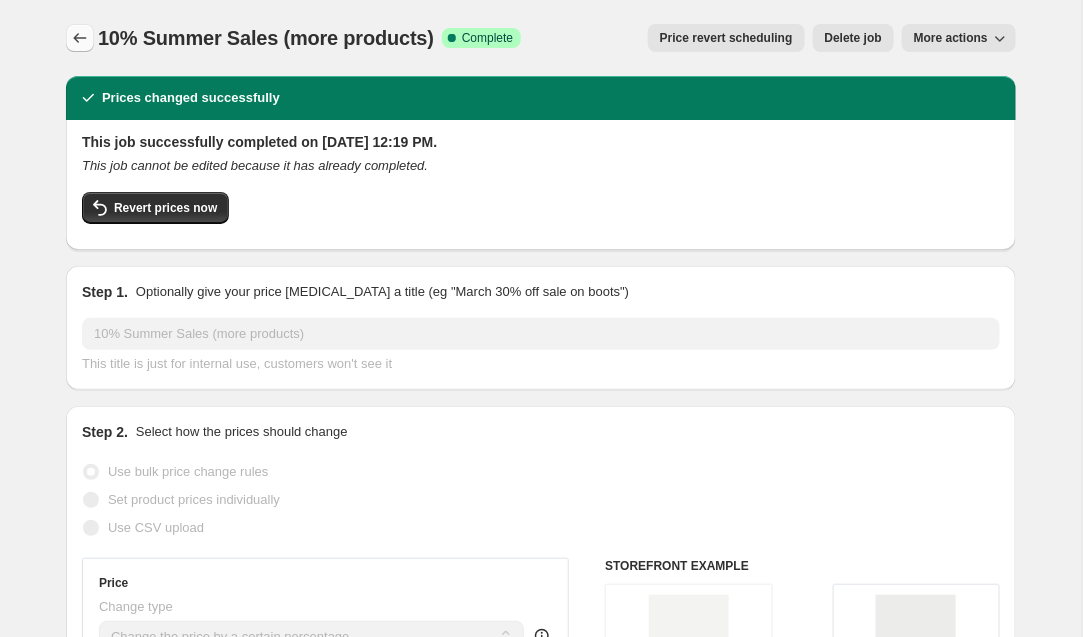 click 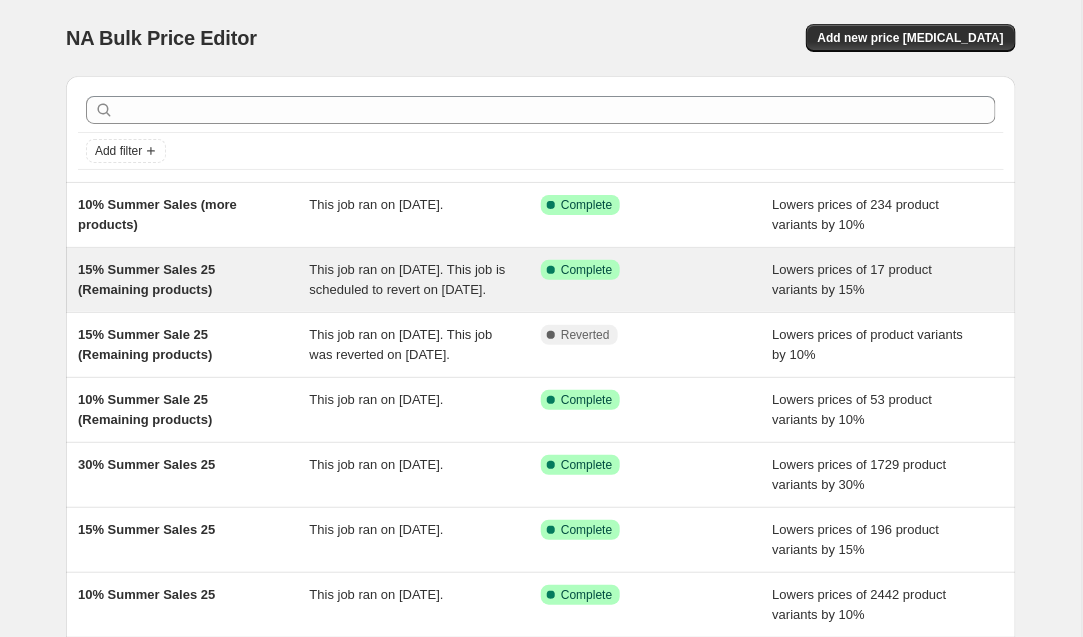 click on "This job ran on [DATE]. This job is scheduled to revert on [DATE]." at bounding box center (426, 280) 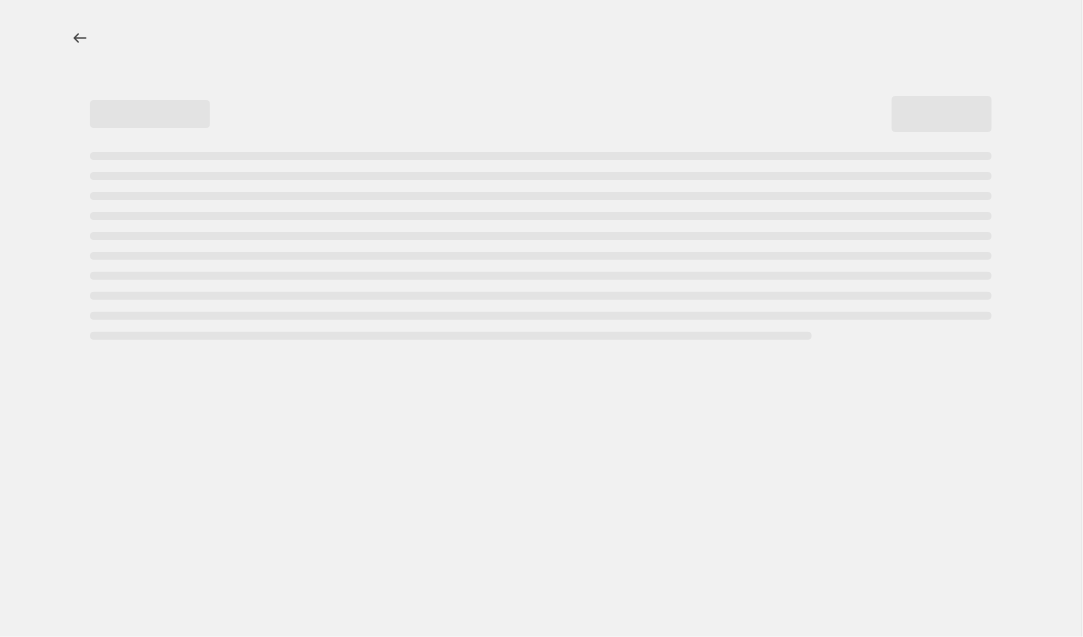 select on "percentage" 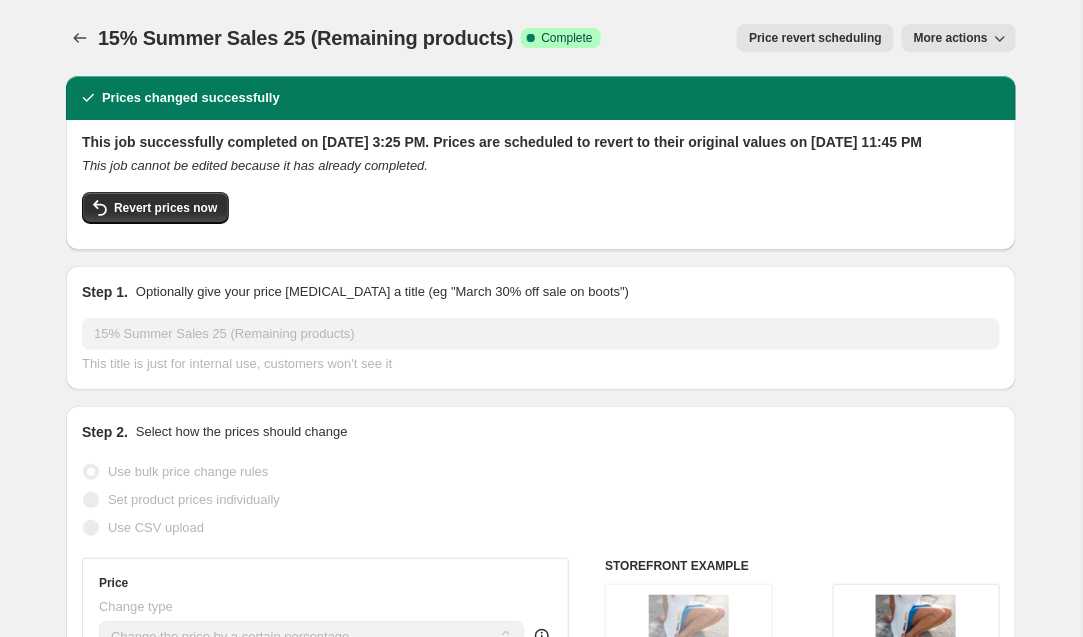 click on "Price revert scheduling" at bounding box center [815, 38] 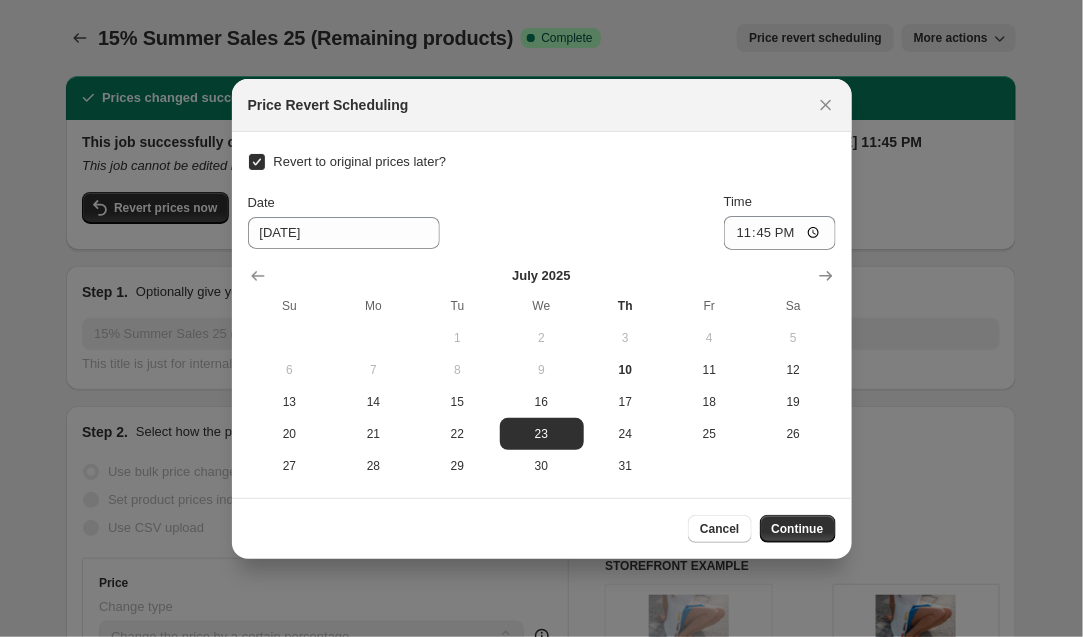 click on "Revert to original prices later?" at bounding box center (360, 161) 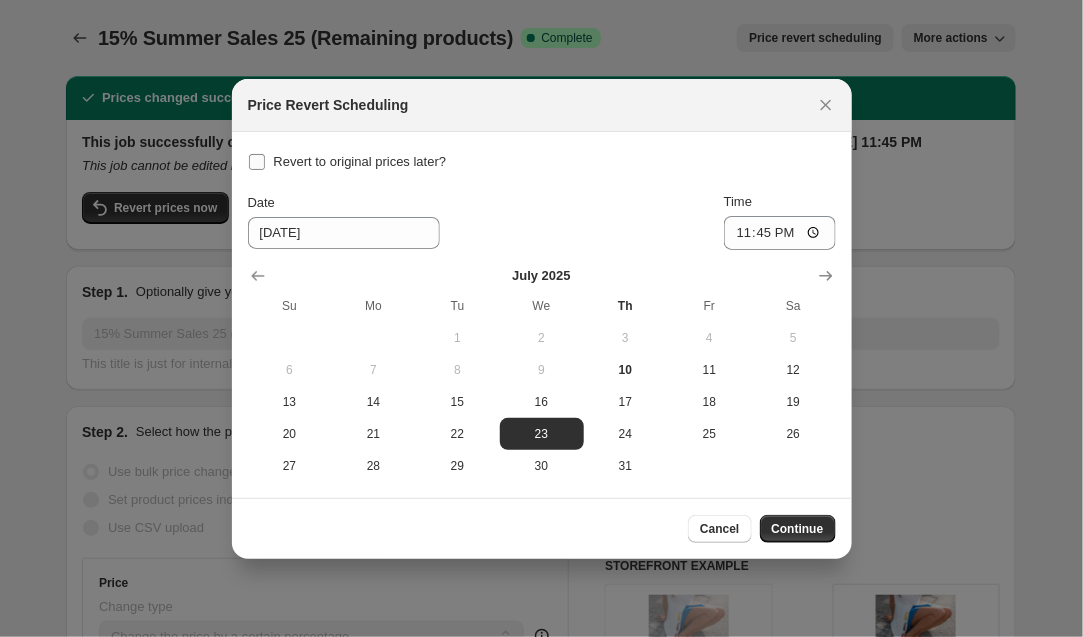 checkbox on "false" 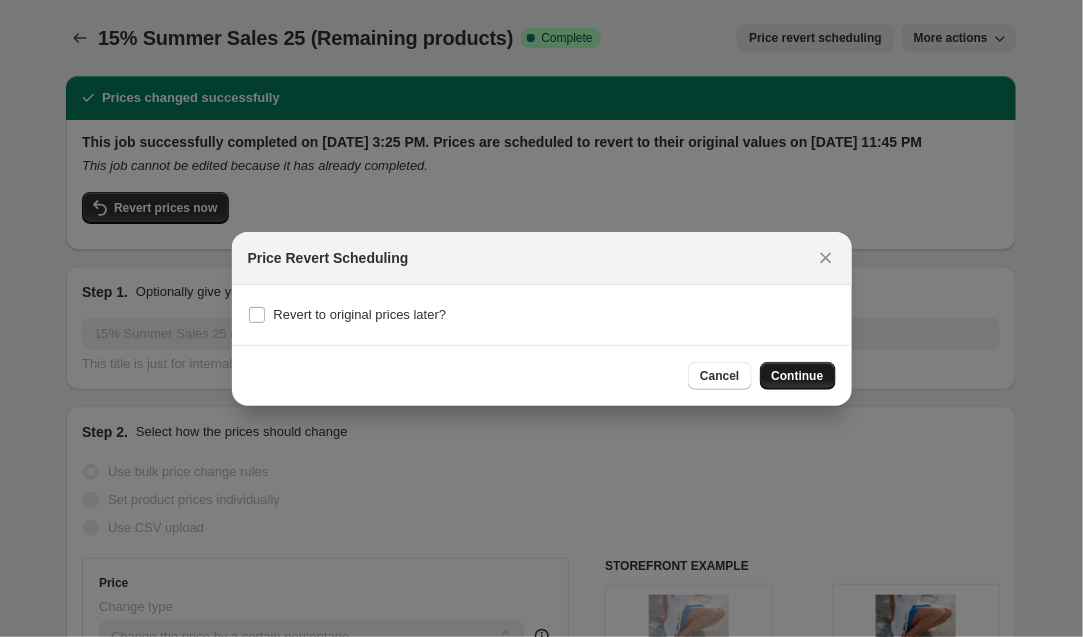 click on "Continue" at bounding box center (798, 376) 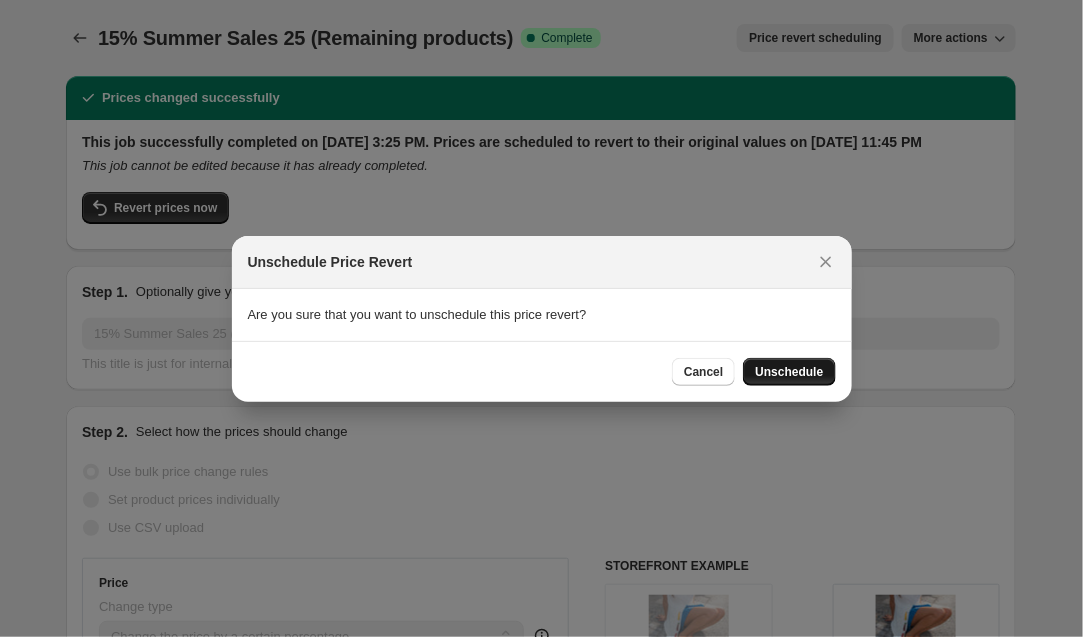 click on "Unschedule" at bounding box center [789, 372] 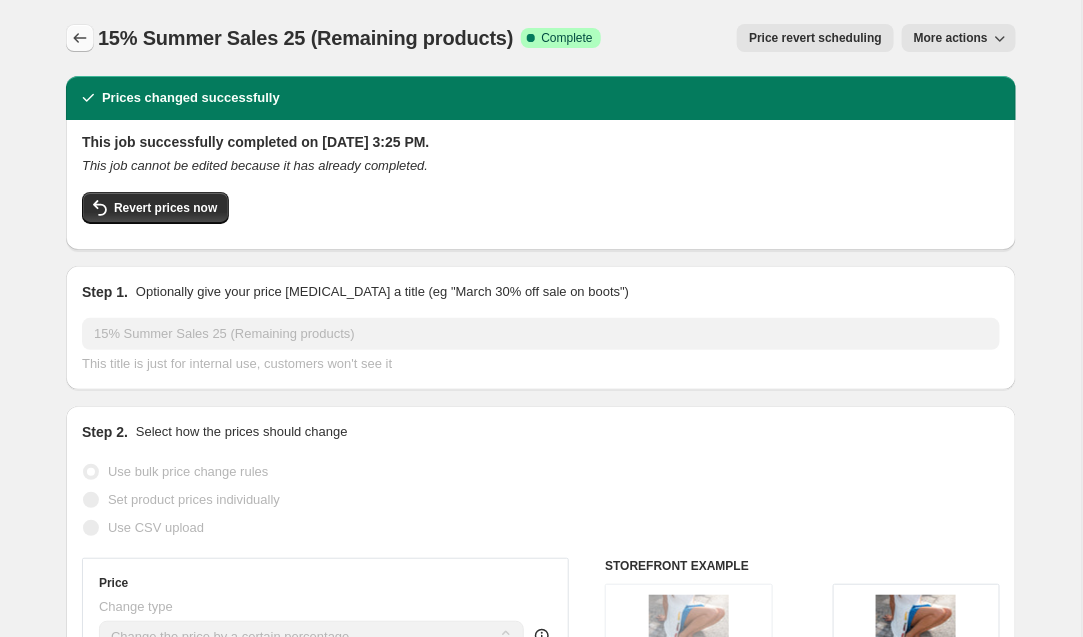 click at bounding box center [80, 38] 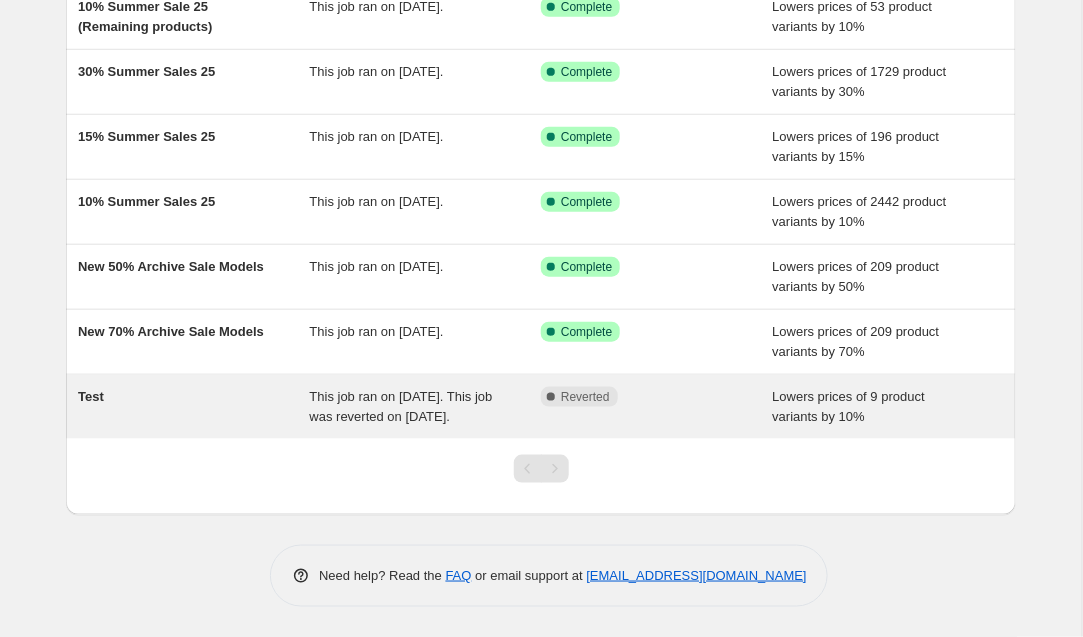 scroll, scrollTop: 458, scrollLeft: 0, axis: vertical 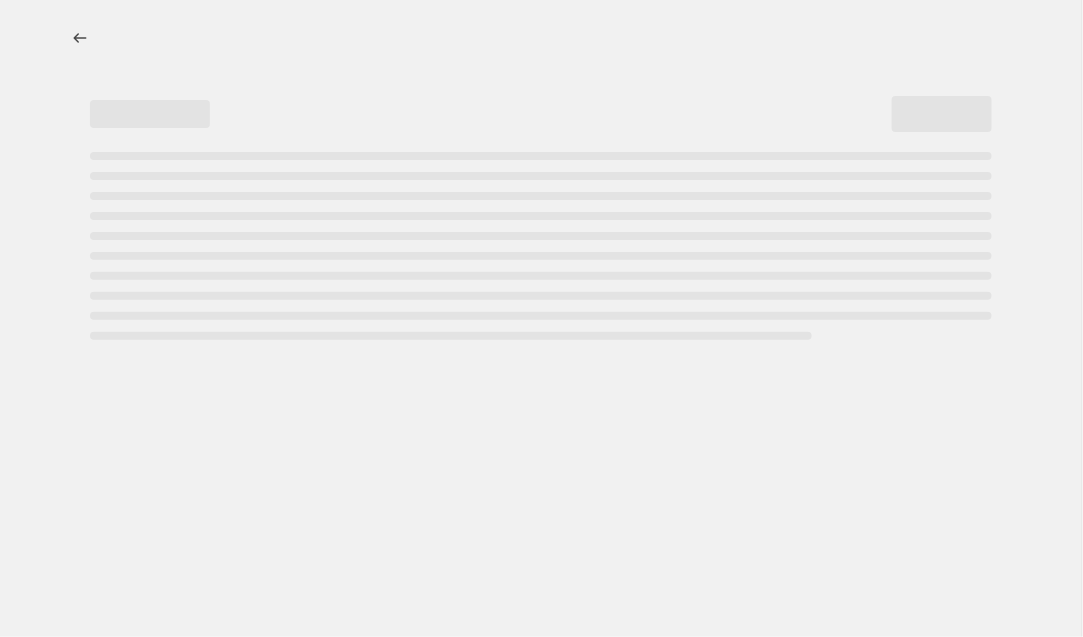 select on "percentage" 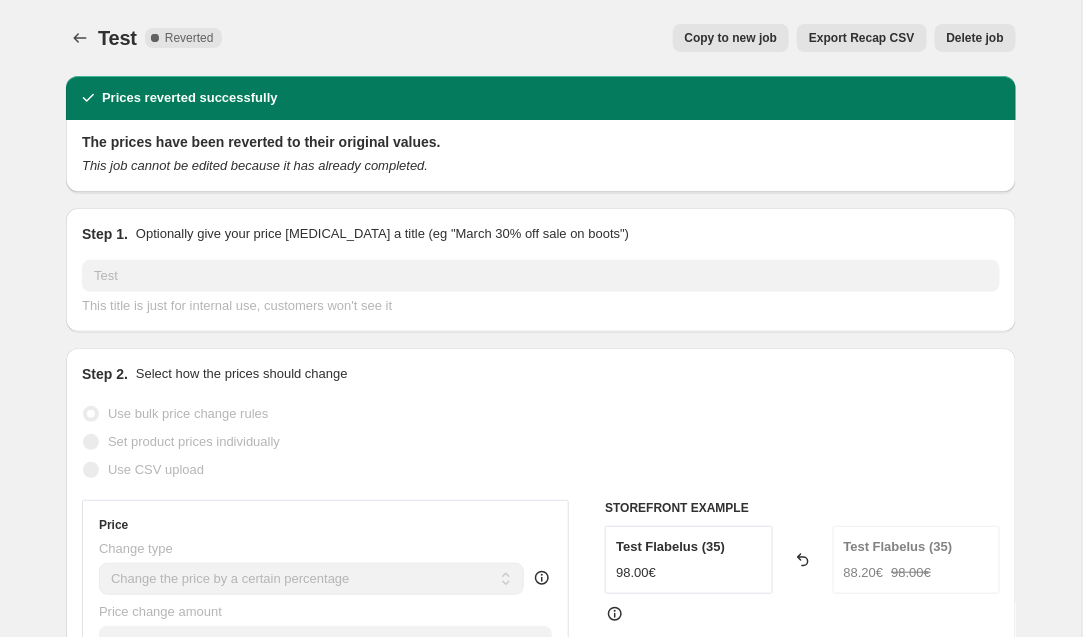 click on "Delete job" at bounding box center (975, 38) 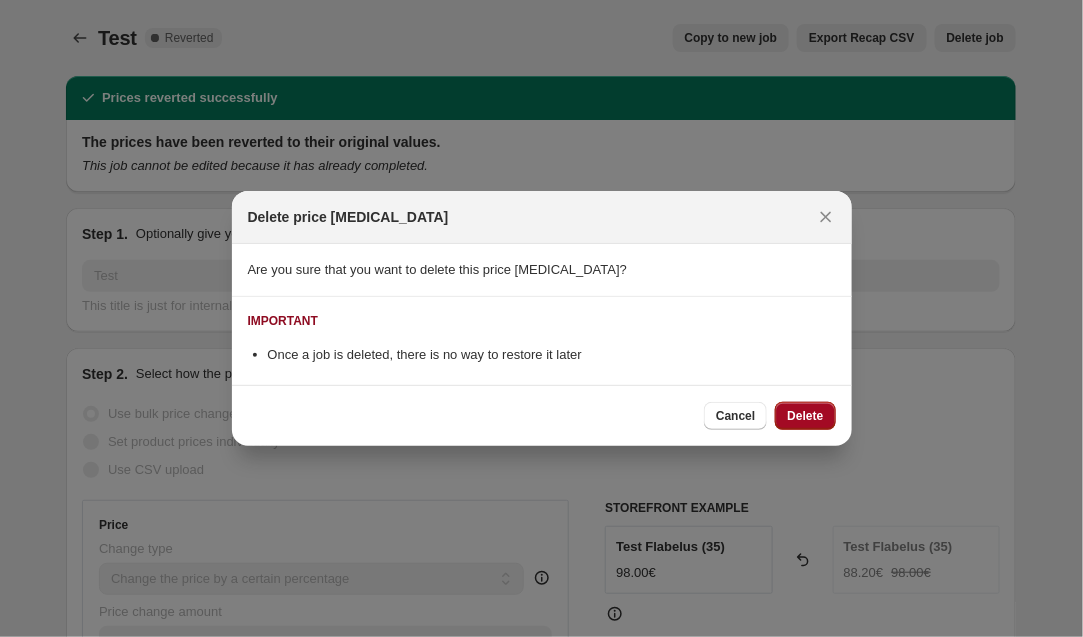 click on "Delete" at bounding box center (805, 416) 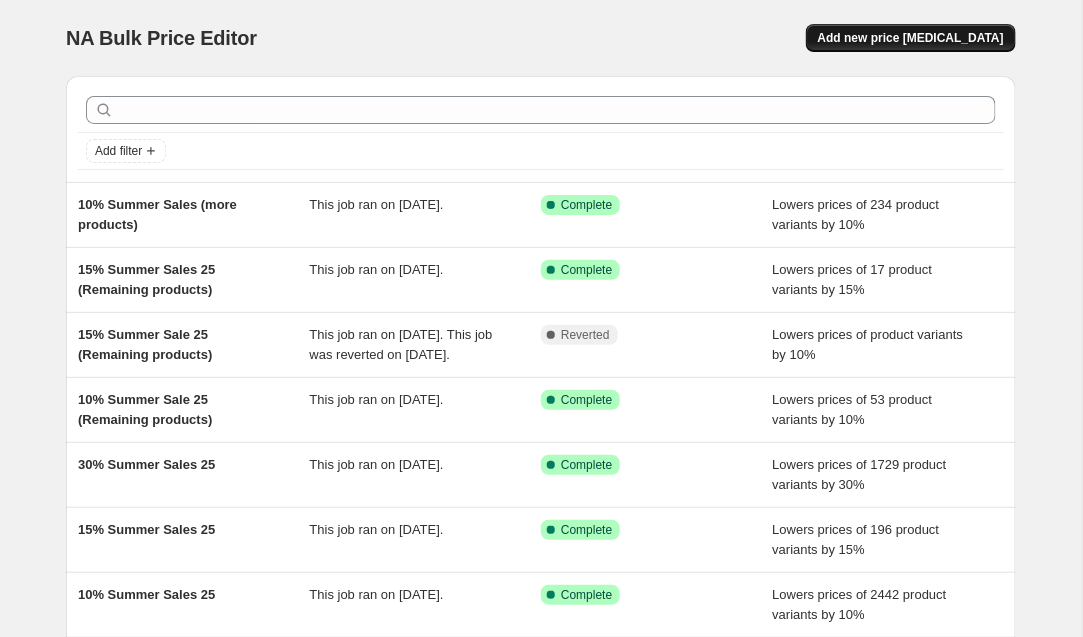 click on "Add new price [MEDICAL_DATA]" at bounding box center (911, 38) 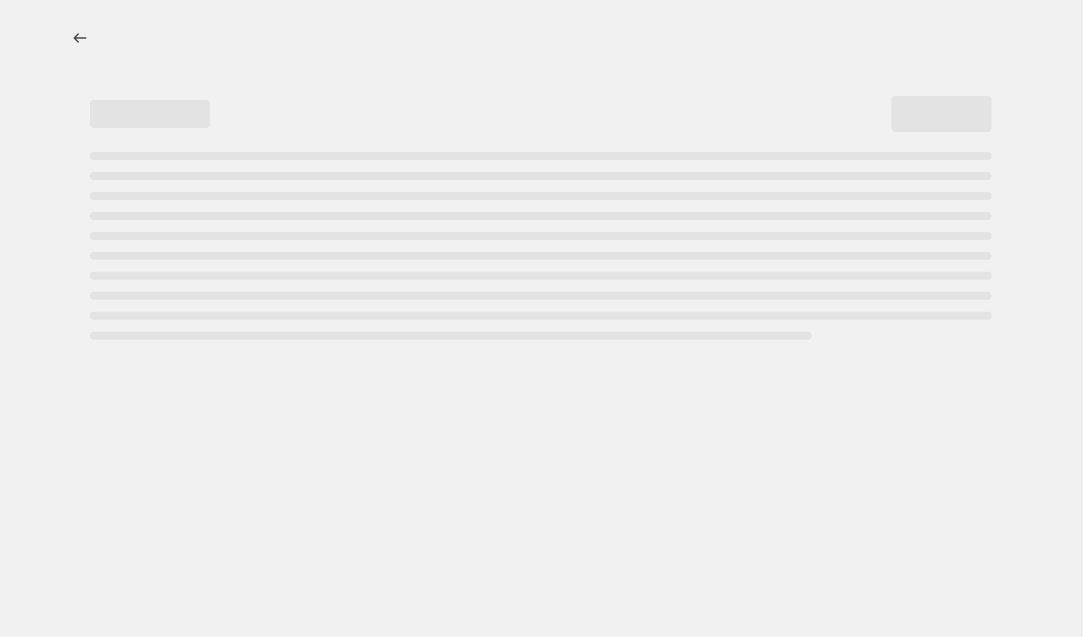 select on "percentage" 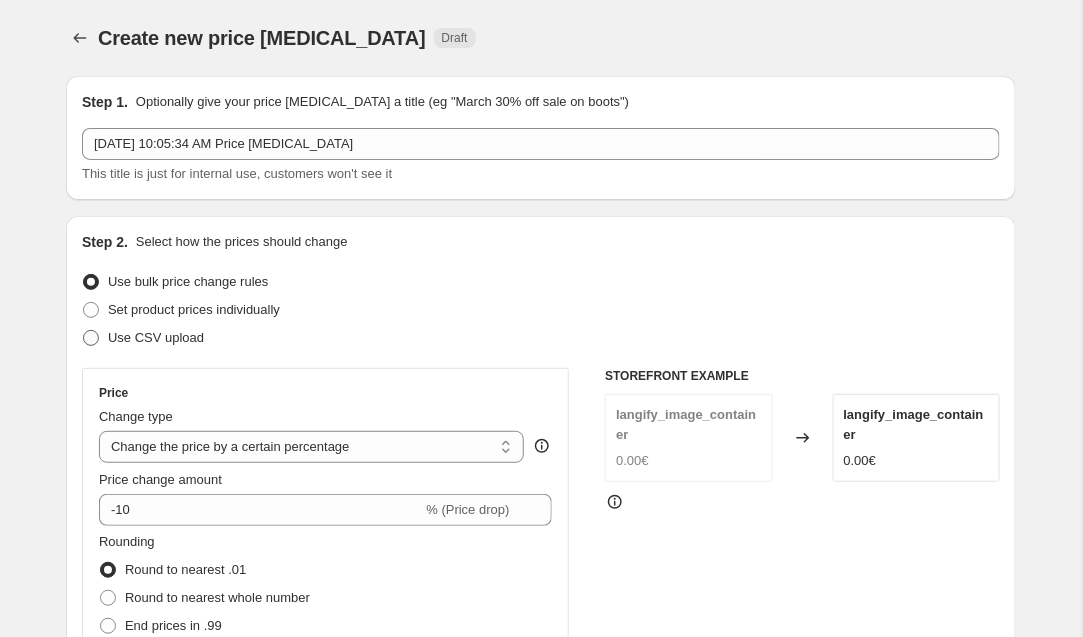 click on "Use CSV upload" at bounding box center [156, 337] 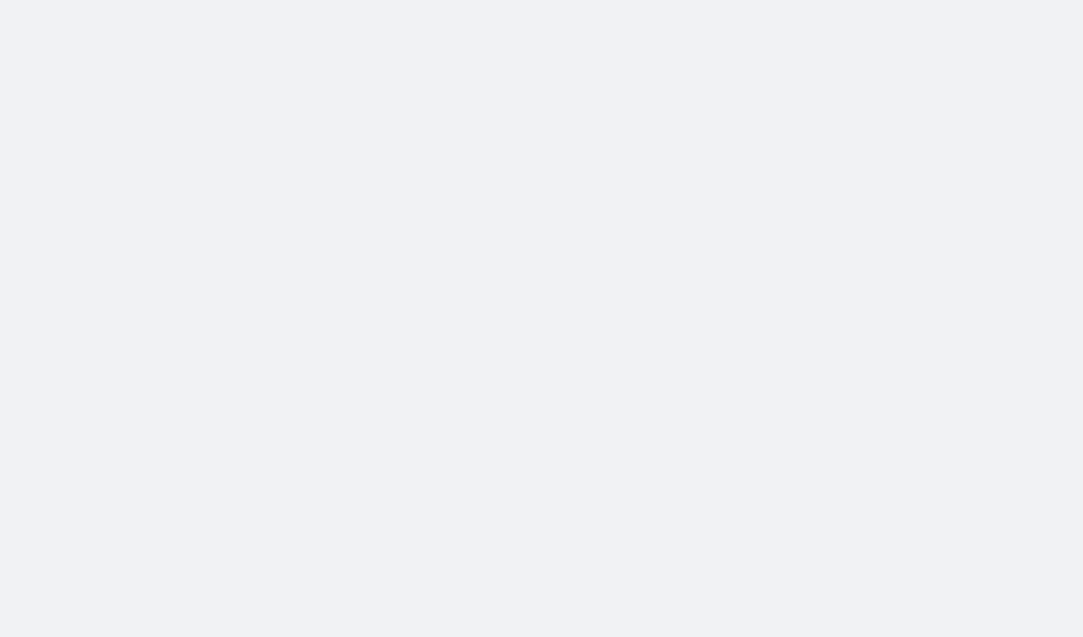 scroll, scrollTop: 0, scrollLeft: 0, axis: both 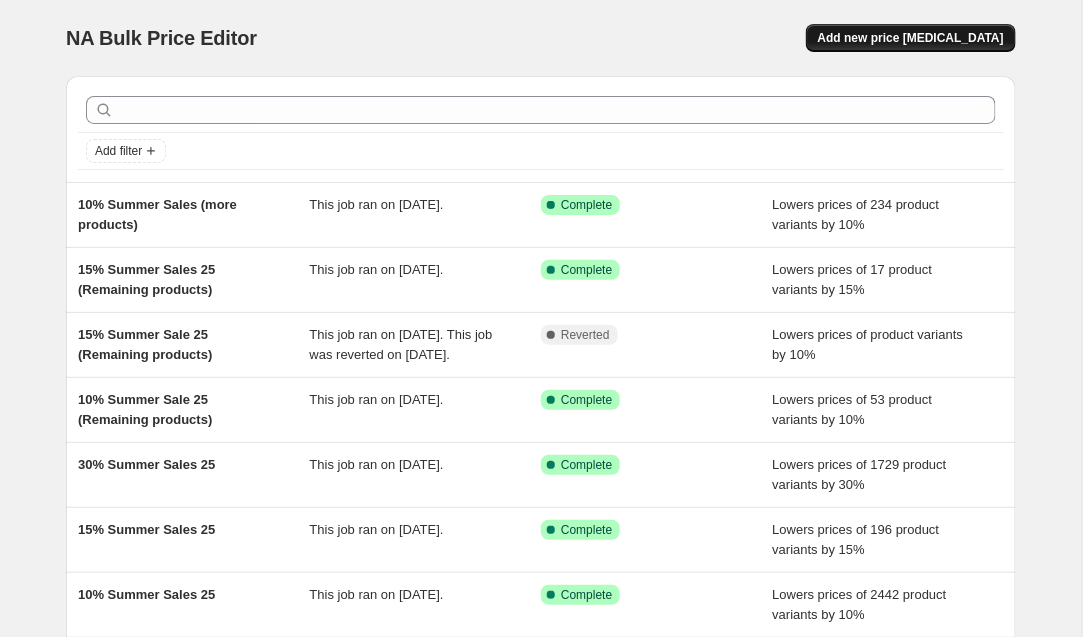 click on "Add new price [MEDICAL_DATA]" at bounding box center (911, 38) 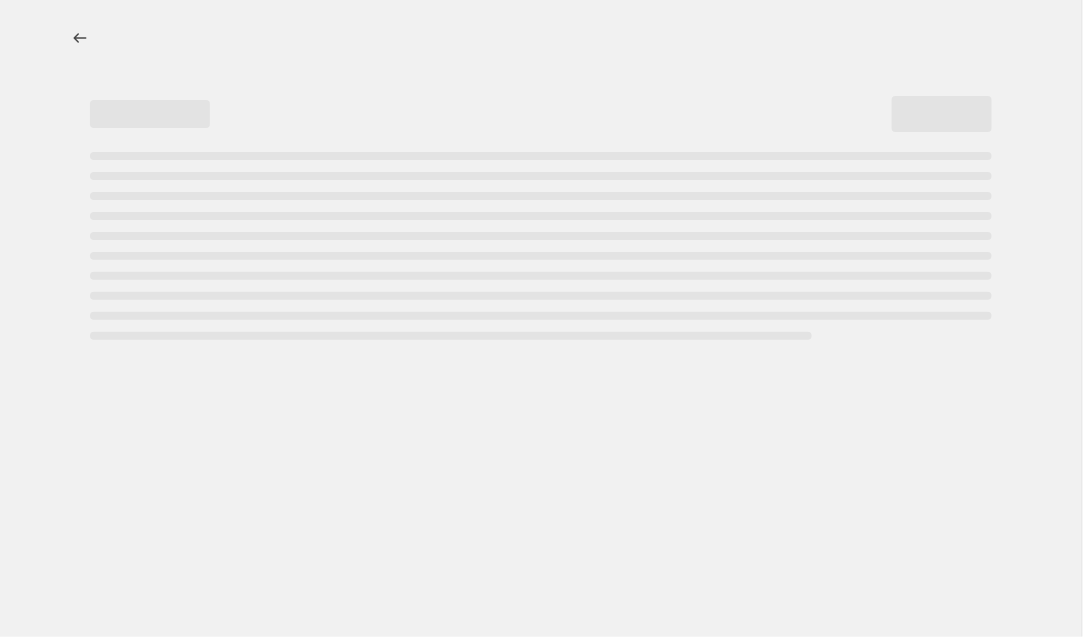 select on "percentage" 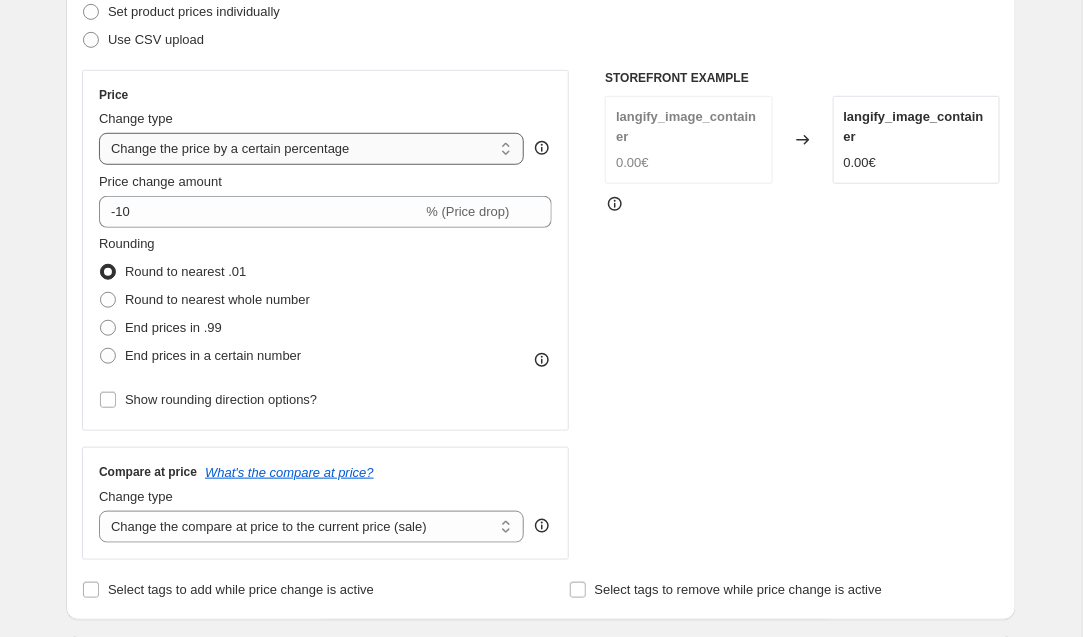 scroll, scrollTop: 184, scrollLeft: 0, axis: vertical 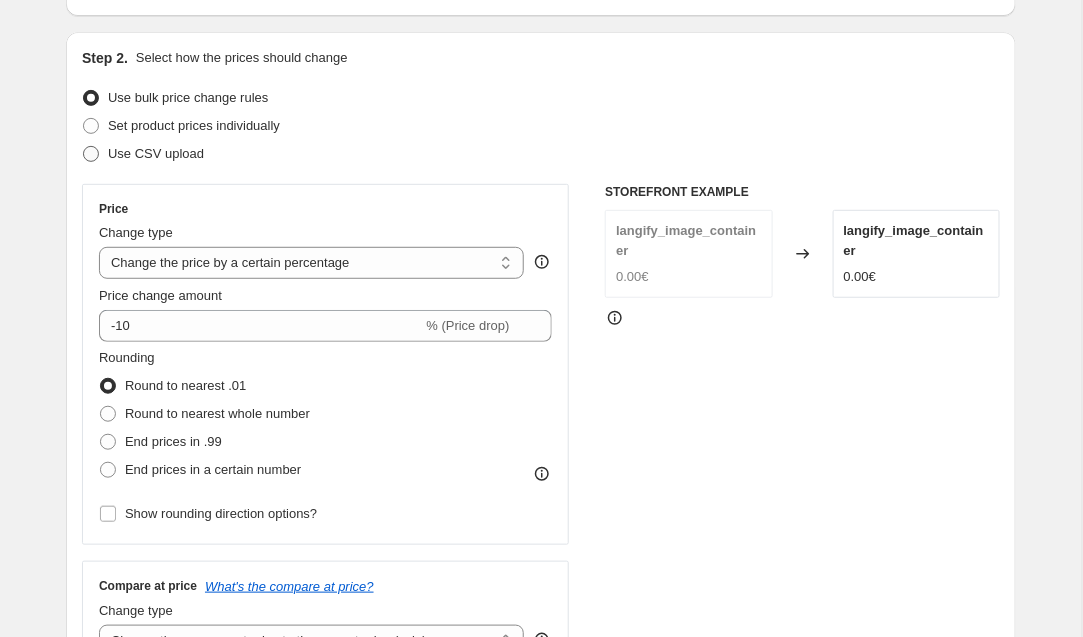 click on "Use CSV upload" at bounding box center [156, 153] 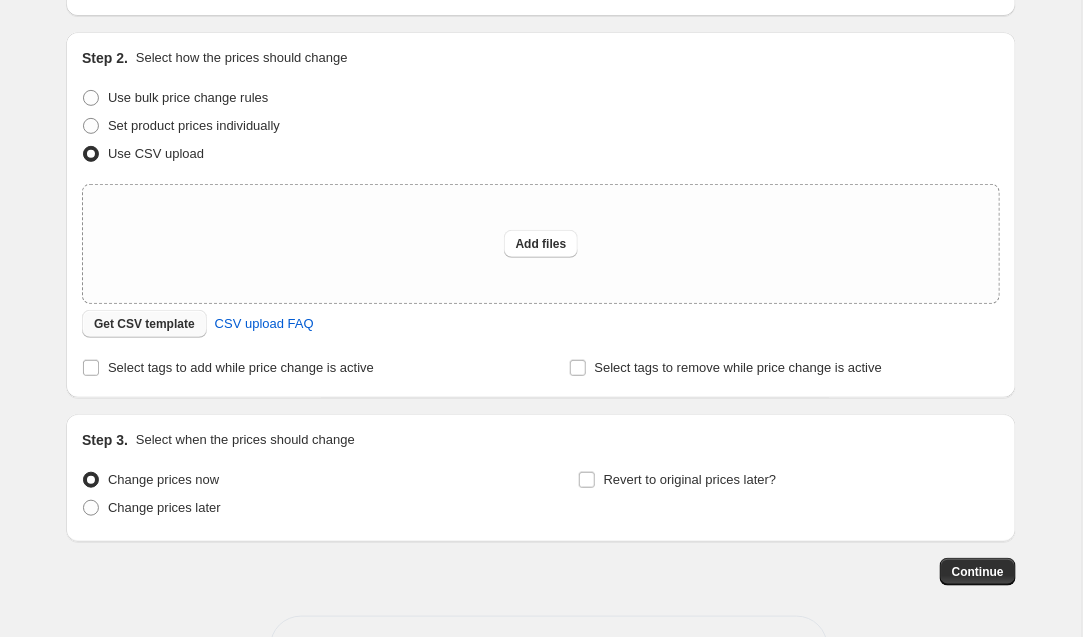click on "Get CSV template" at bounding box center (144, 324) 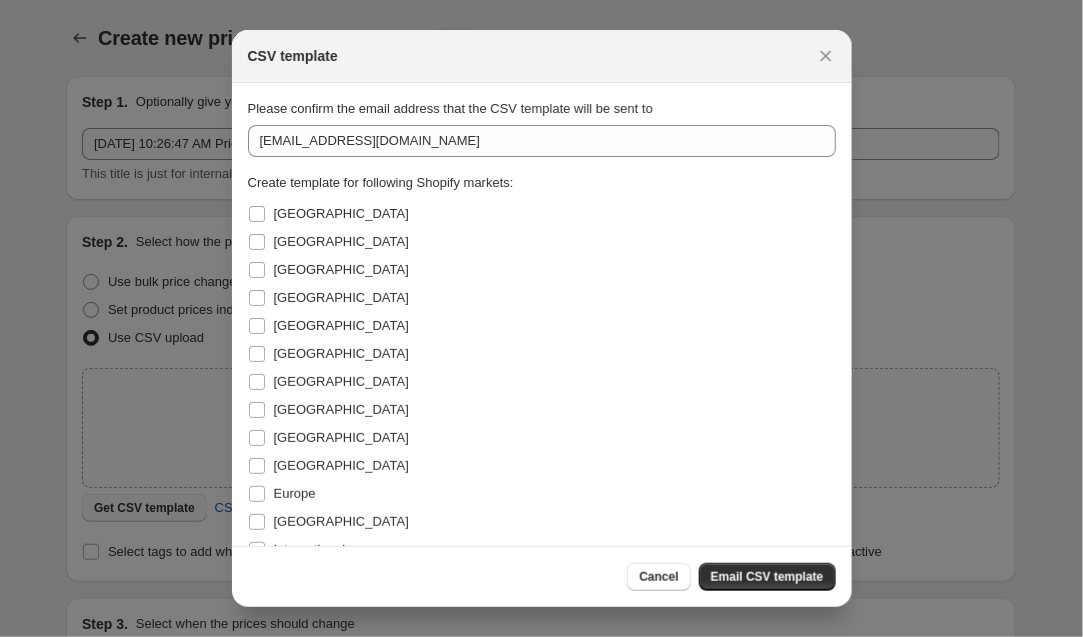 scroll, scrollTop: 0, scrollLeft: 0, axis: both 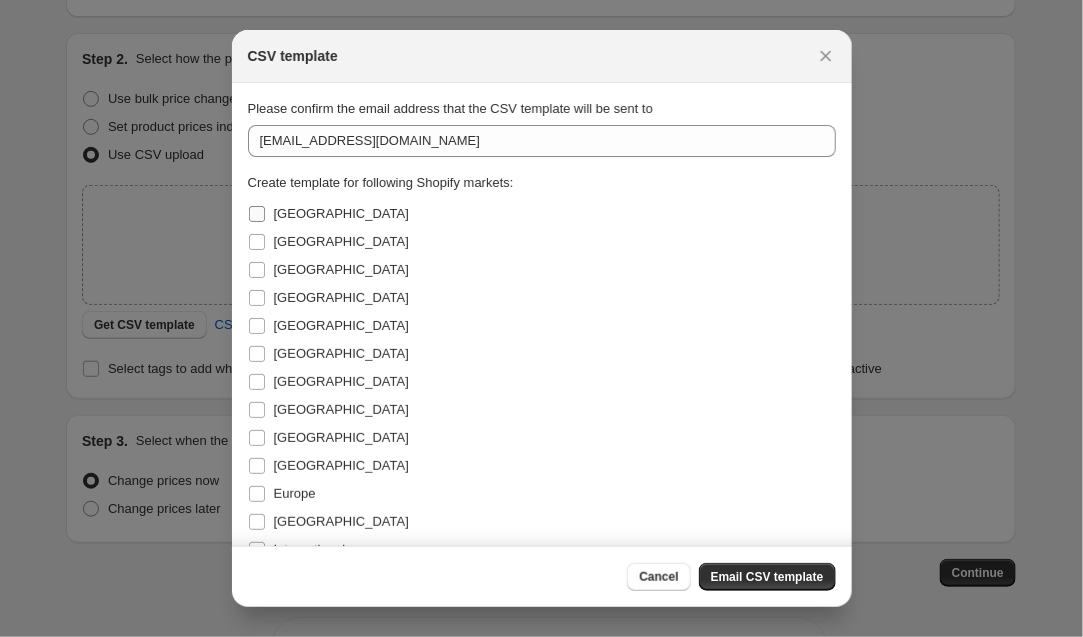 click on "Australia" at bounding box center [341, 214] 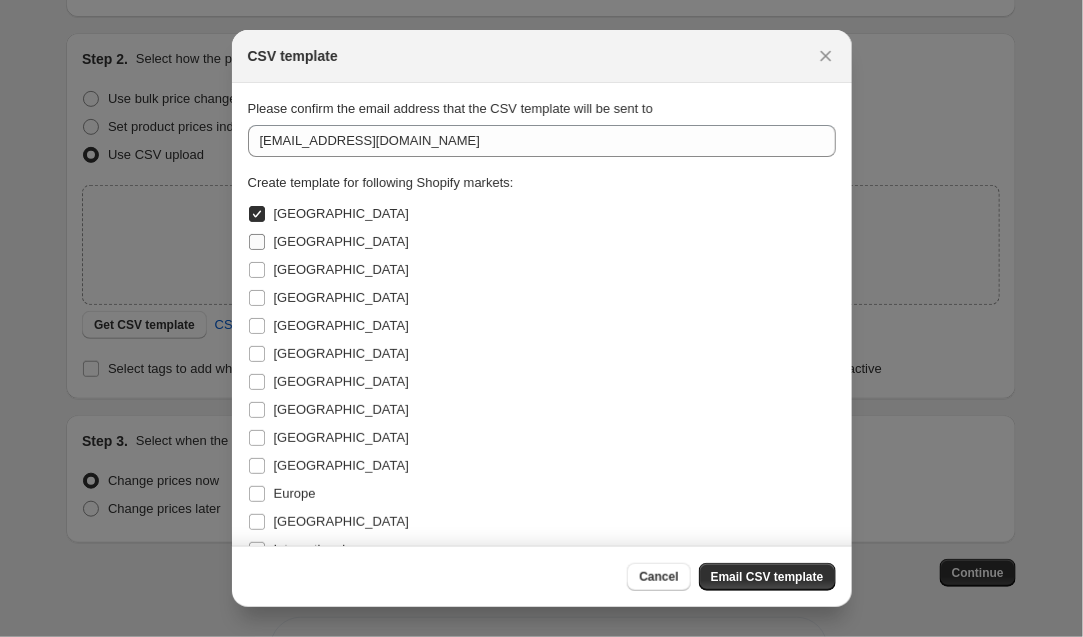 click on "[GEOGRAPHIC_DATA]" at bounding box center [341, 241] 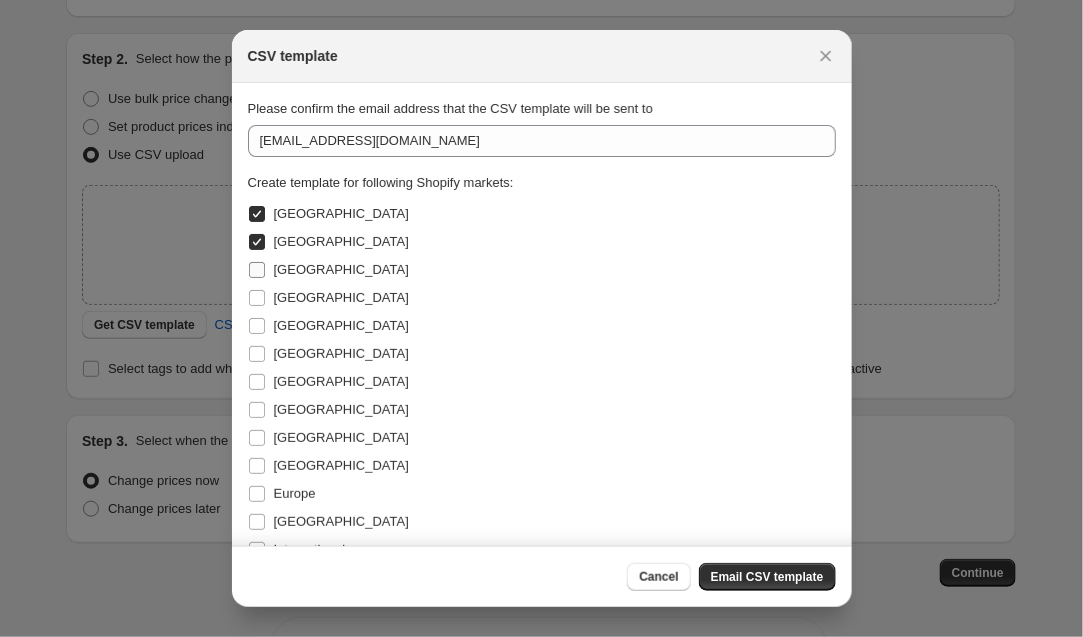 click on "[GEOGRAPHIC_DATA]" at bounding box center [341, 269] 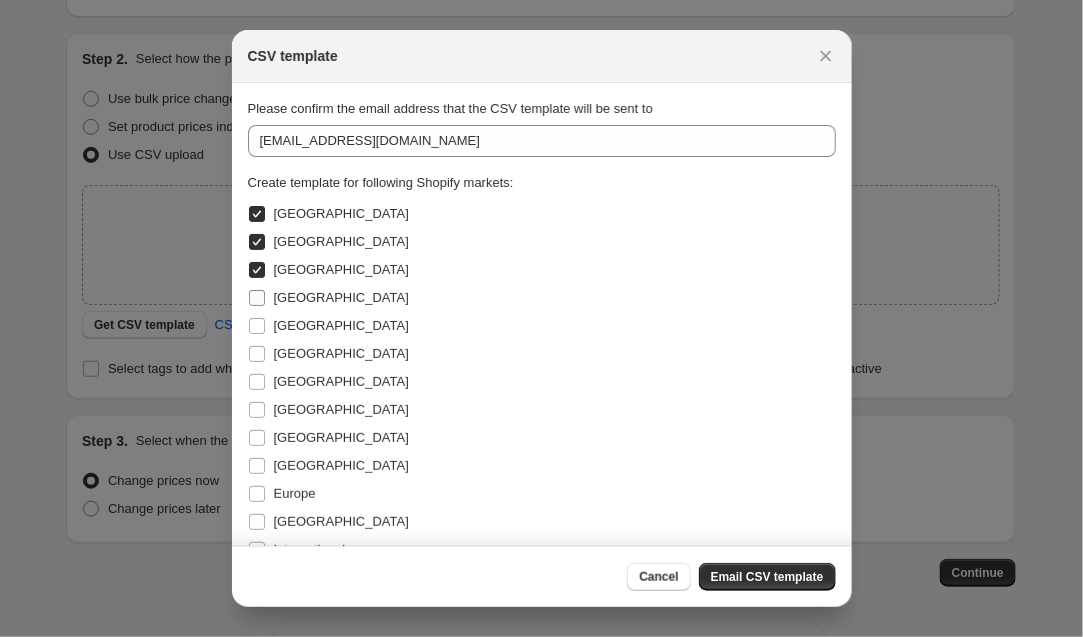 click on "[GEOGRAPHIC_DATA]" at bounding box center [328, 298] 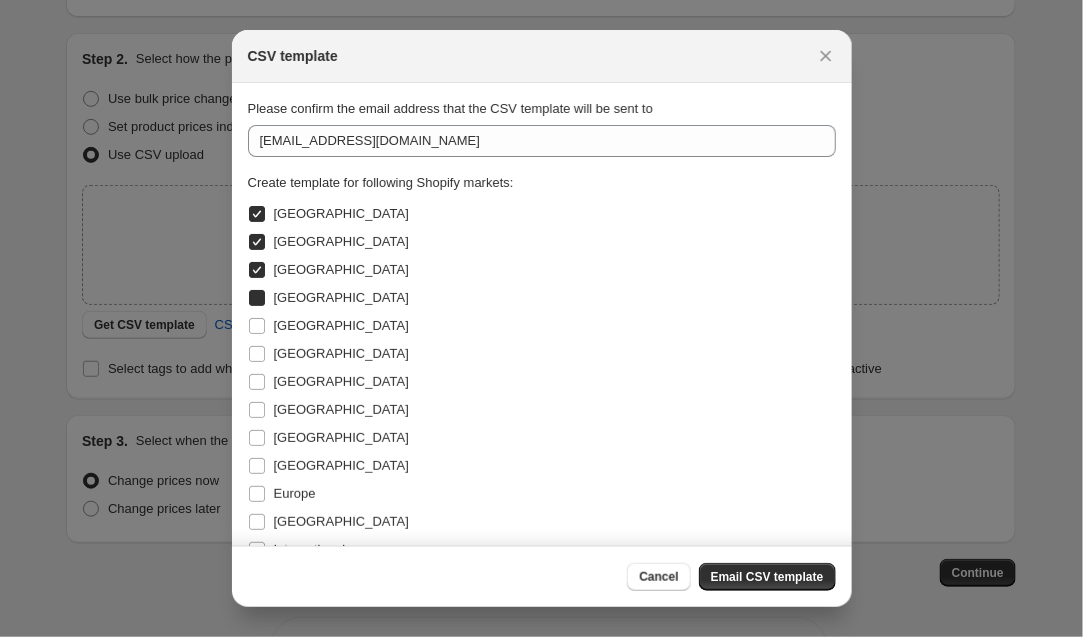 checkbox on "true" 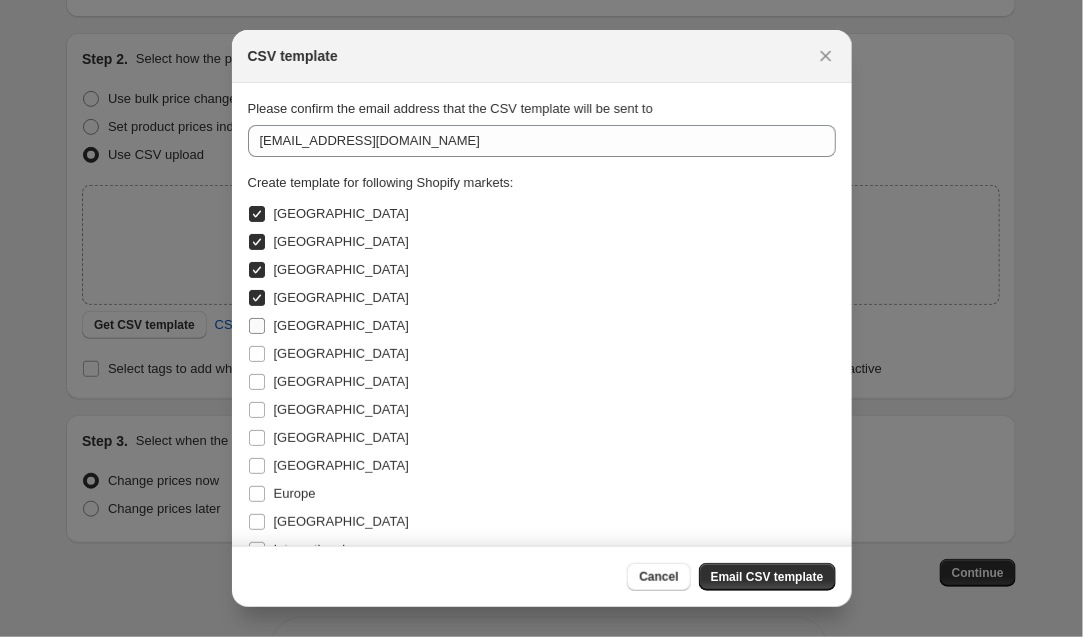 click on "[GEOGRAPHIC_DATA]" at bounding box center (341, 325) 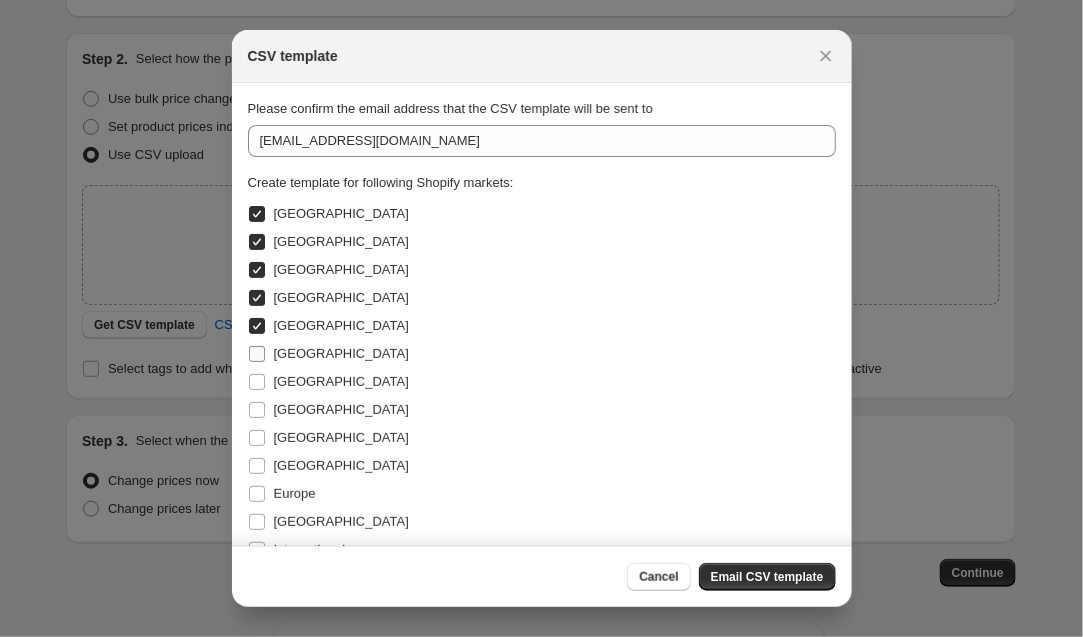 click on "[GEOGRAPHIC_DATA]" at bounding box center [341, 353] 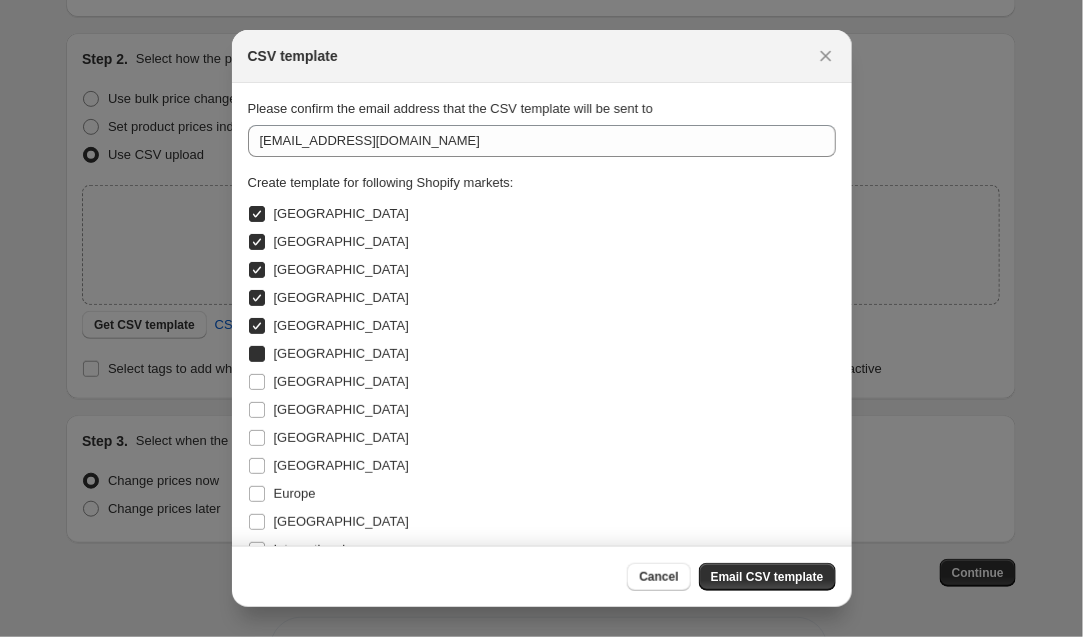 checkbox on "true" 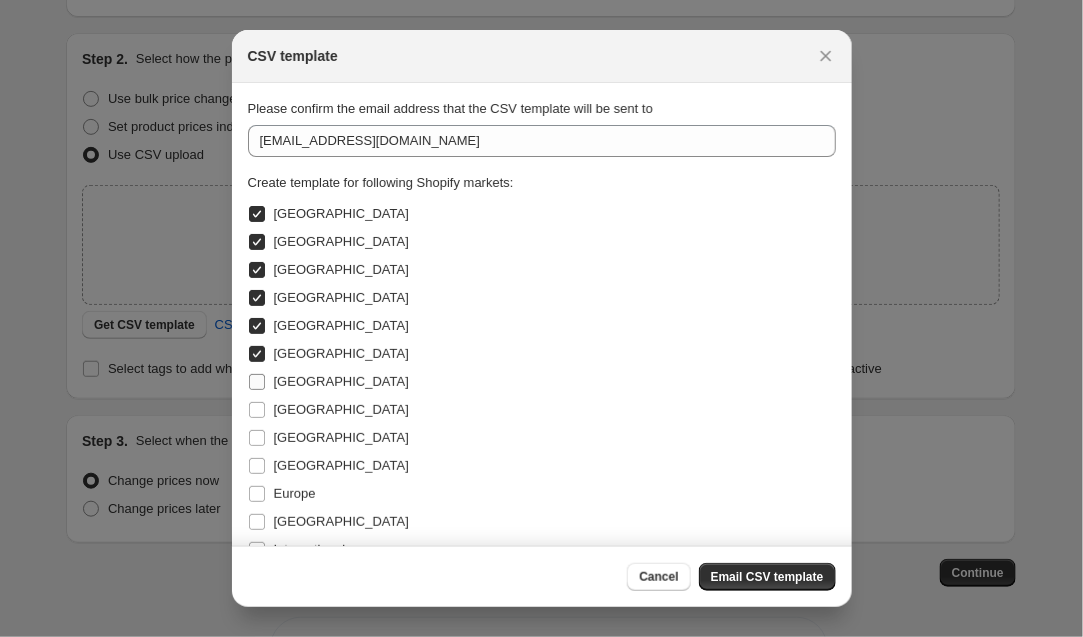 click on "[GEOGRAPHIC_DATA]" at bounding box center (341, 381) 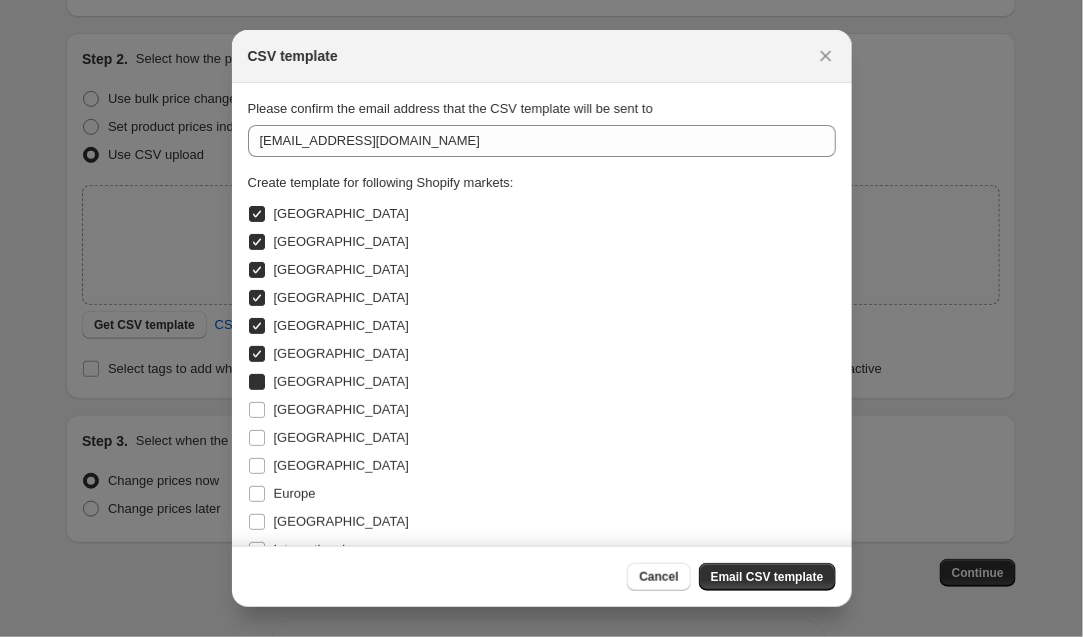 checkbox on "true" 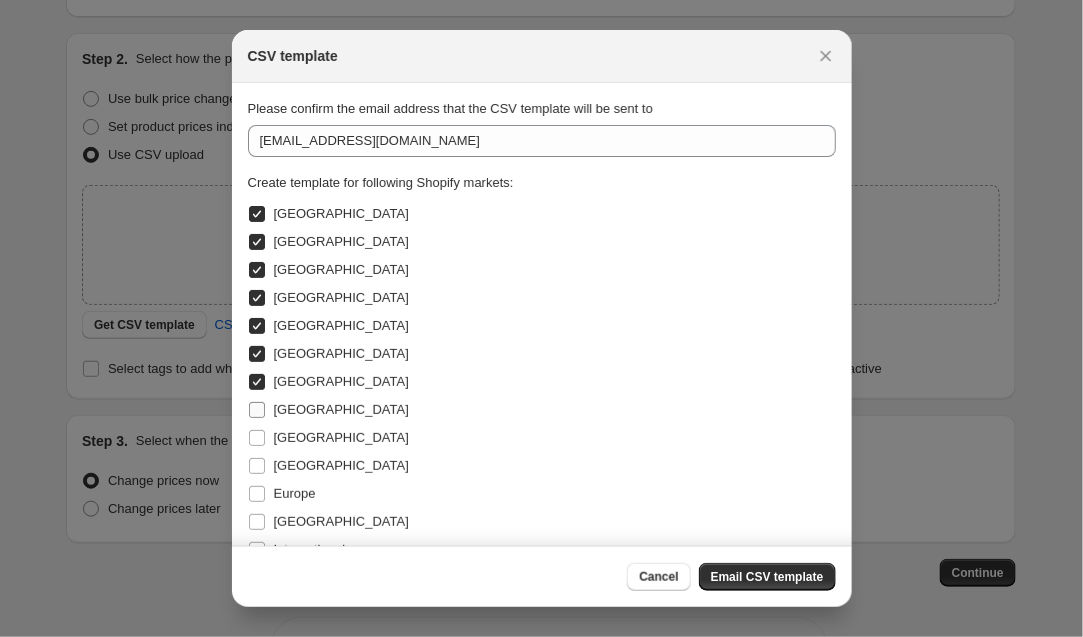 click on "[GEOGRAPHIC_DATA]" at bounding box center (328, 410) 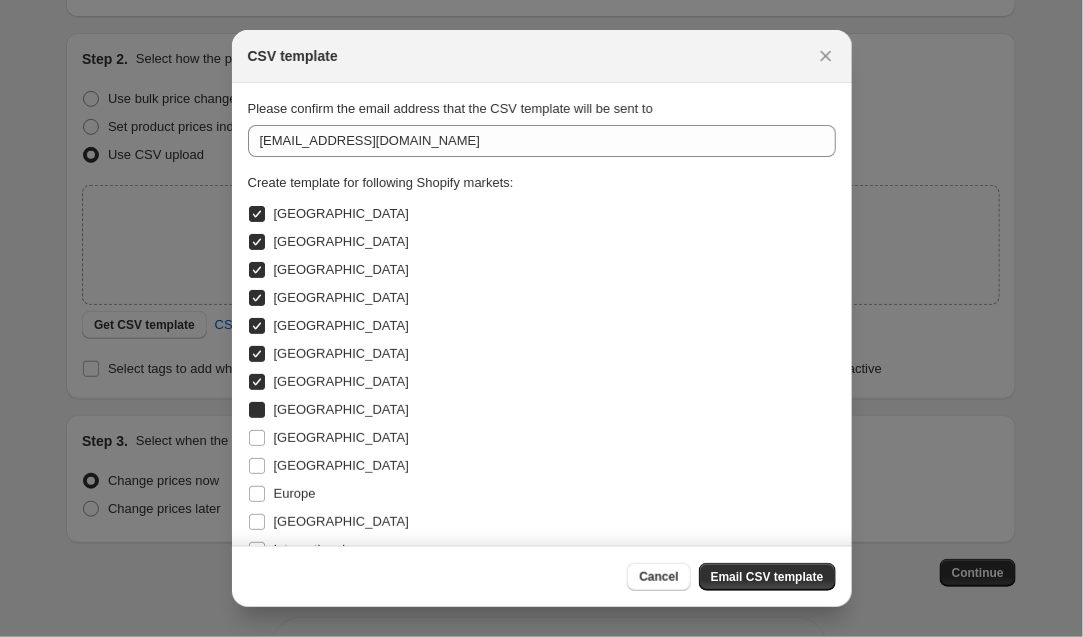 checkbox on "true" 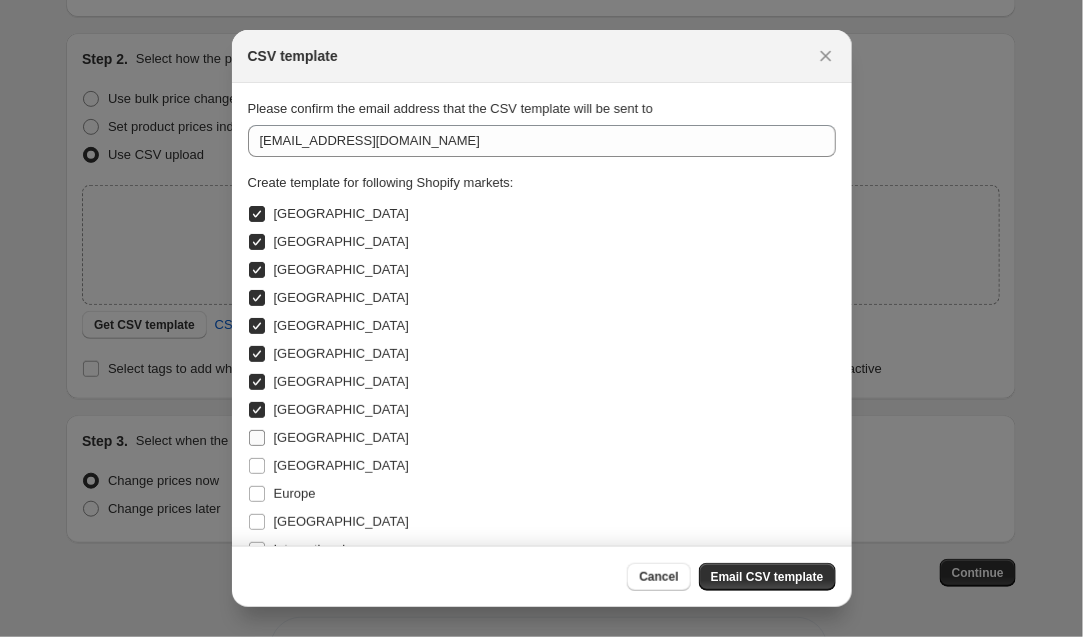click on "[GEOGRAPHIC_DATA]" at bounding box center [341, 437] 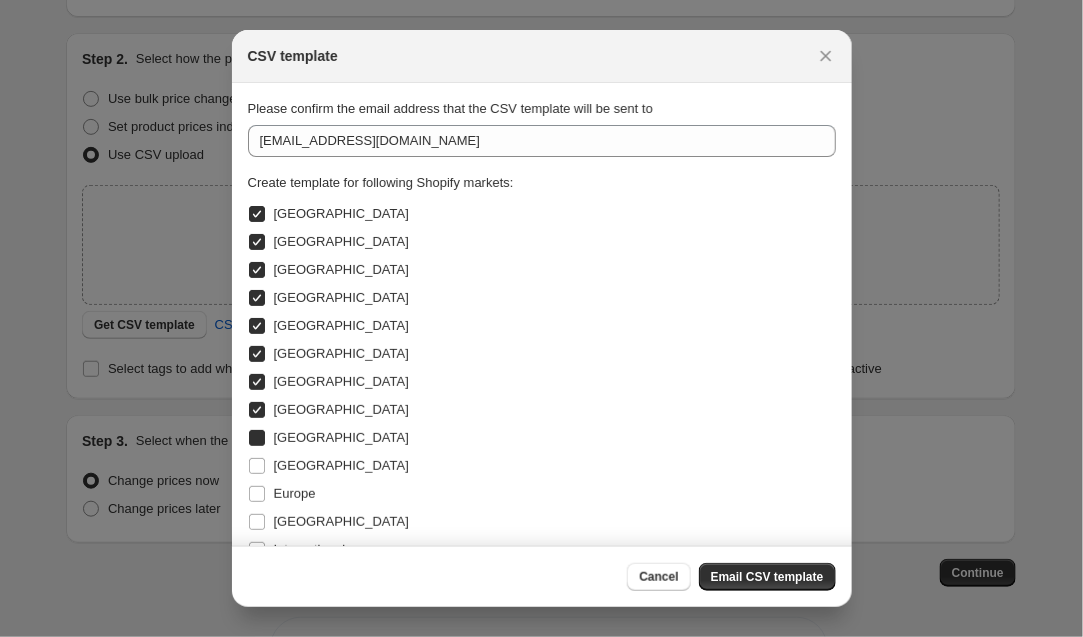 checkbox on "true" 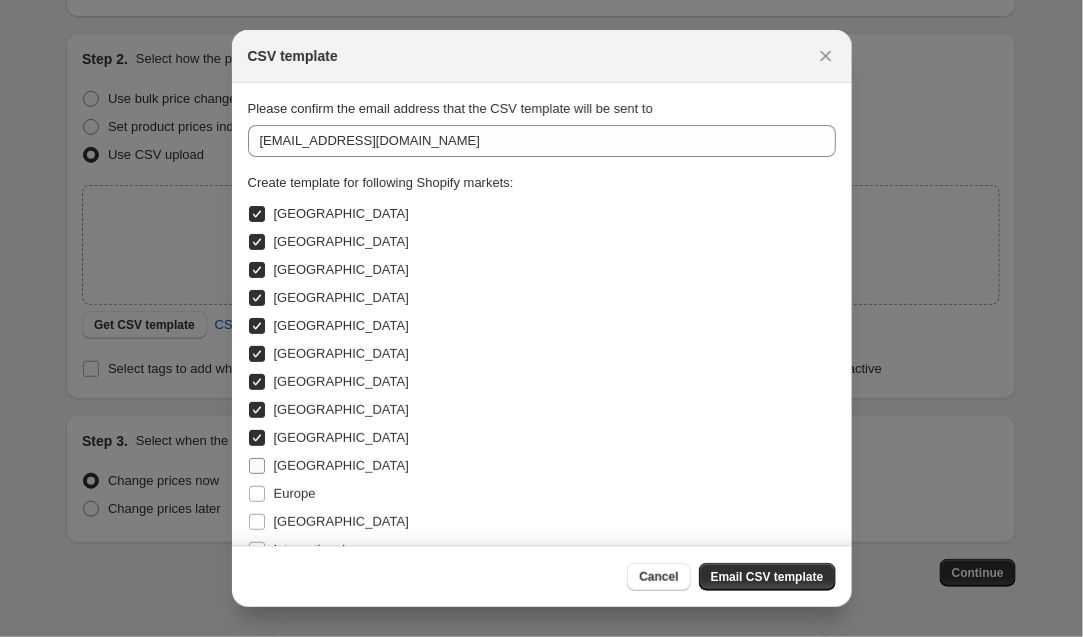 click on "[GEOGRAPHIC_DATA]" at bounding box center (341, 466) 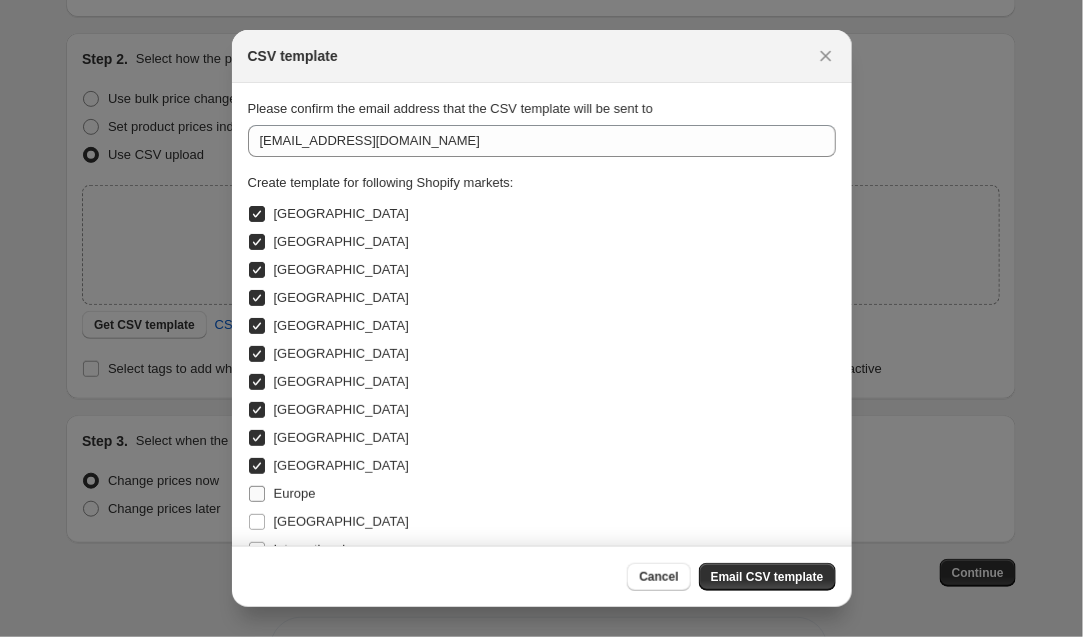 click on "Europe" at bounding box center [295, 494] 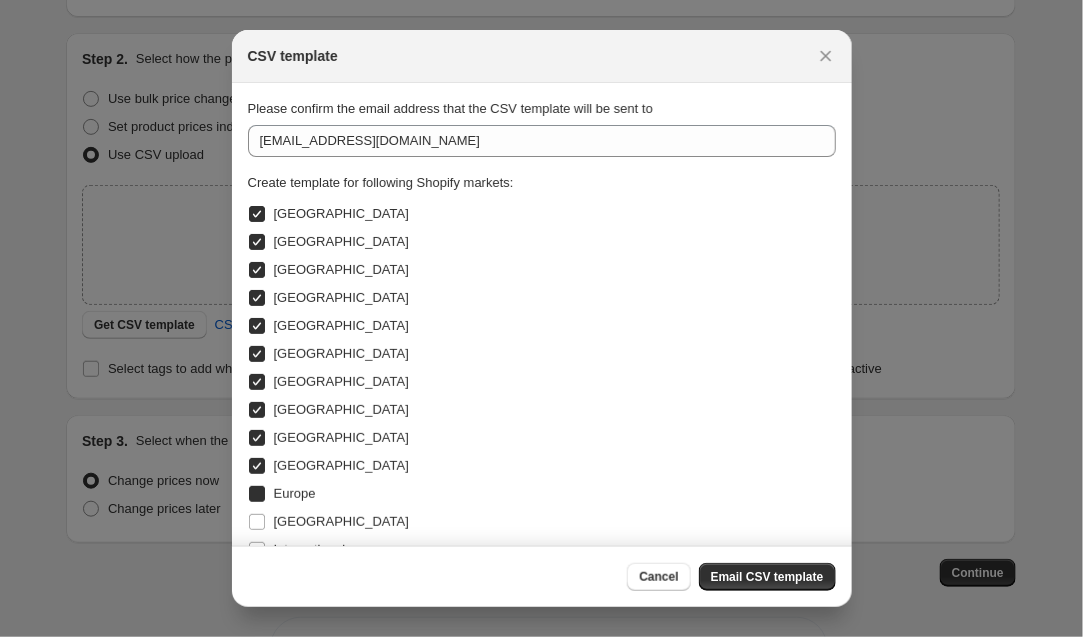 checkbox on "true" 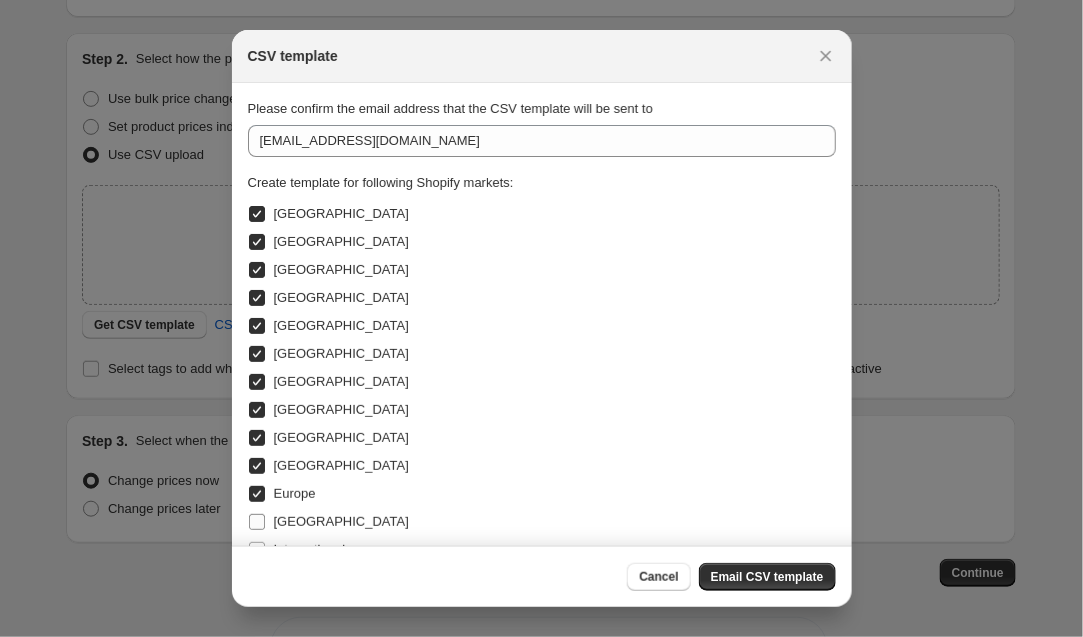 click on "[GEOGRAPHIC_DATA]" at bounding box center (341, 521) 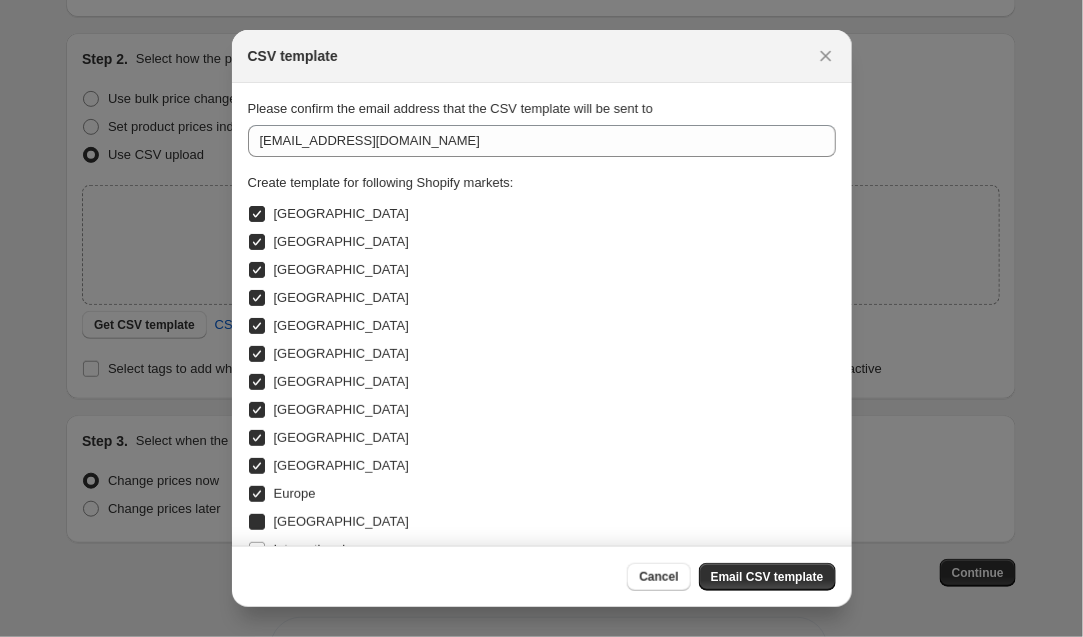checkbox on "true" 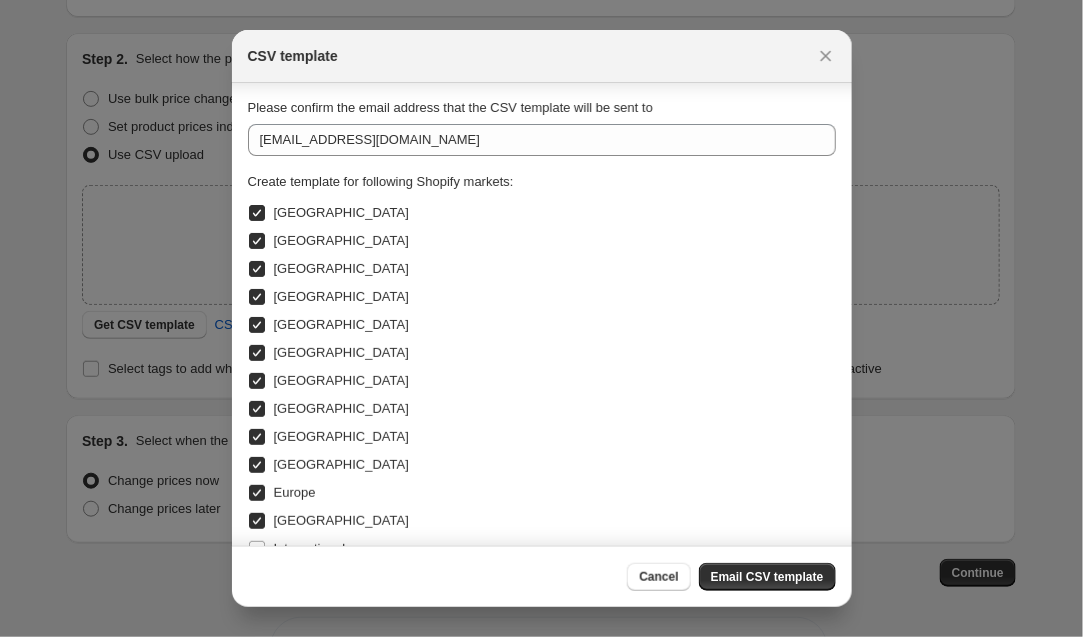 scroll, scrollTop: 300, scrollLeft: 0, axis: vertical 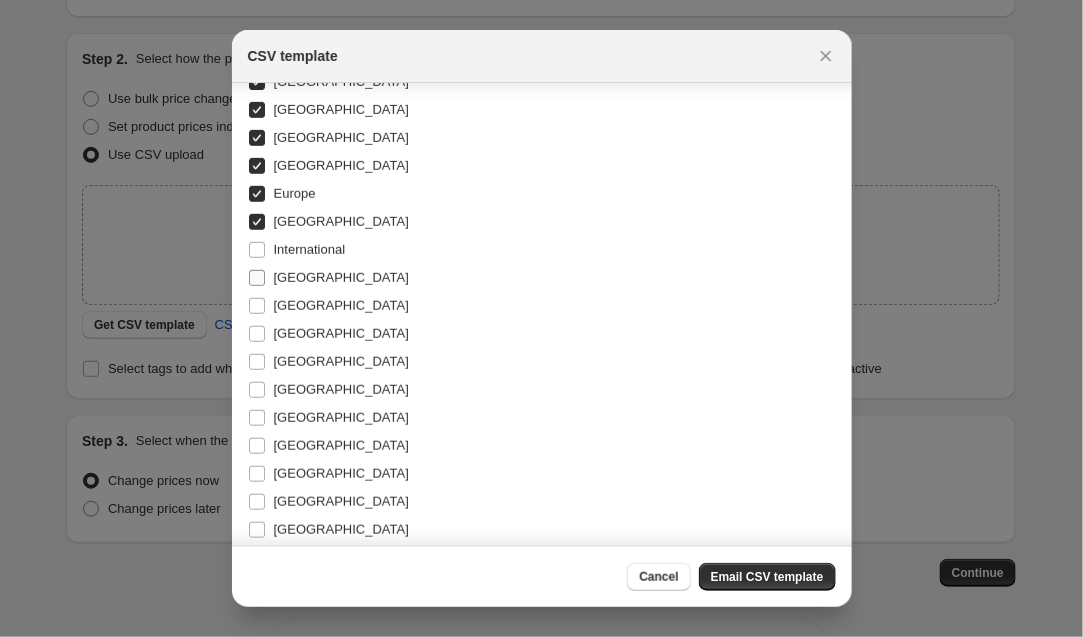 click on "[GEOGRAPHIC_DATA]" at bounding box center [328, 278] 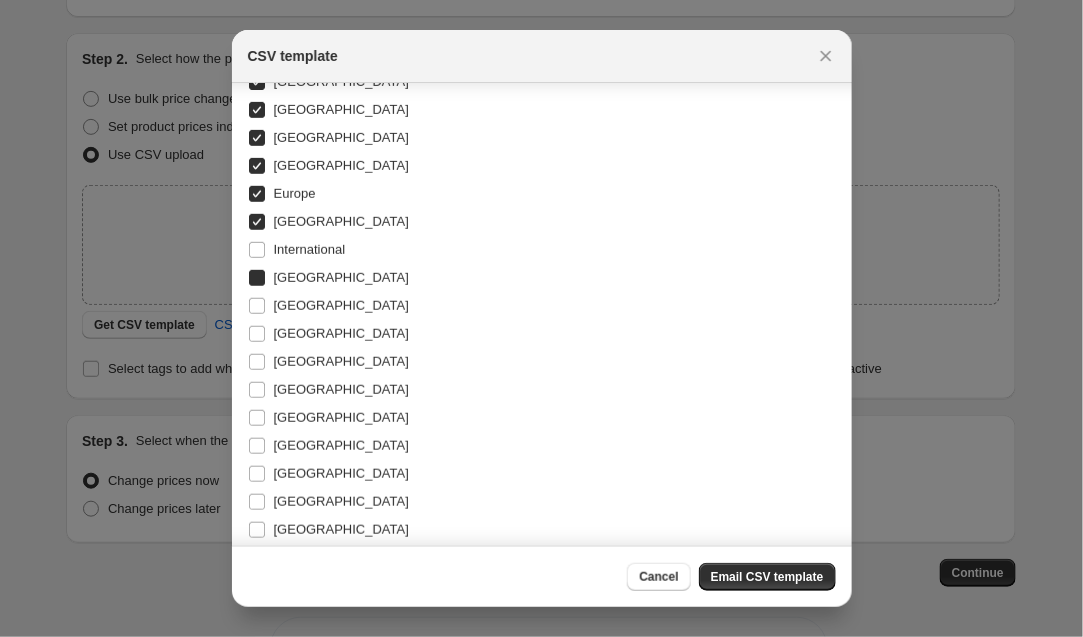 checkbox on "true" 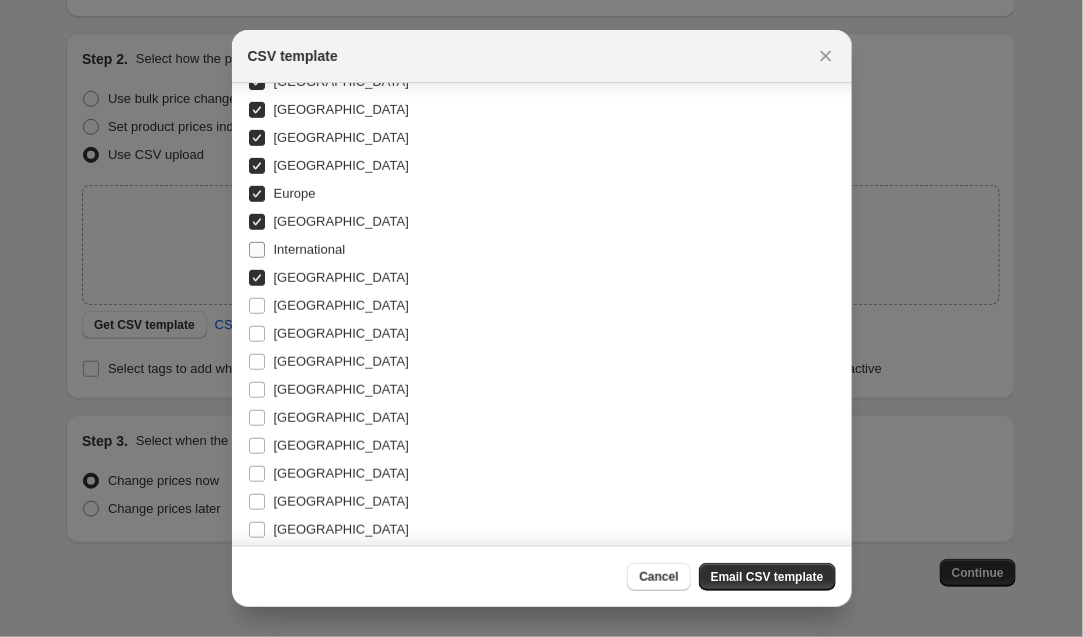 click on "International" at bounding box center (297, 250) 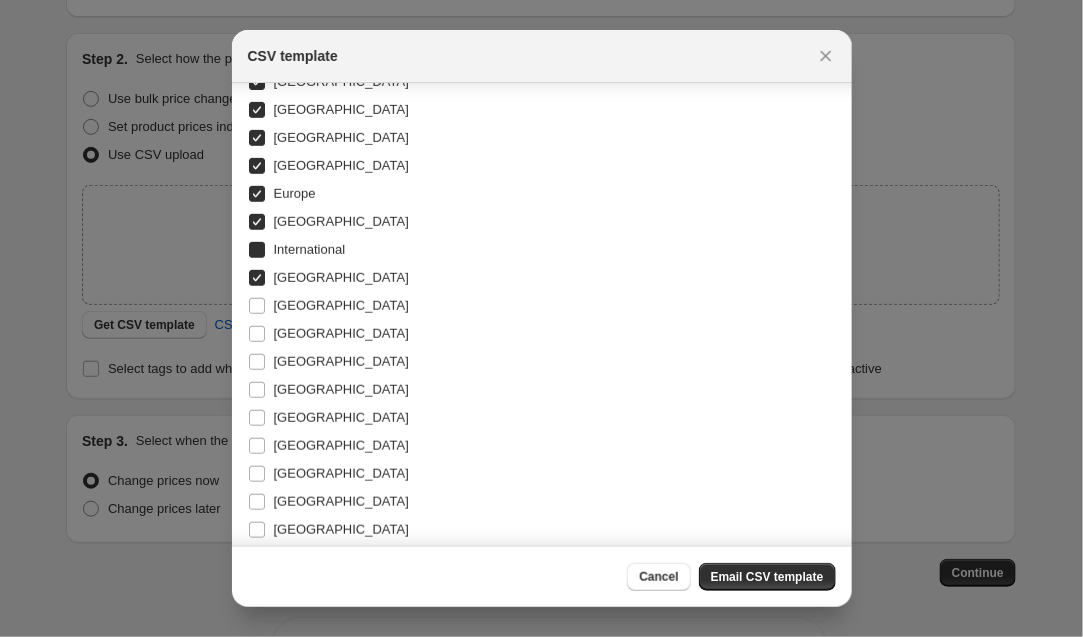 checkbox on "true" 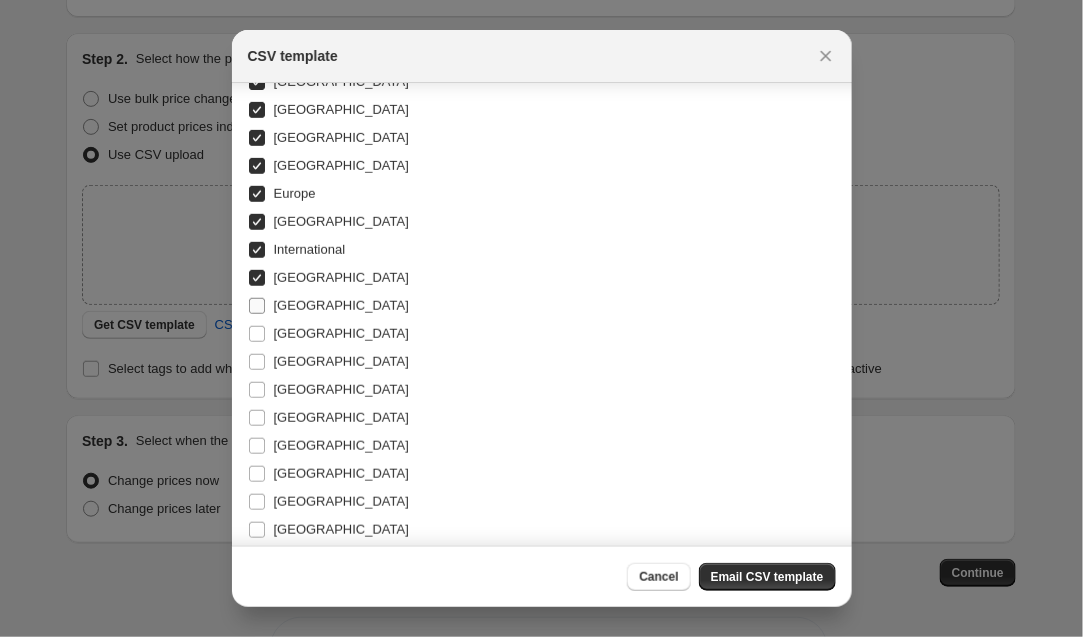 click on "[GEOGRAPHIC_DATA]" at bounding box center (341, 305) 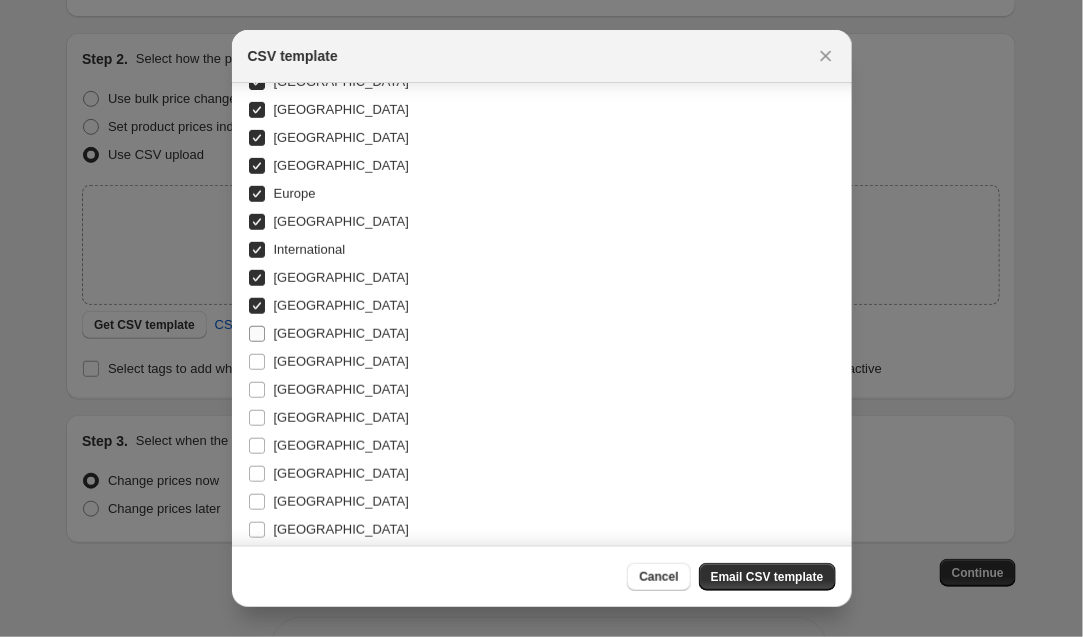 click on "[GEOGRAPHIC_DATA]" at bounding box center (341, 333) 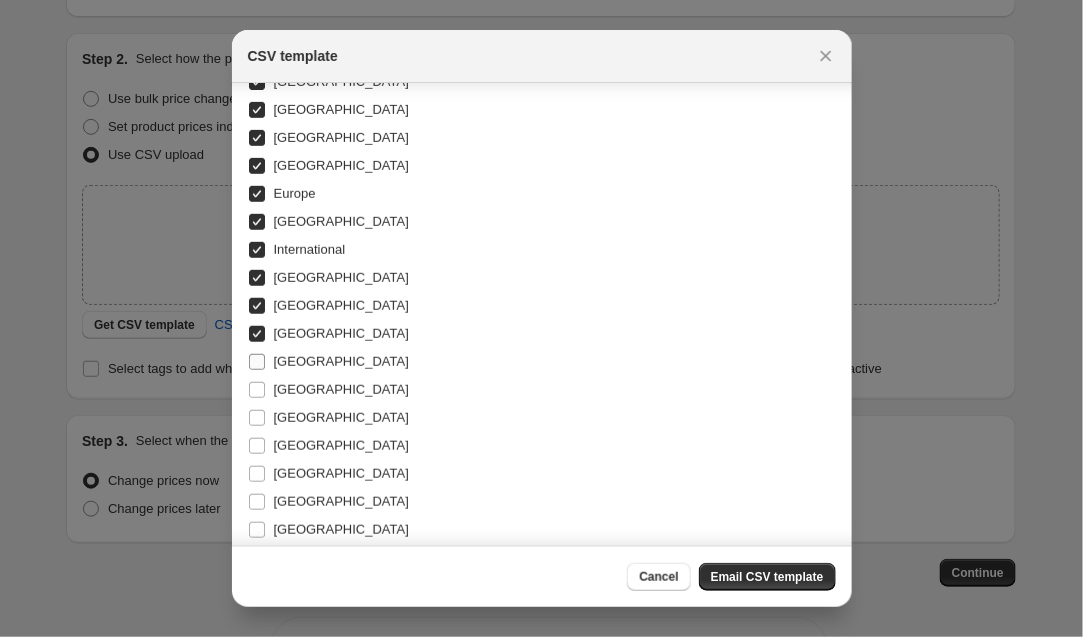 click on "[GEOGRAPHIC_DATA]" at bounding box center (341, 361) 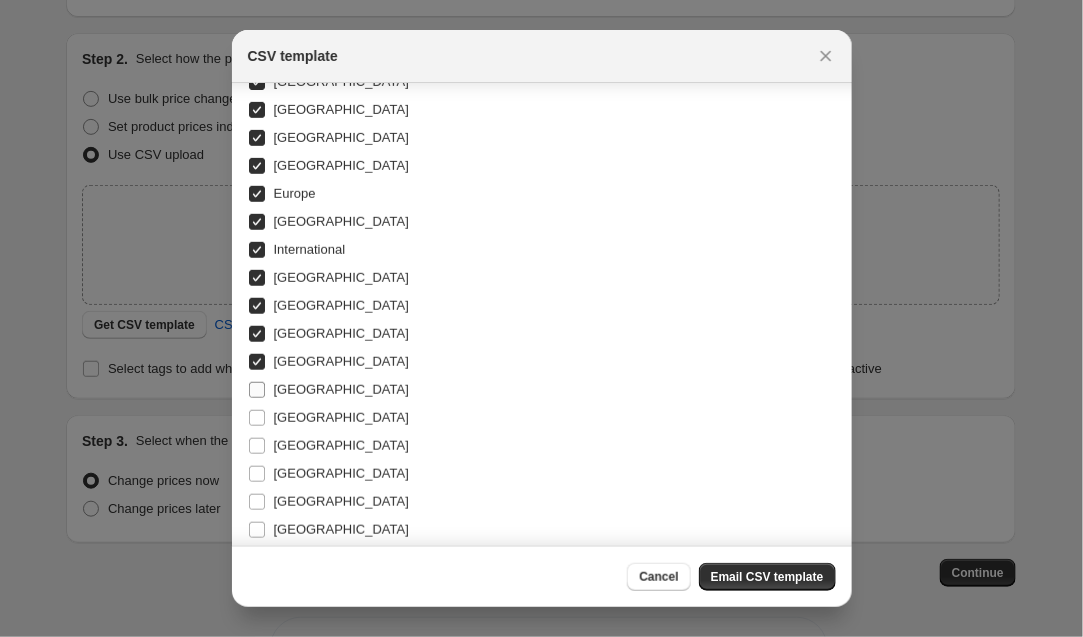 click on "[GEOGRAPHIC_DATA]" at bounding box center (341, 390) 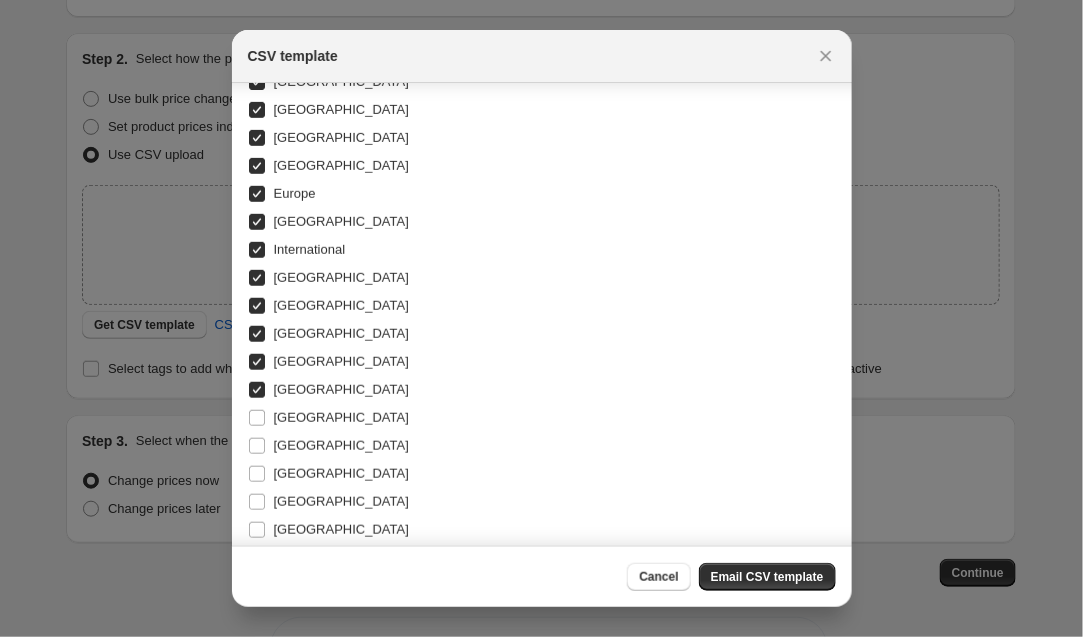 click on "[GEOGRAPHIC_DATA]" at bounding box center [328, 390] 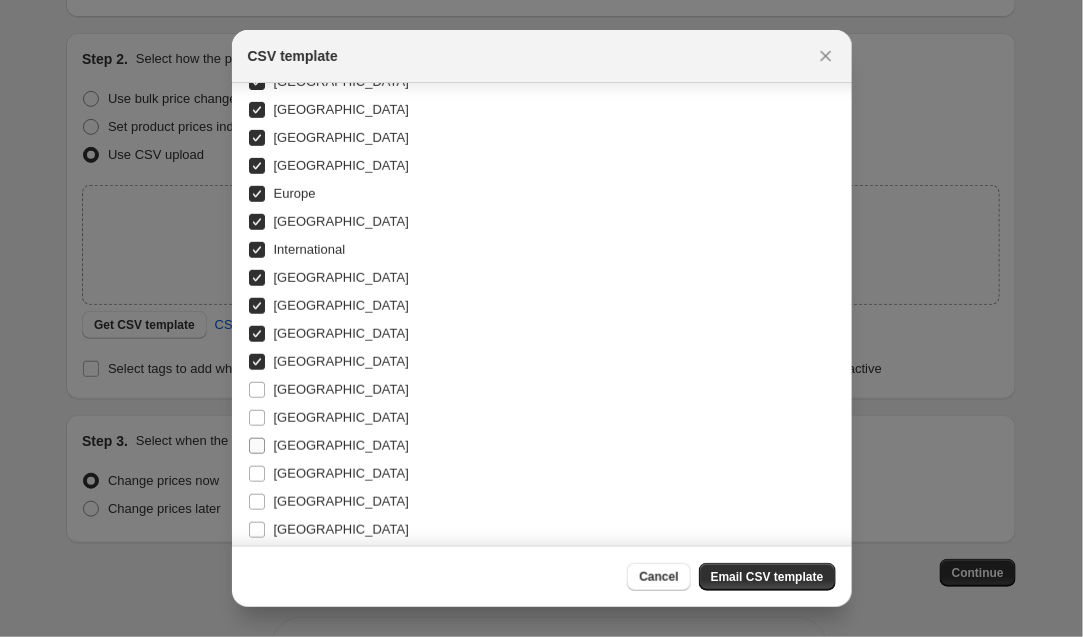 click on "[GEOGRAPHIC_DATA]" at bounding box center (328, 446) 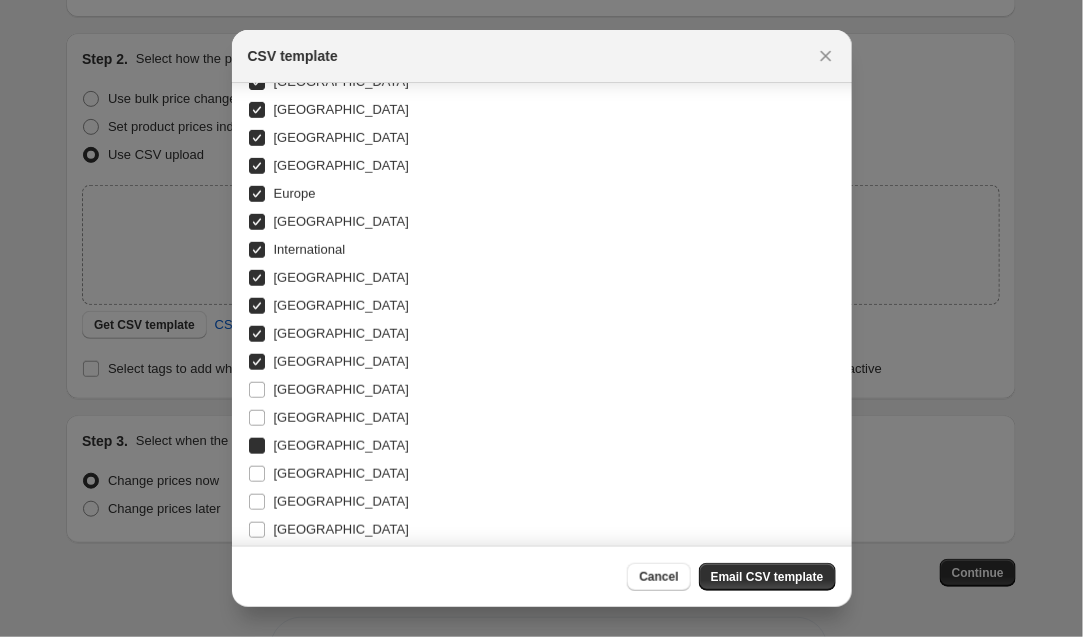 checkbox on "true" 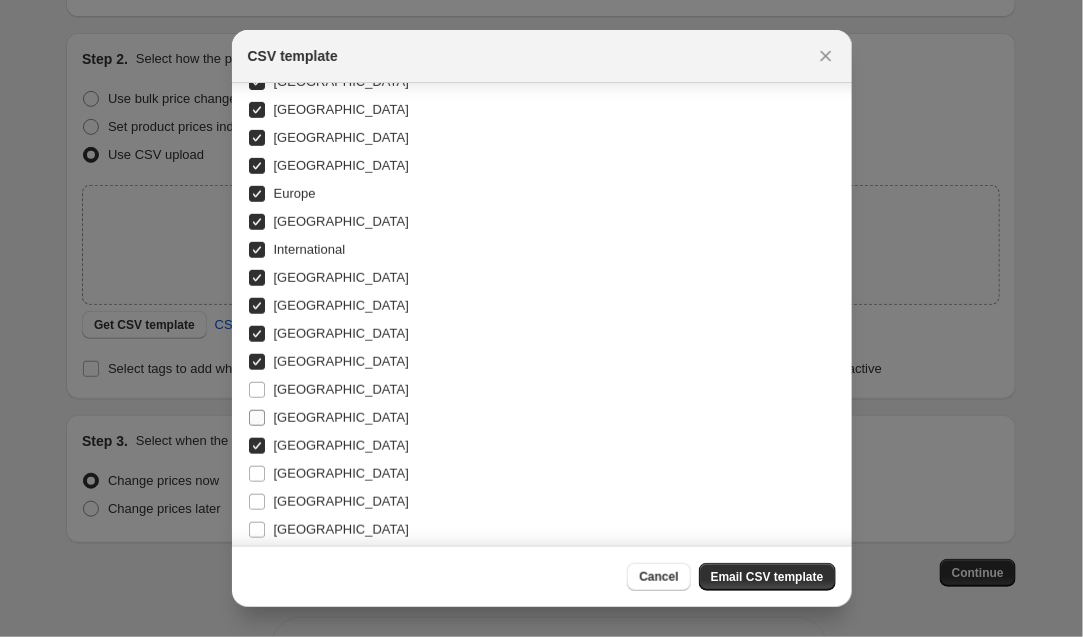 click on "[GEOGRAPHIC_DATA]" at bounding box center (341, 417) 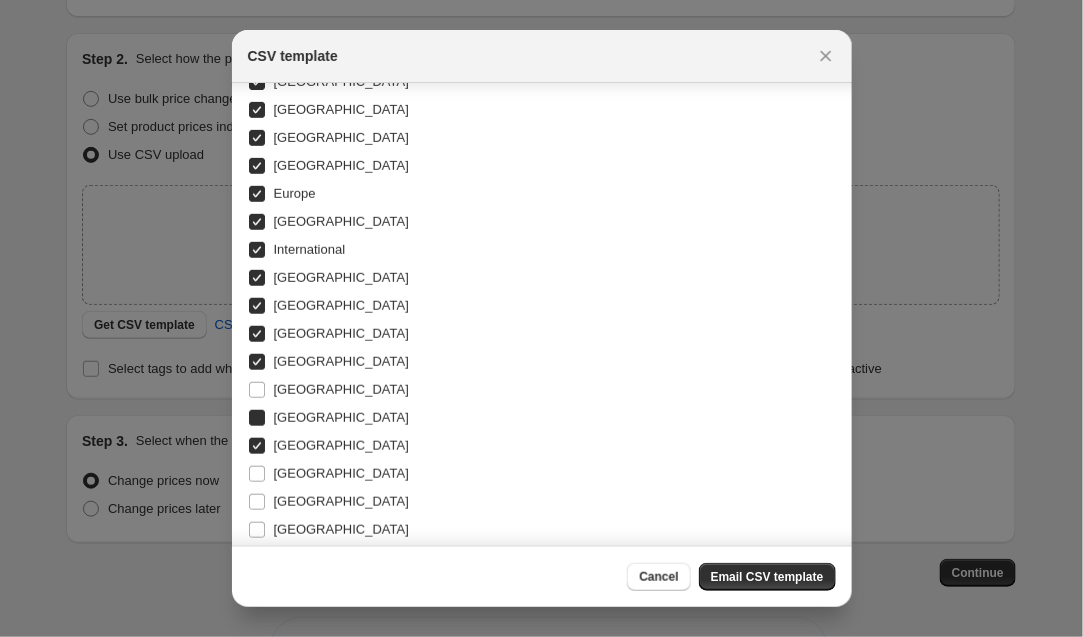 checkbox on "true" 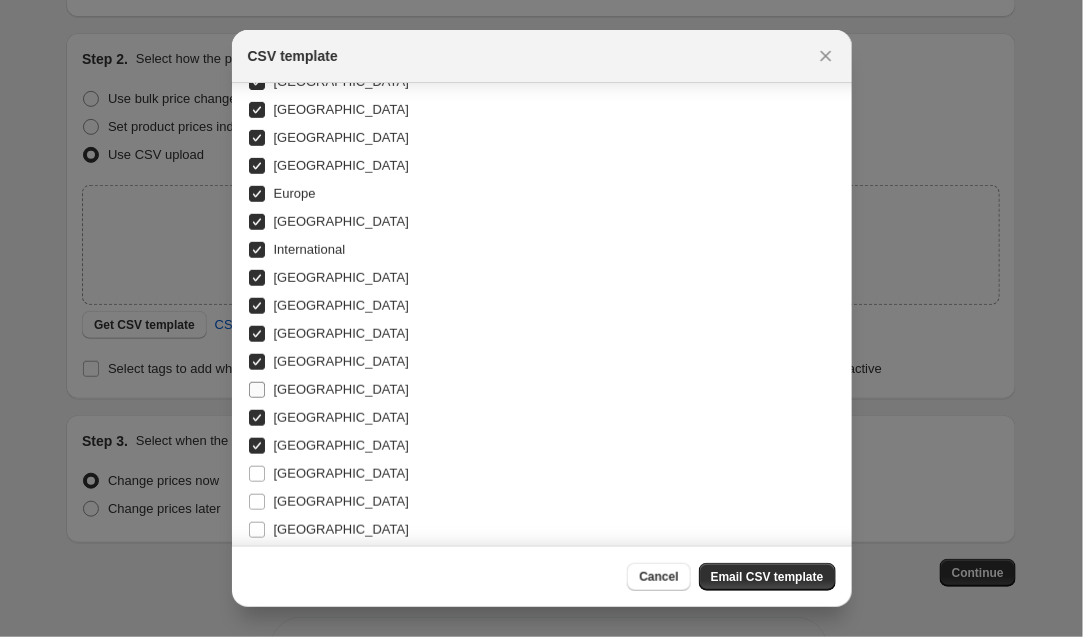 click on "[GEOGRAPHIC_DATA]" at bounding box center [341, 389] 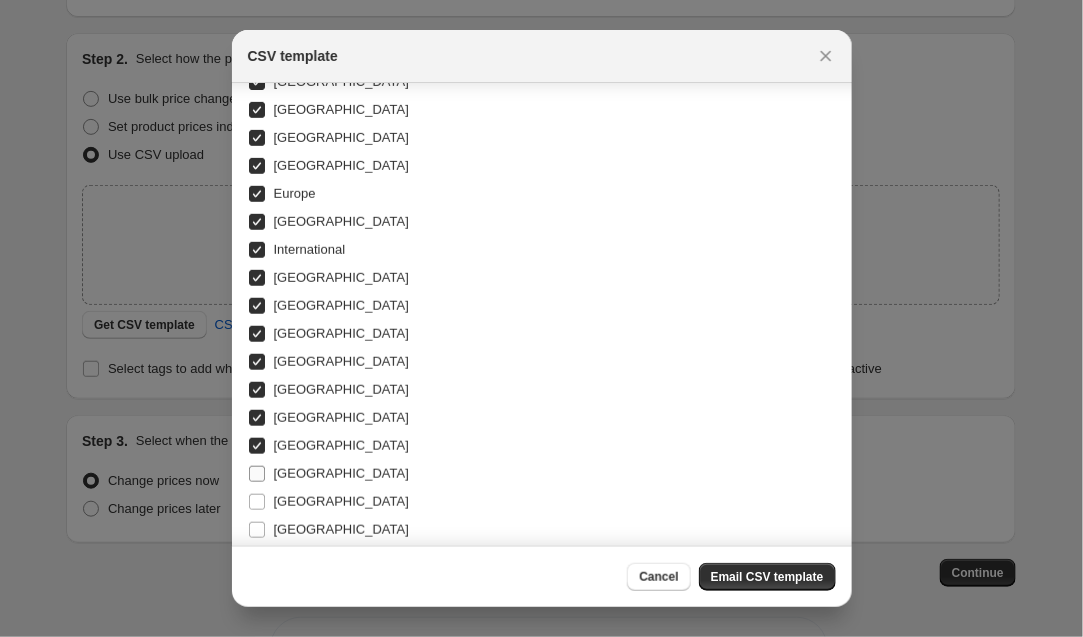 click on "[GEOGRAPHIC_DATA]" at bounding box center (341, 474) 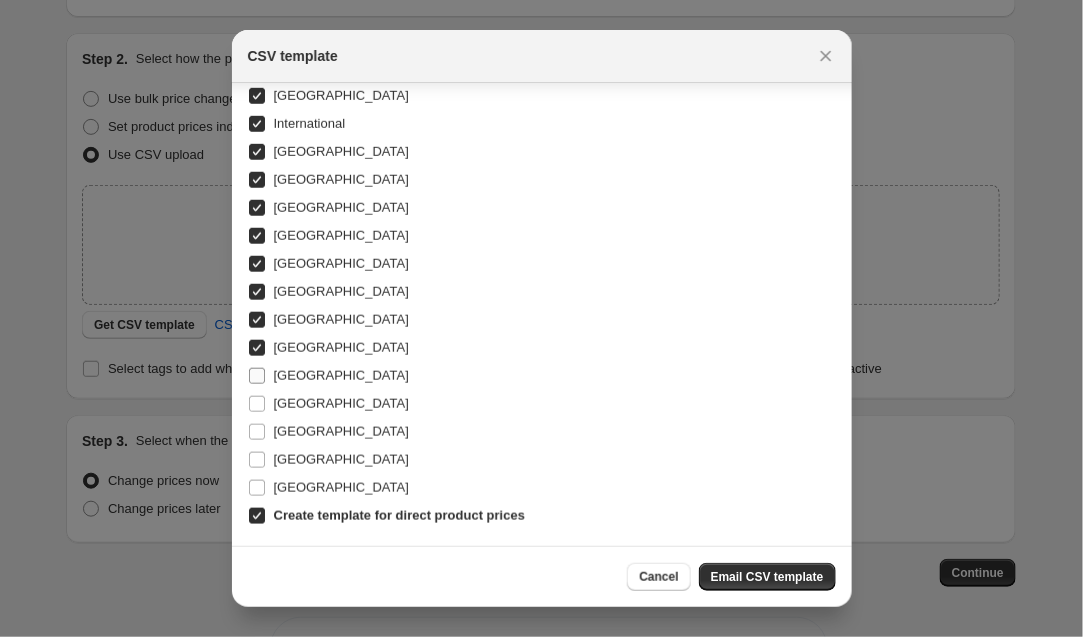 scroll, scrollTop: 461, scrollLeft: 0, axis: vertical 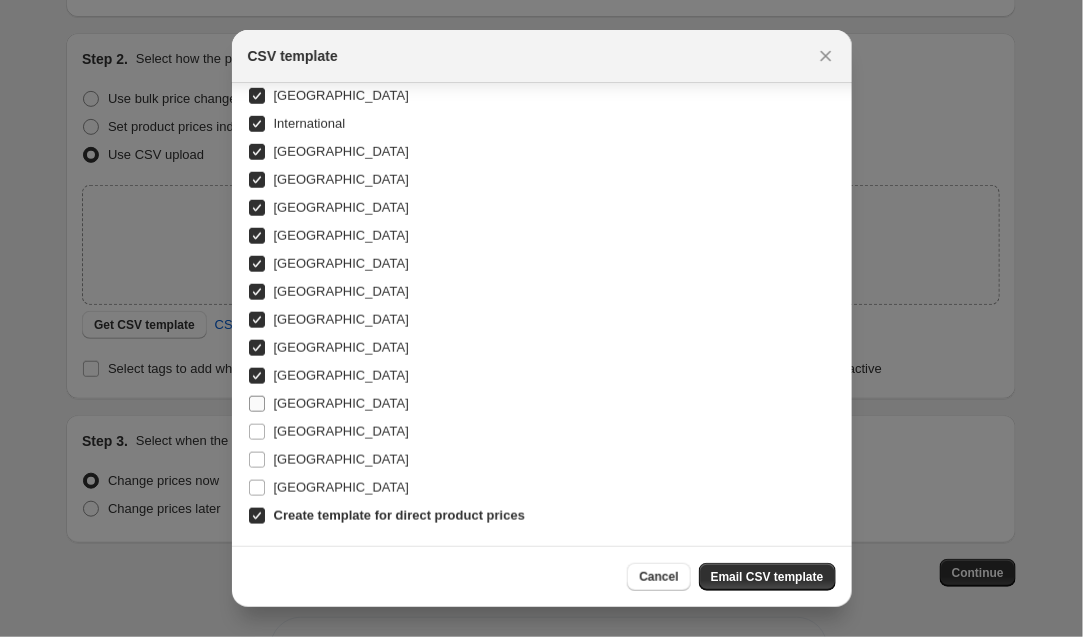 click on "[GEOGRAPHIC_DATA]" at bounding box center [341, 403] 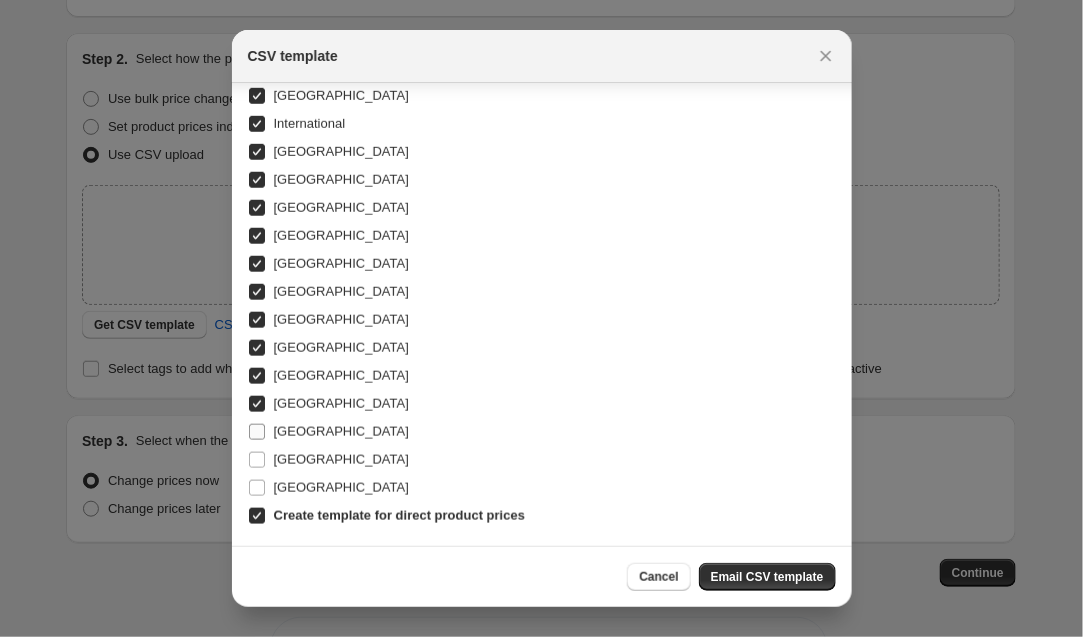 click on "[GEOGRAPHIC_DATA]" at bounding box center [341, 431] 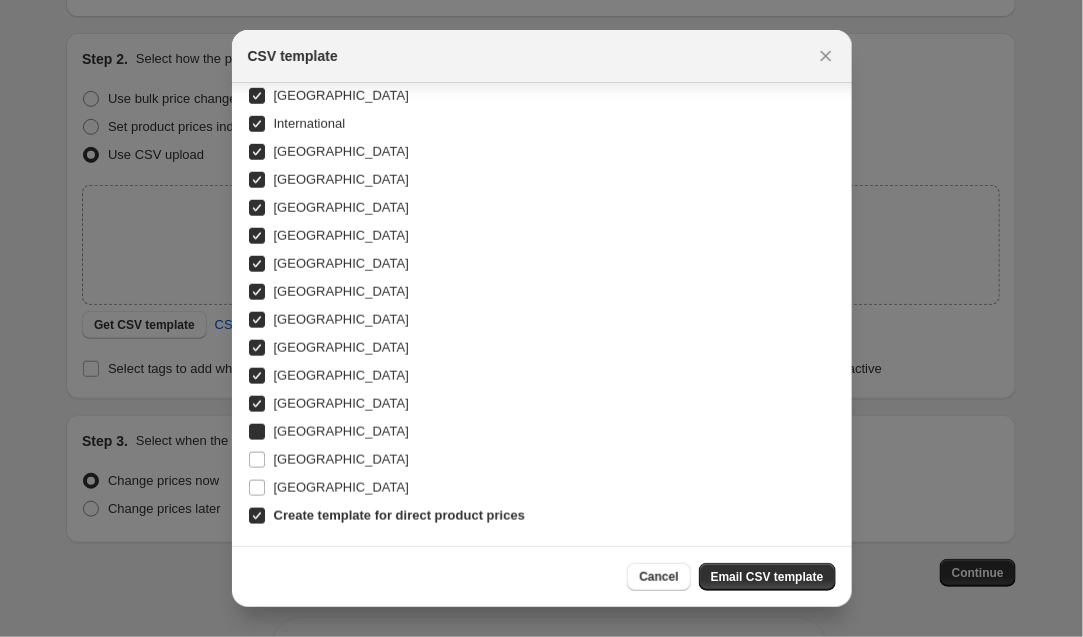 checkbox on "true" 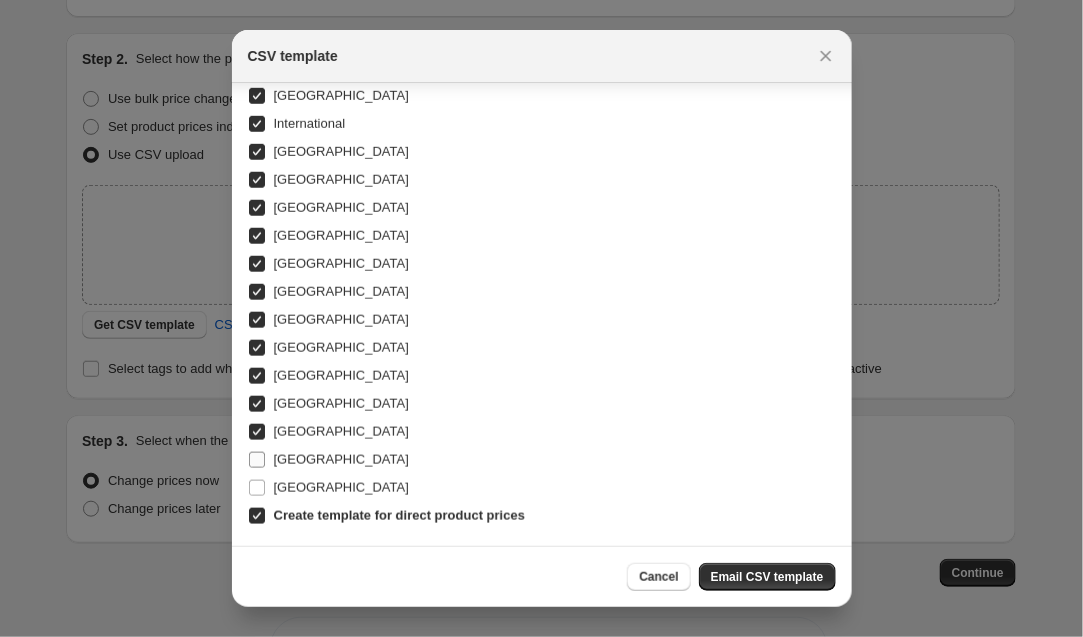 click on "[GEOGRAPHIC_DATA]" at bounding box center [341, 459] 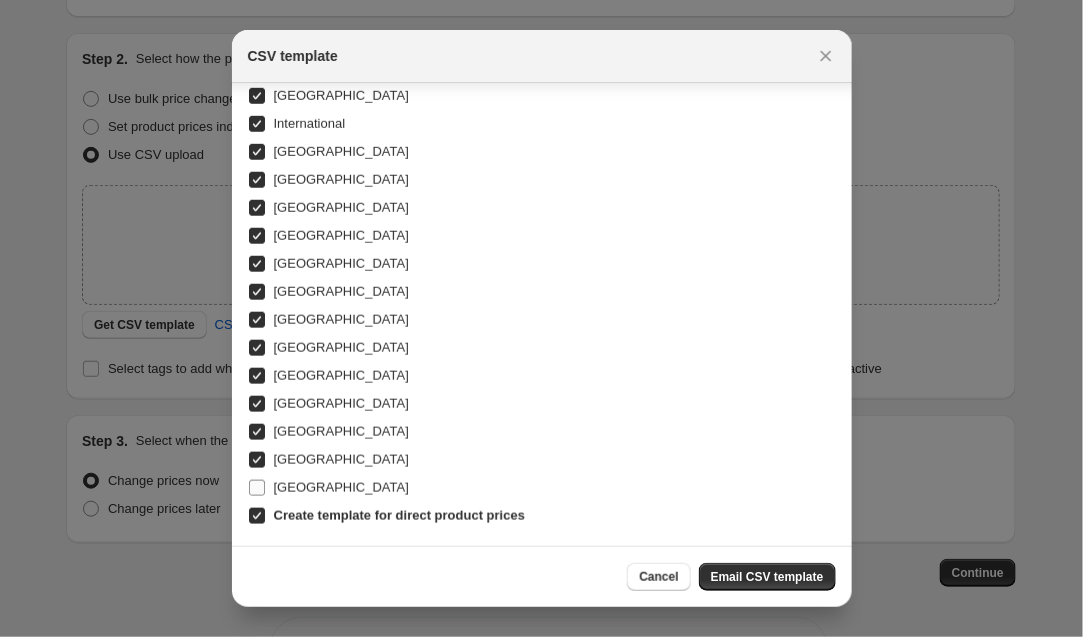 click on "[GEOGRAPHIC_DATA]" at bounding box center [341, 487] 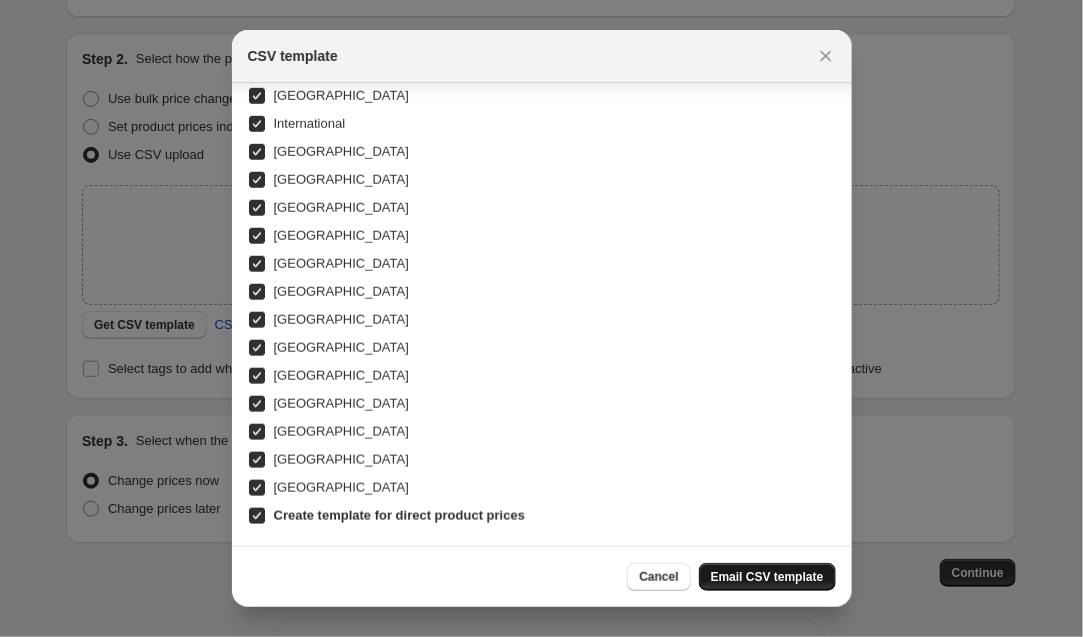 click on "Email CSV template" at bounding box center (767, 577) 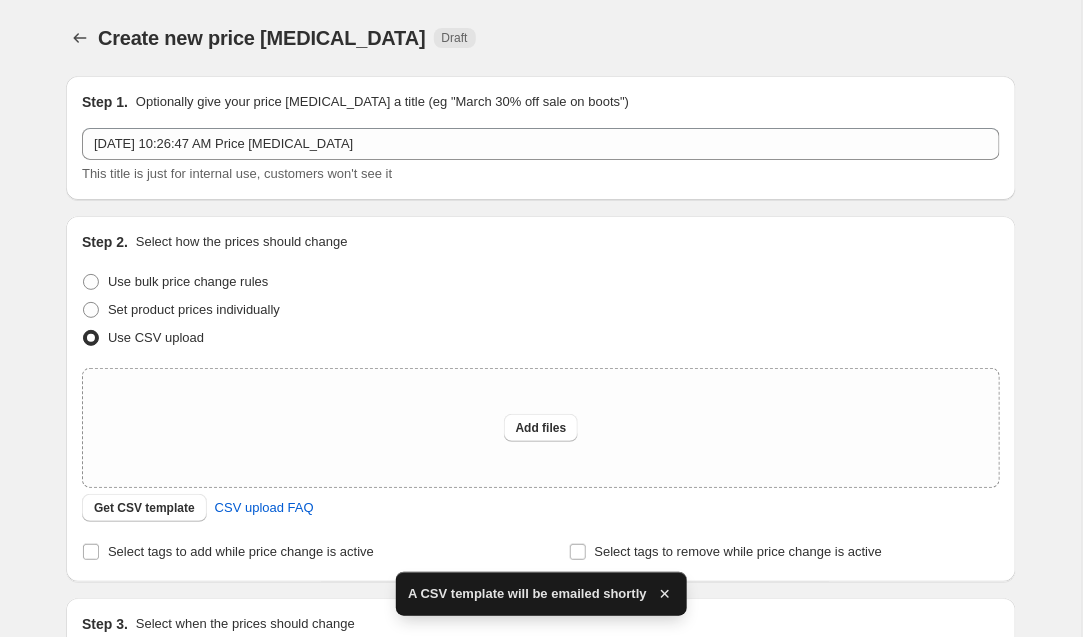scroll, scrollTop: 0, scrollLeft: 0, axis: both 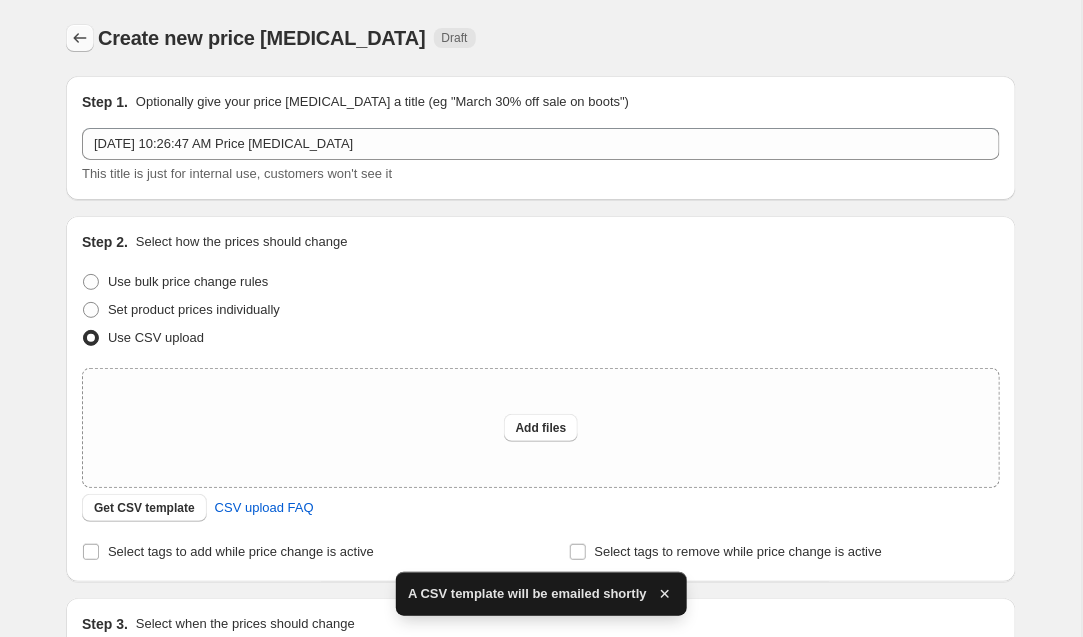 click 